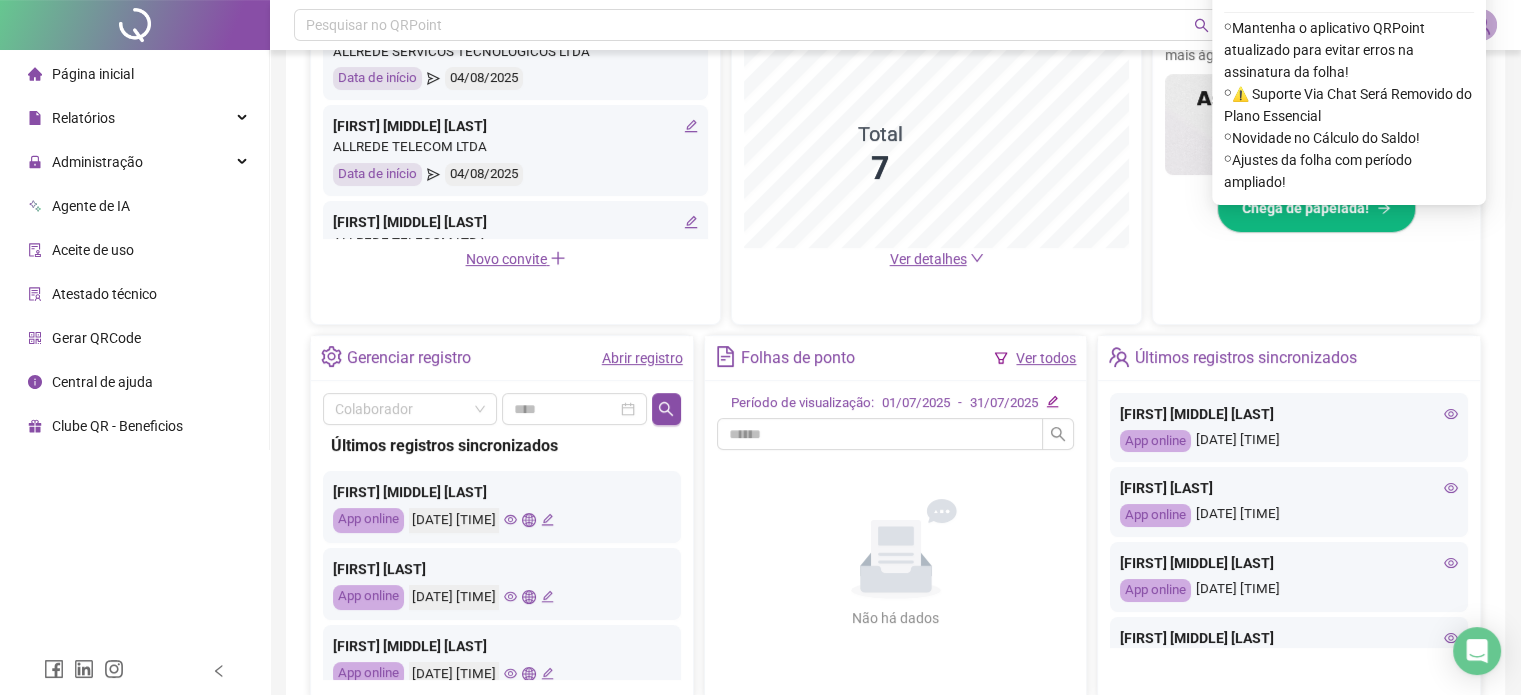 scroll, scrollTop: 404, scrollLeft: 0, axis: vertical 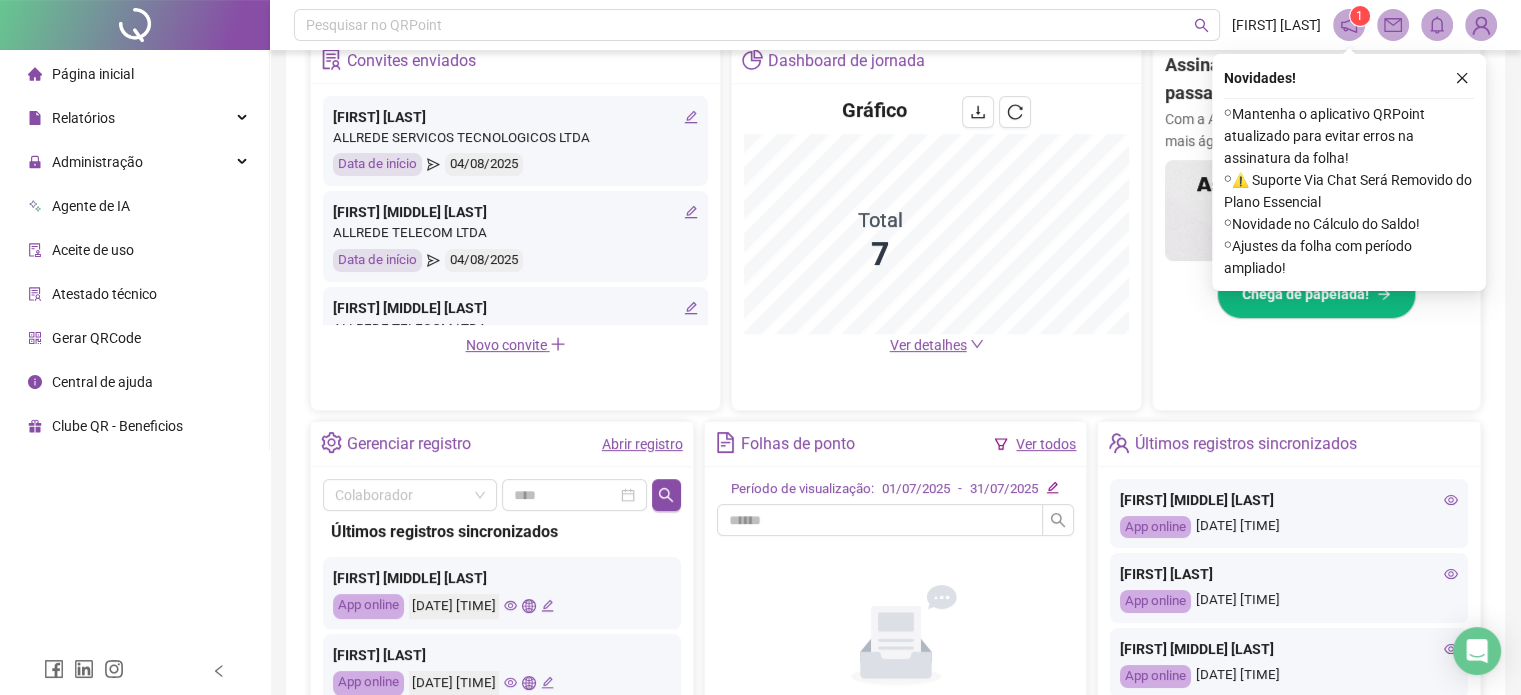click on "Ver detalhes" at bounding box center (928, 345) 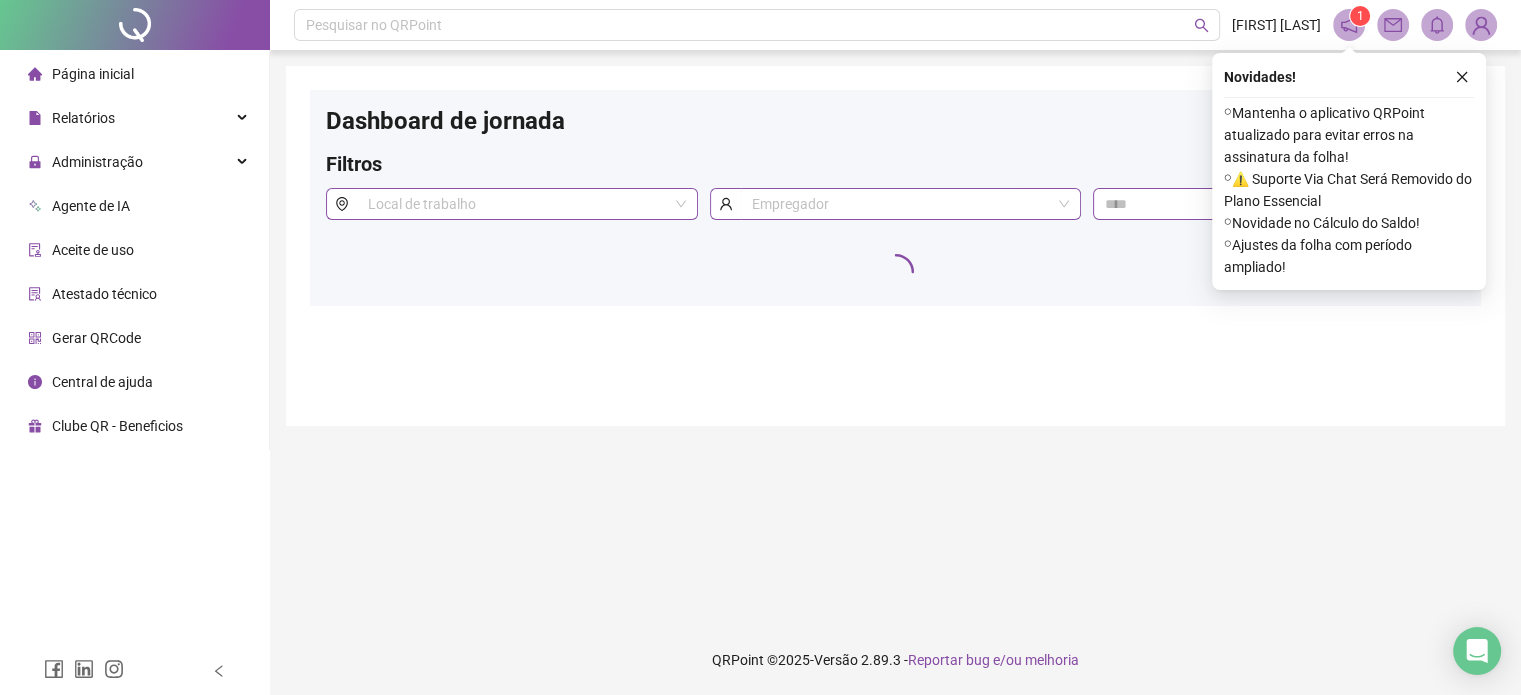 scroll, scrollTop: 0, scrollLeft: 0, axis: both 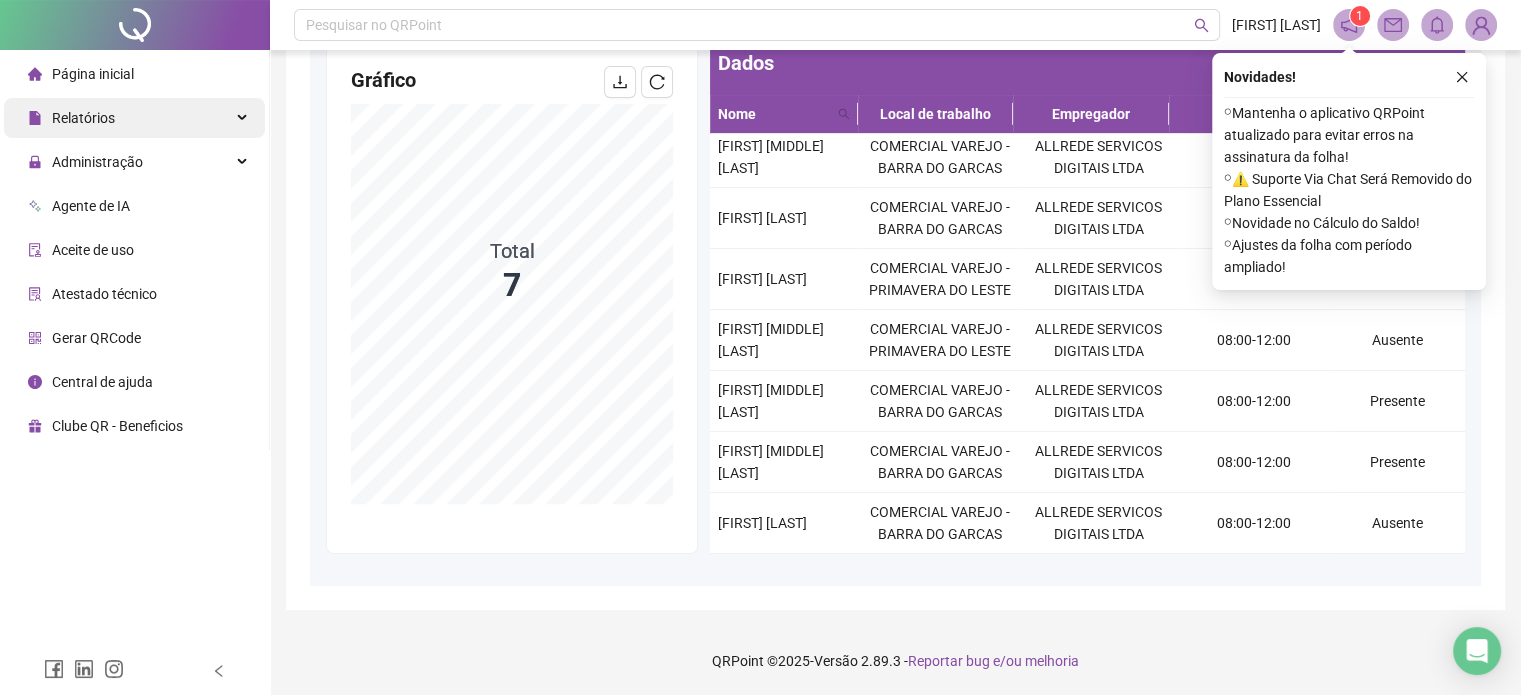click on "Relatórios" at bounding box center [134, 118] 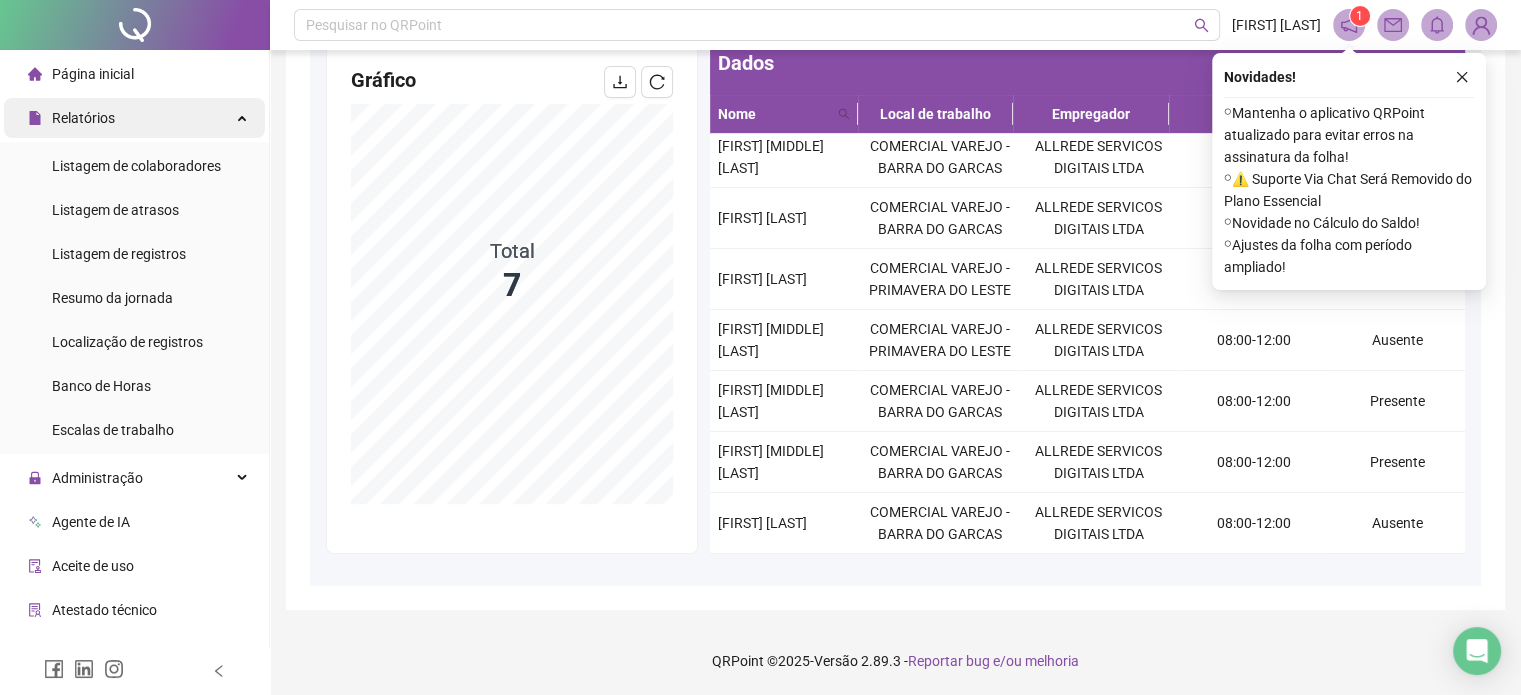 click on "Relatórios" at bounding box center [134, 118] 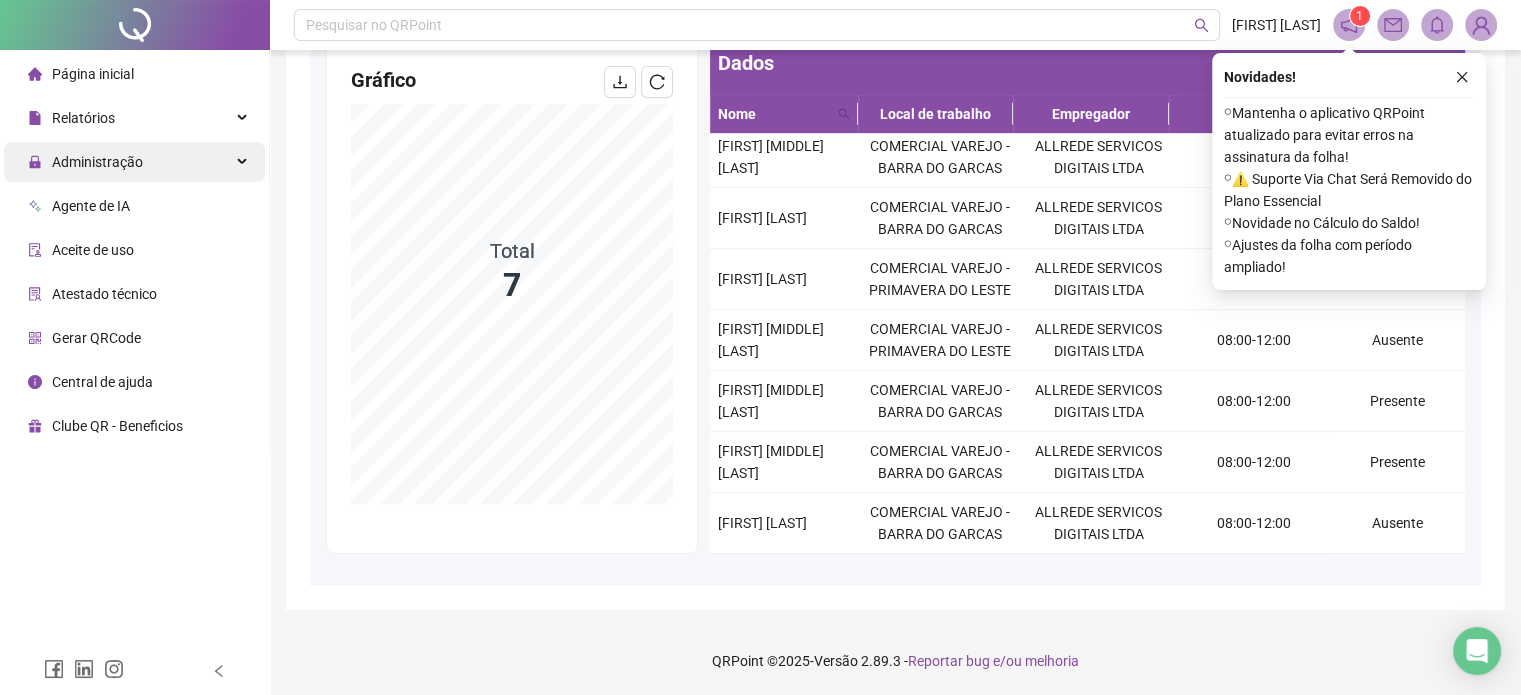 click on "Administração" at bounding box center (97, 162) 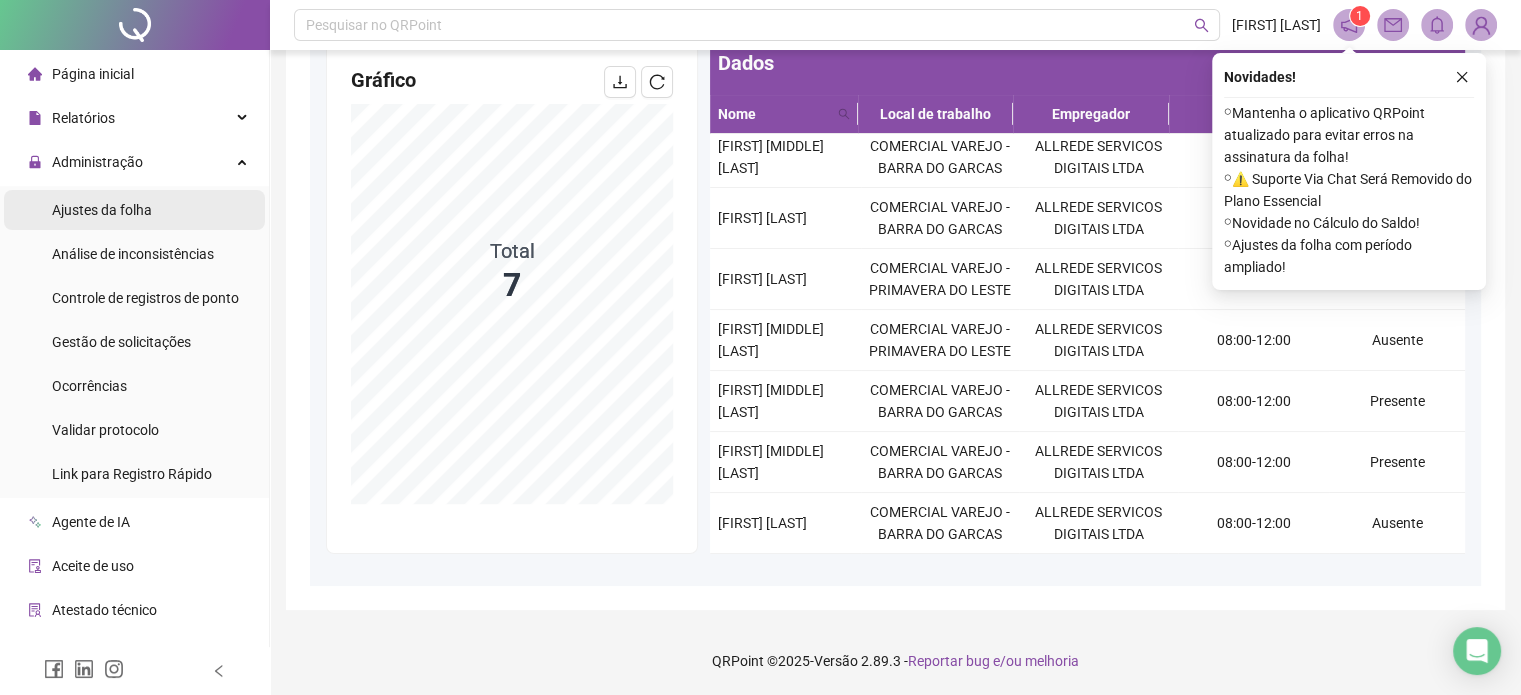click on "Ajustes da folha" at bounding box center (102, 210) 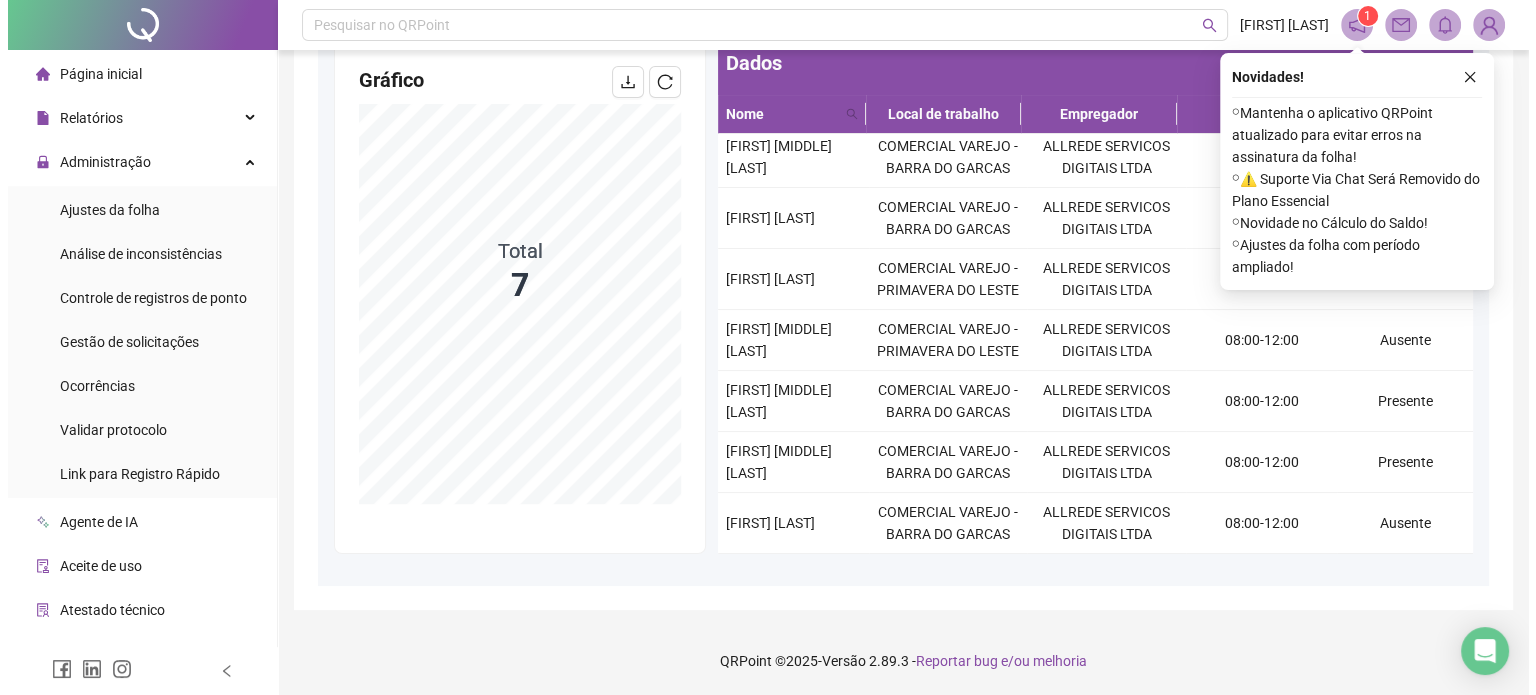 scroll, scrollTop: 42, scrollLeft: 0, axis: vertical 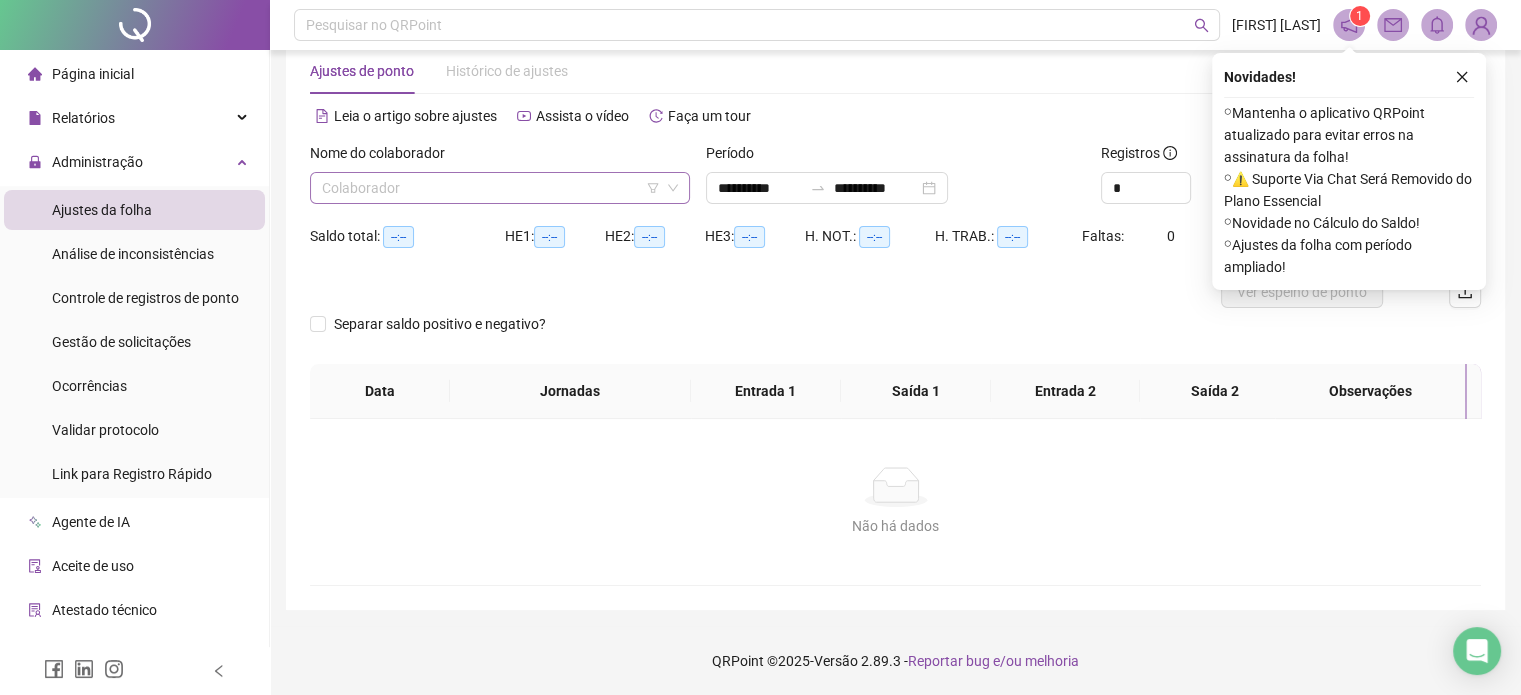 click at bounding box center [491, 188] 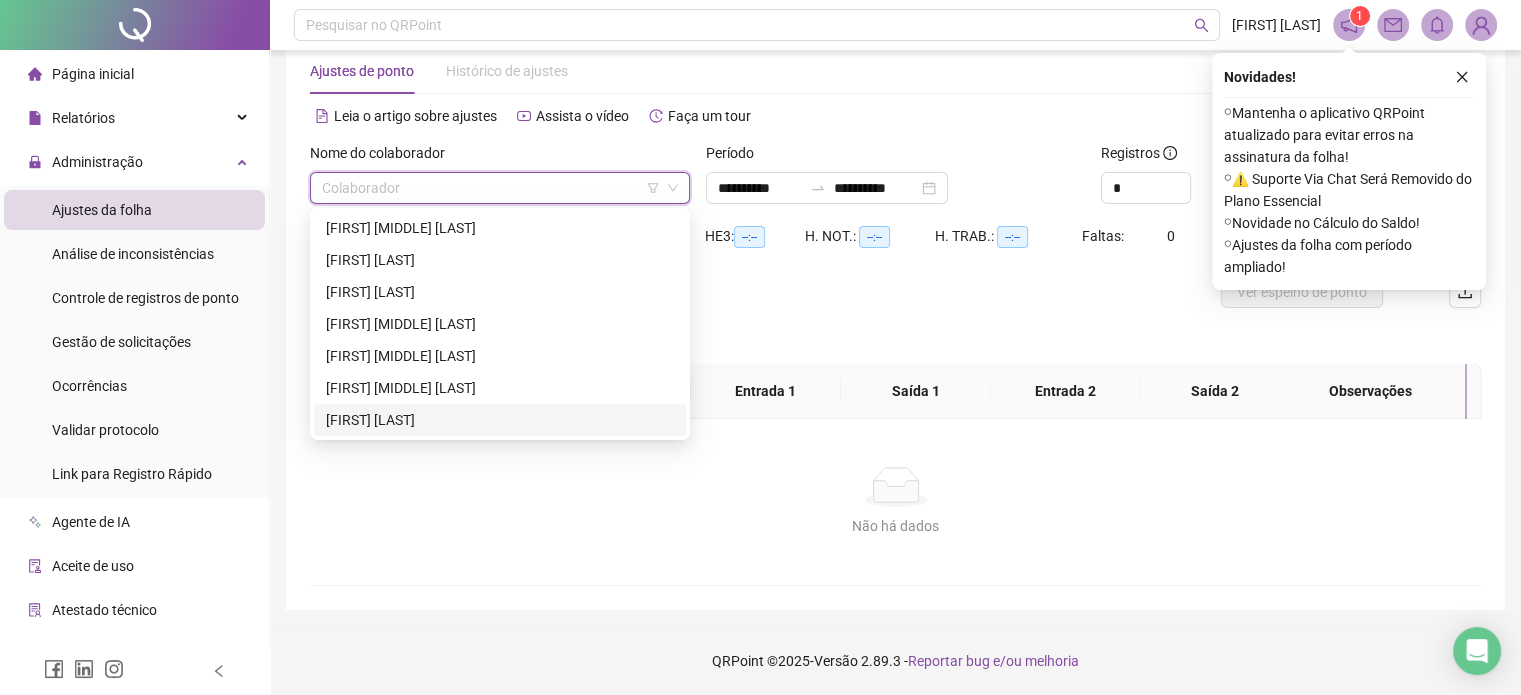 click on "THIAGO FERNANDES DE OLIVEIRA" at bounding box center [500, 420] 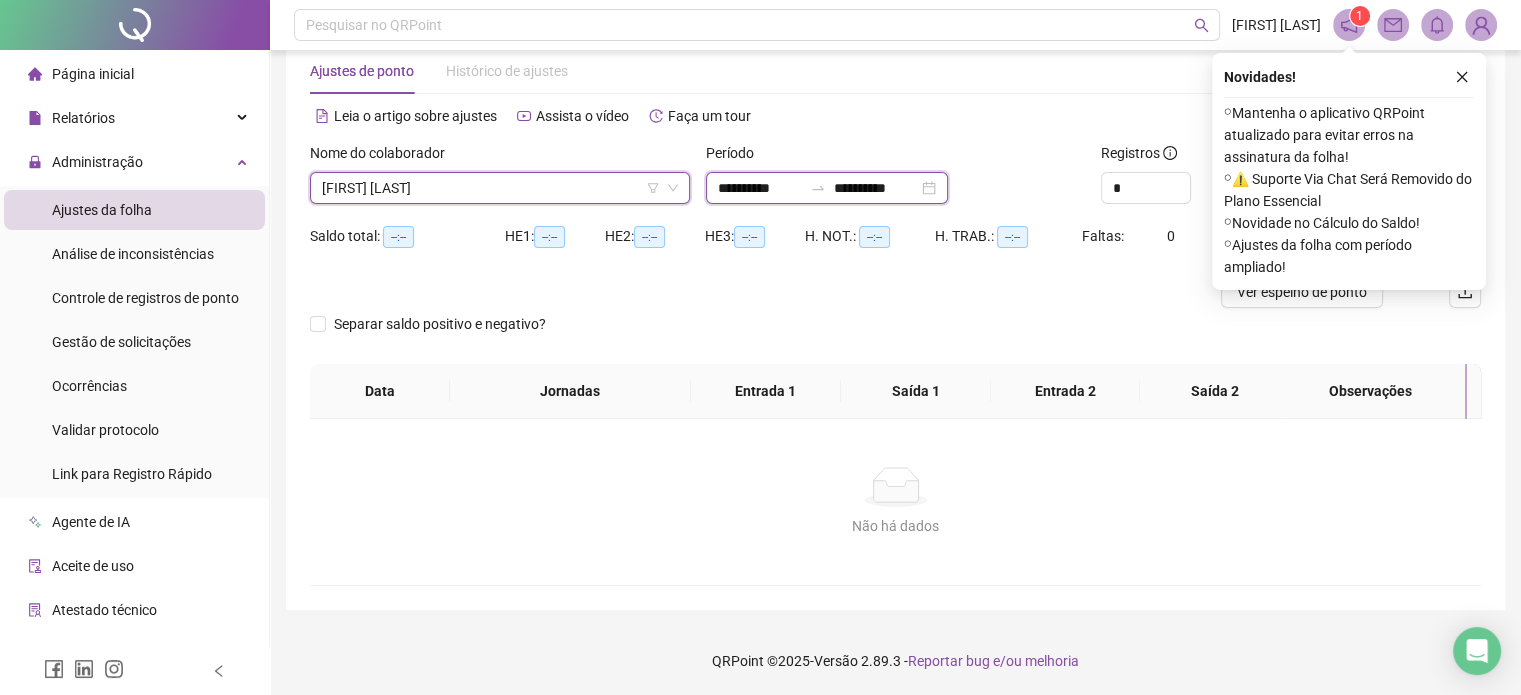 click on "**********" at bounding box center (876, 188) 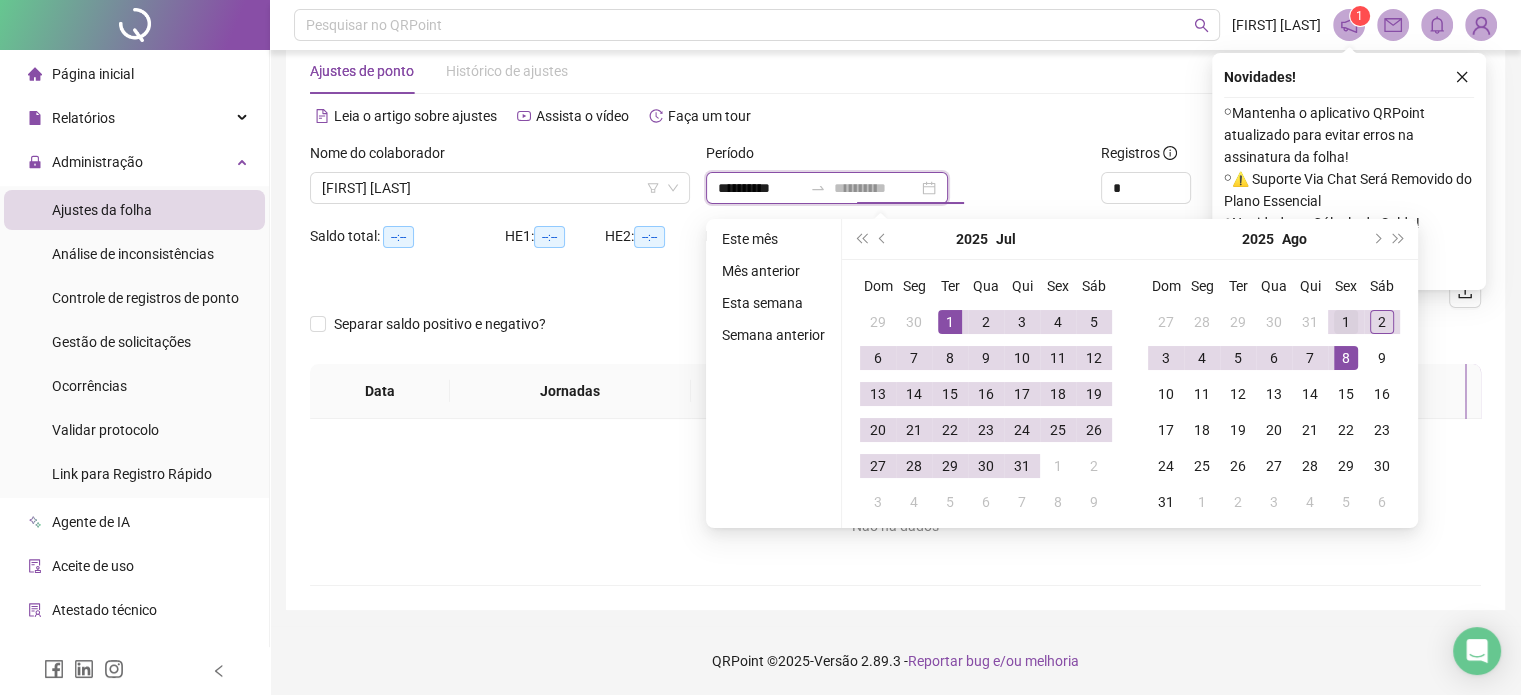 type on "**********" 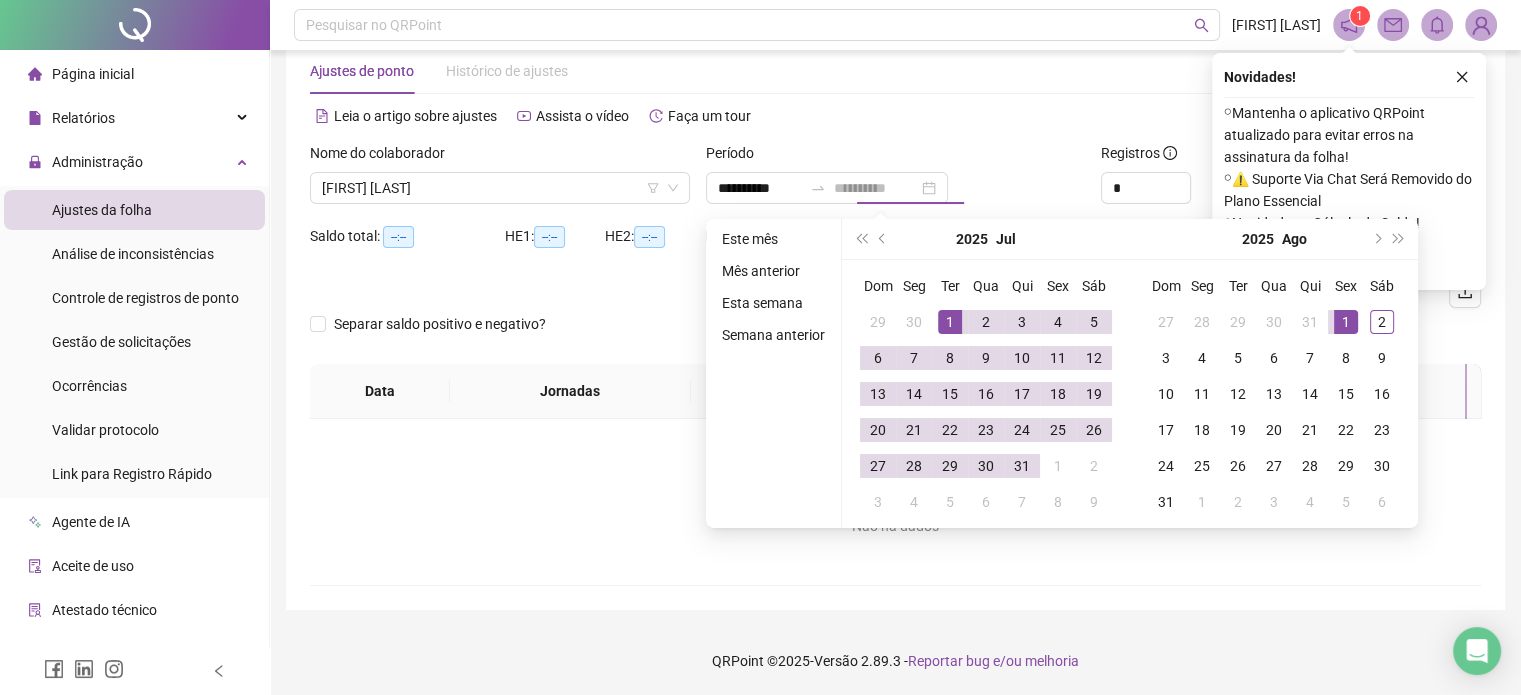 click on "1" at bounding box center [1346, 322] 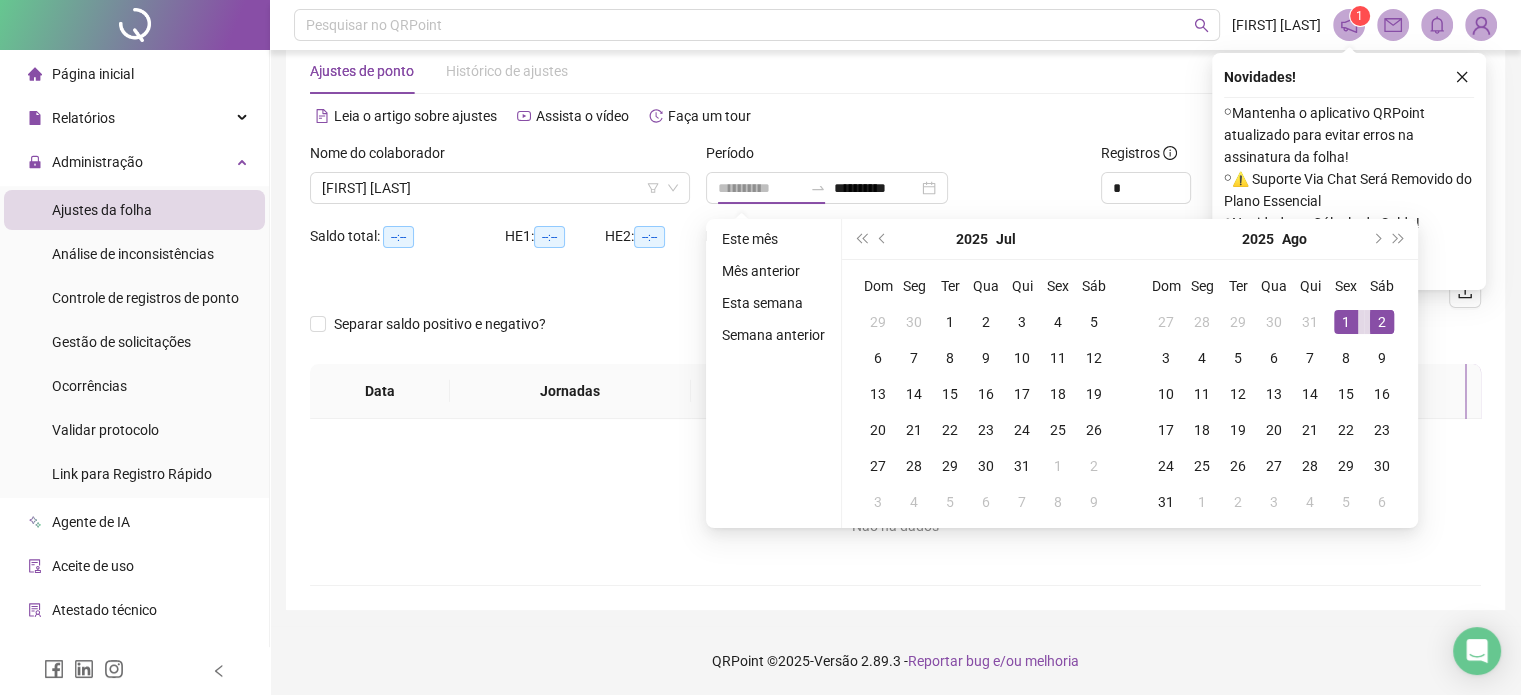 click on "2" at bounding box center [1382, 322] 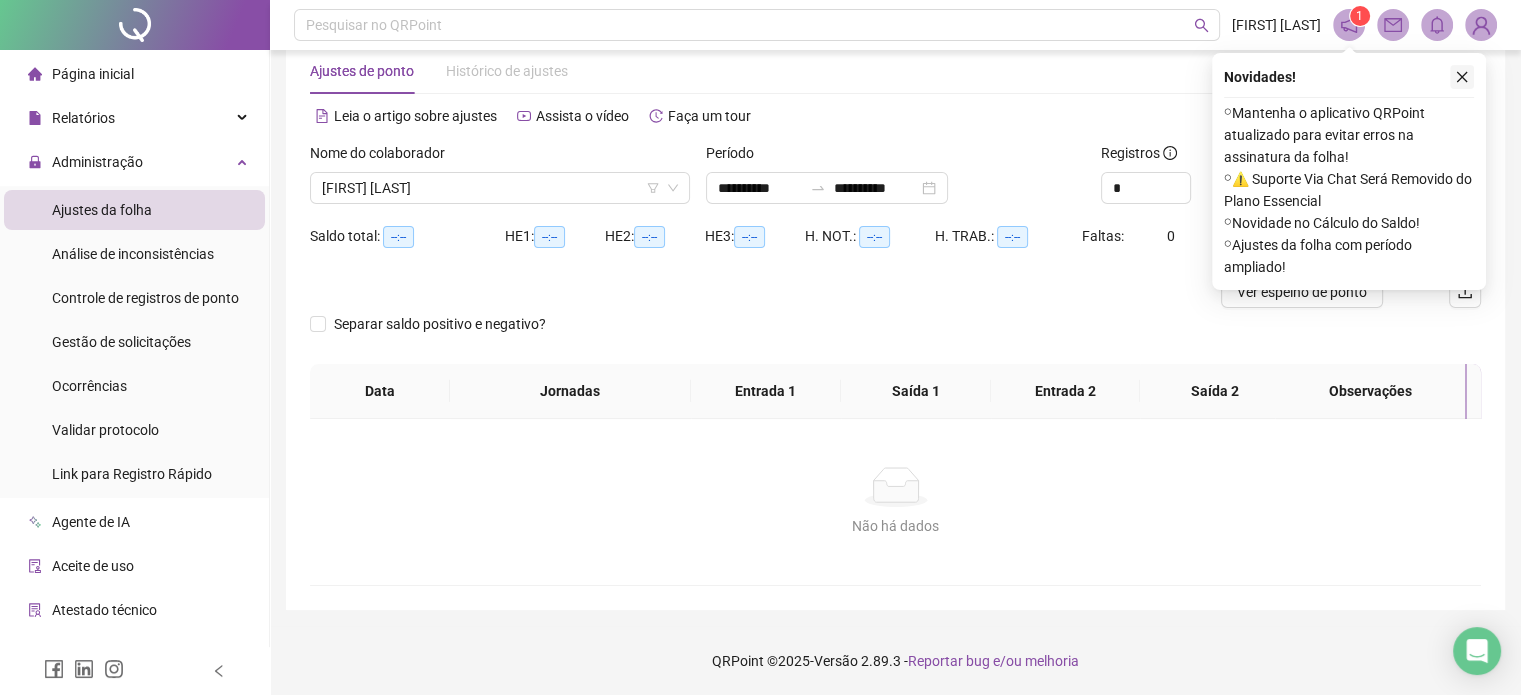click 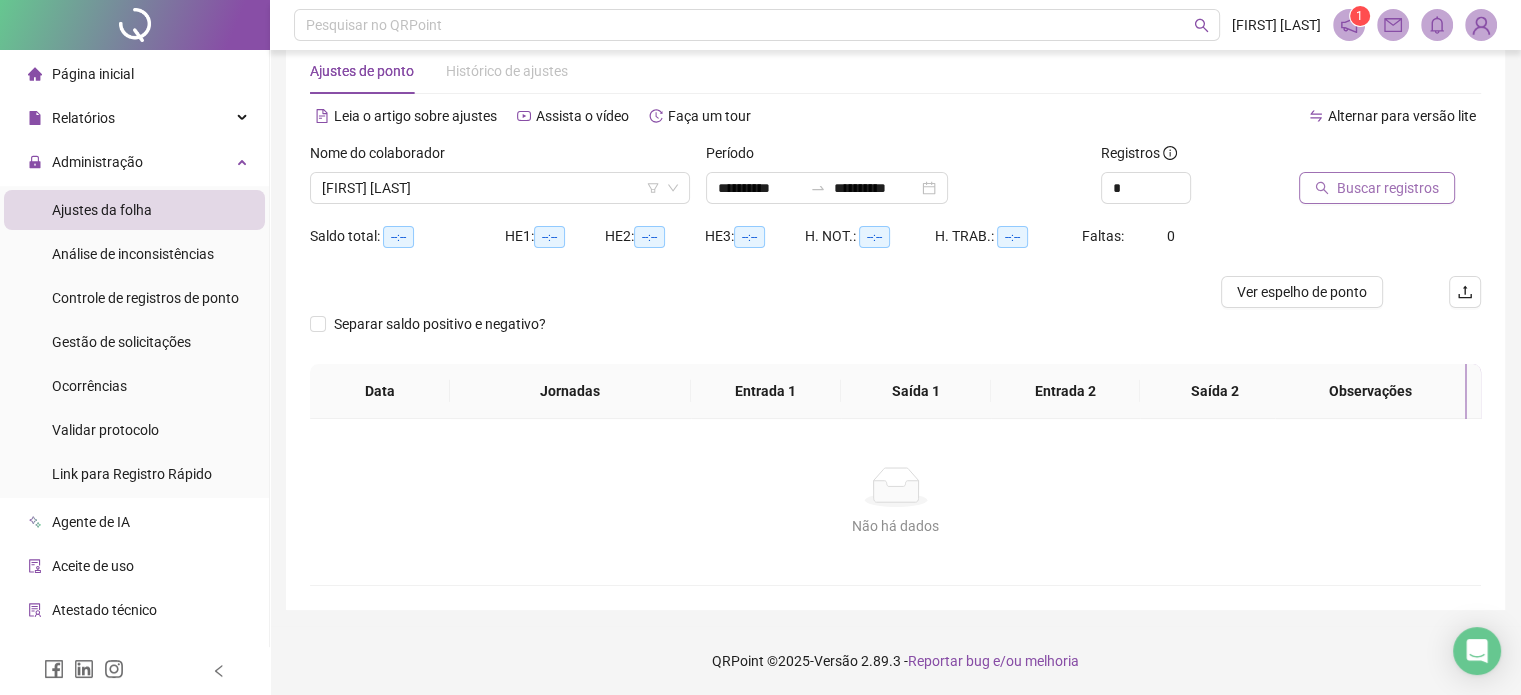 click on "Buscar registros" at bounding box center [1388, 188] 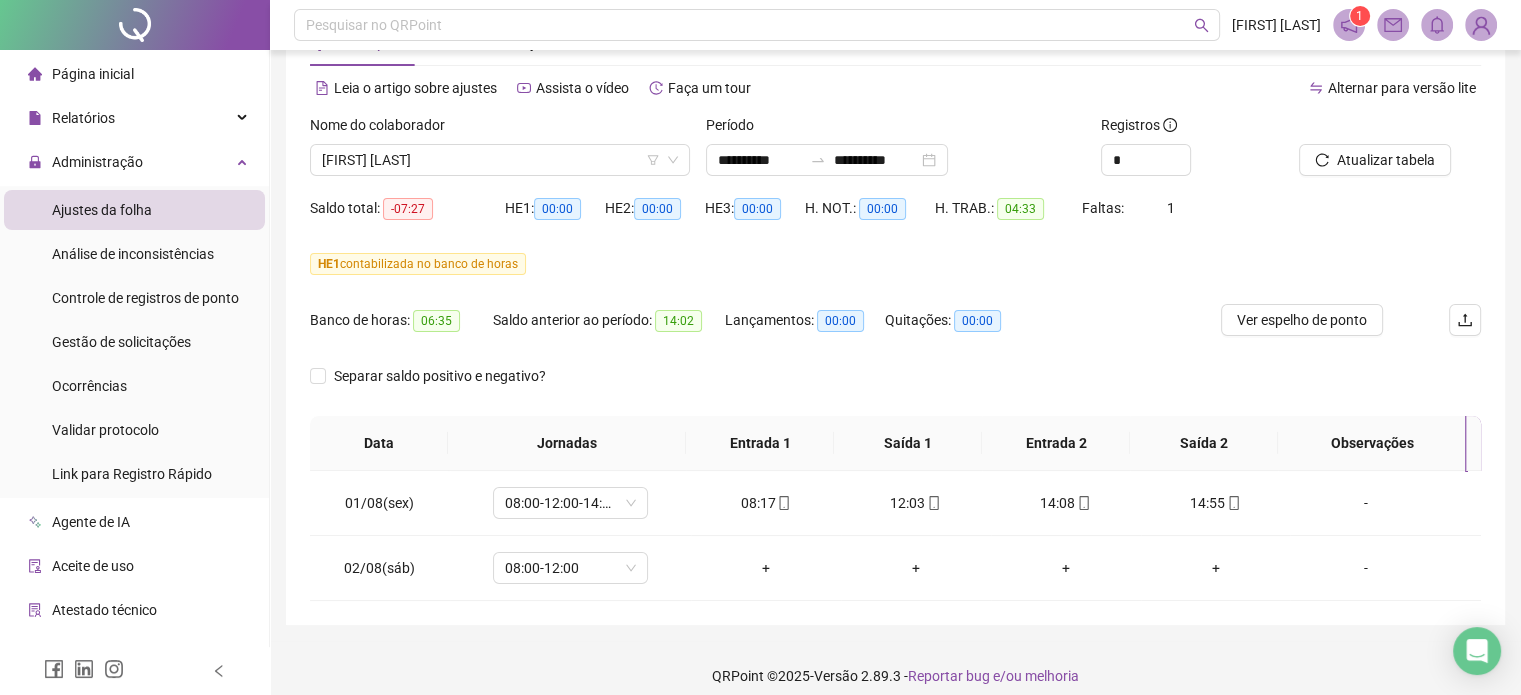 scroll, scrollTop: 85, scrollLeft: 0, axis: vertical 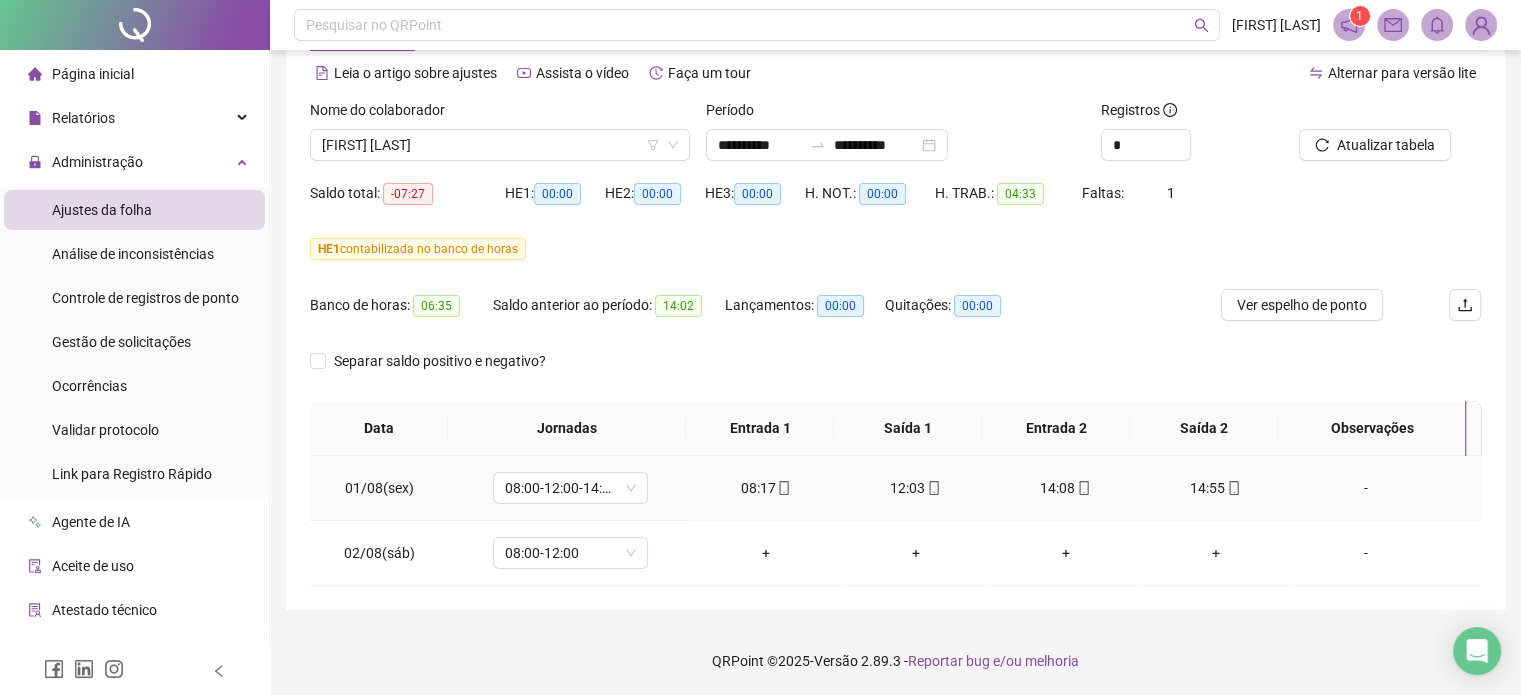 click on "14:55" at bounding box center [1216, 488] 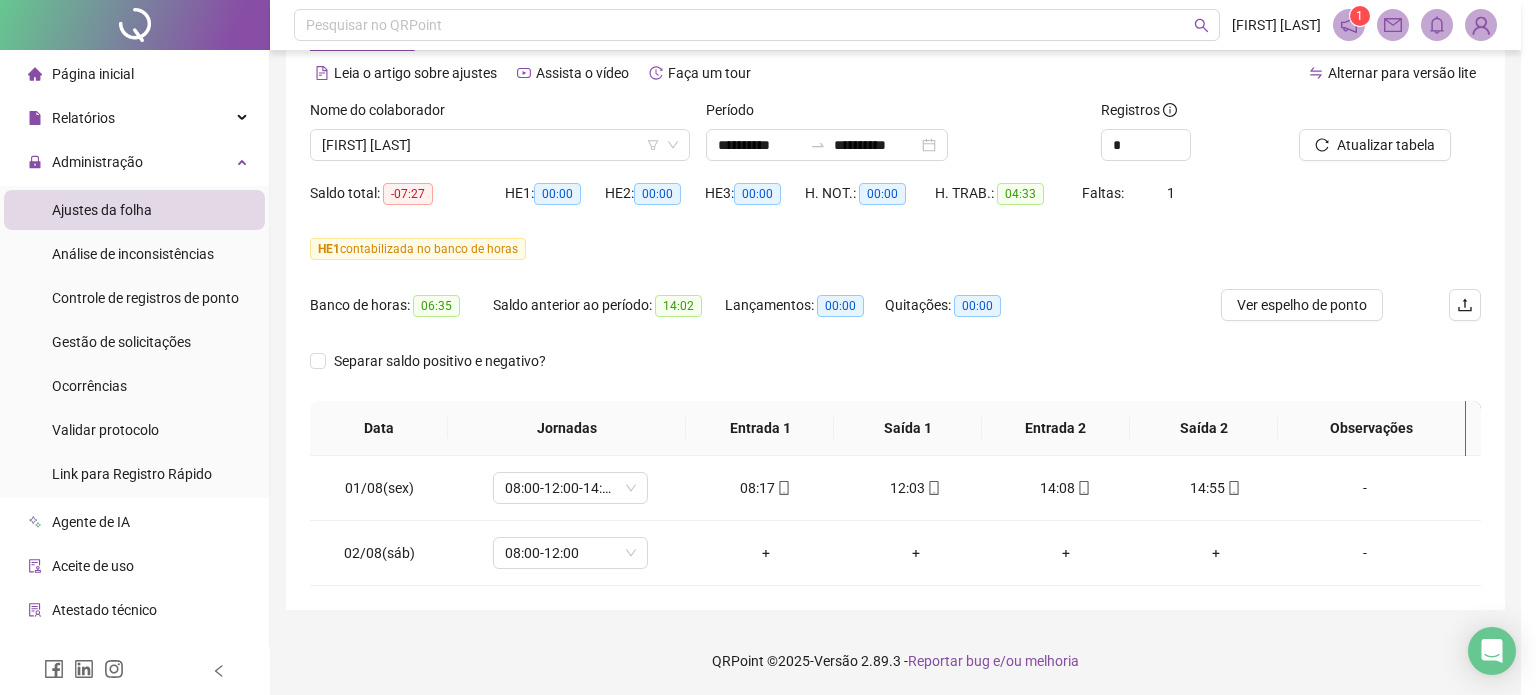 type on "**********" 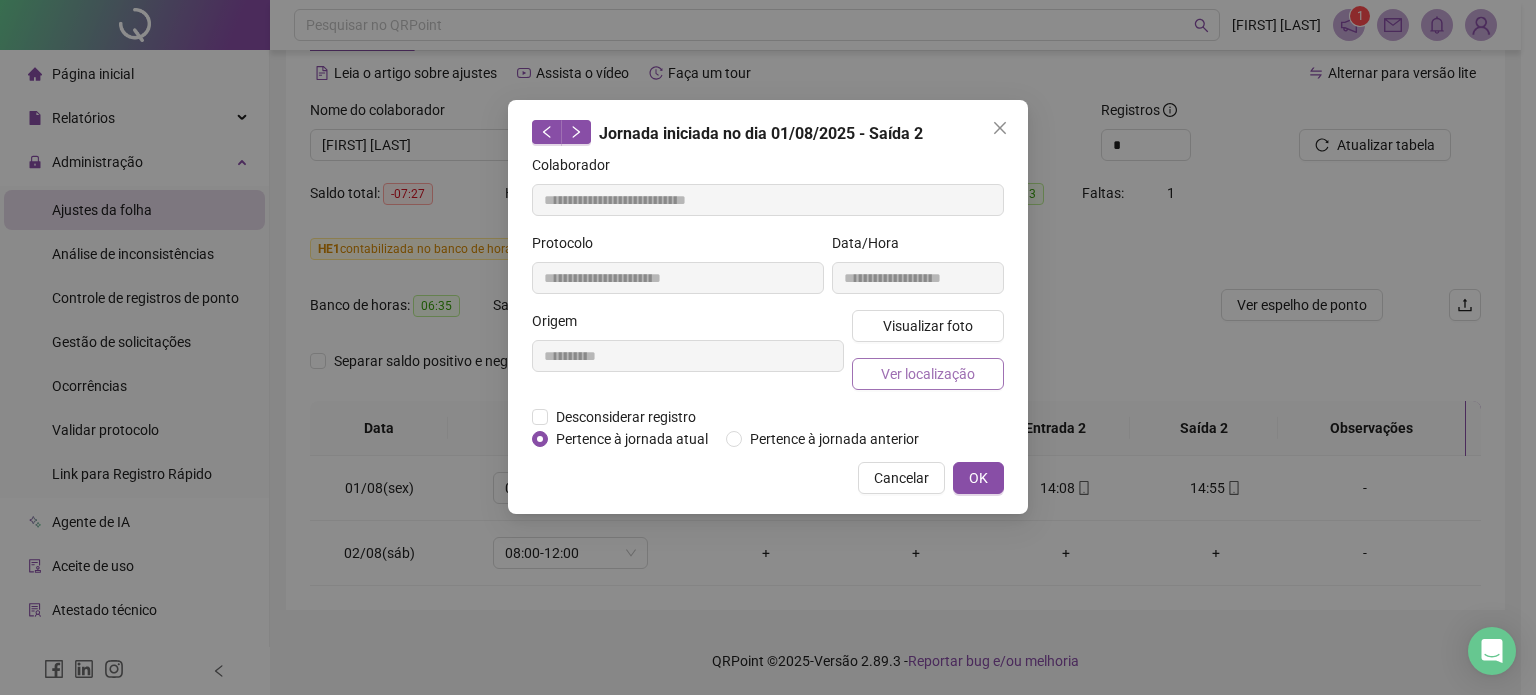 click on "Ver localização" at bounding box center [928, 374] 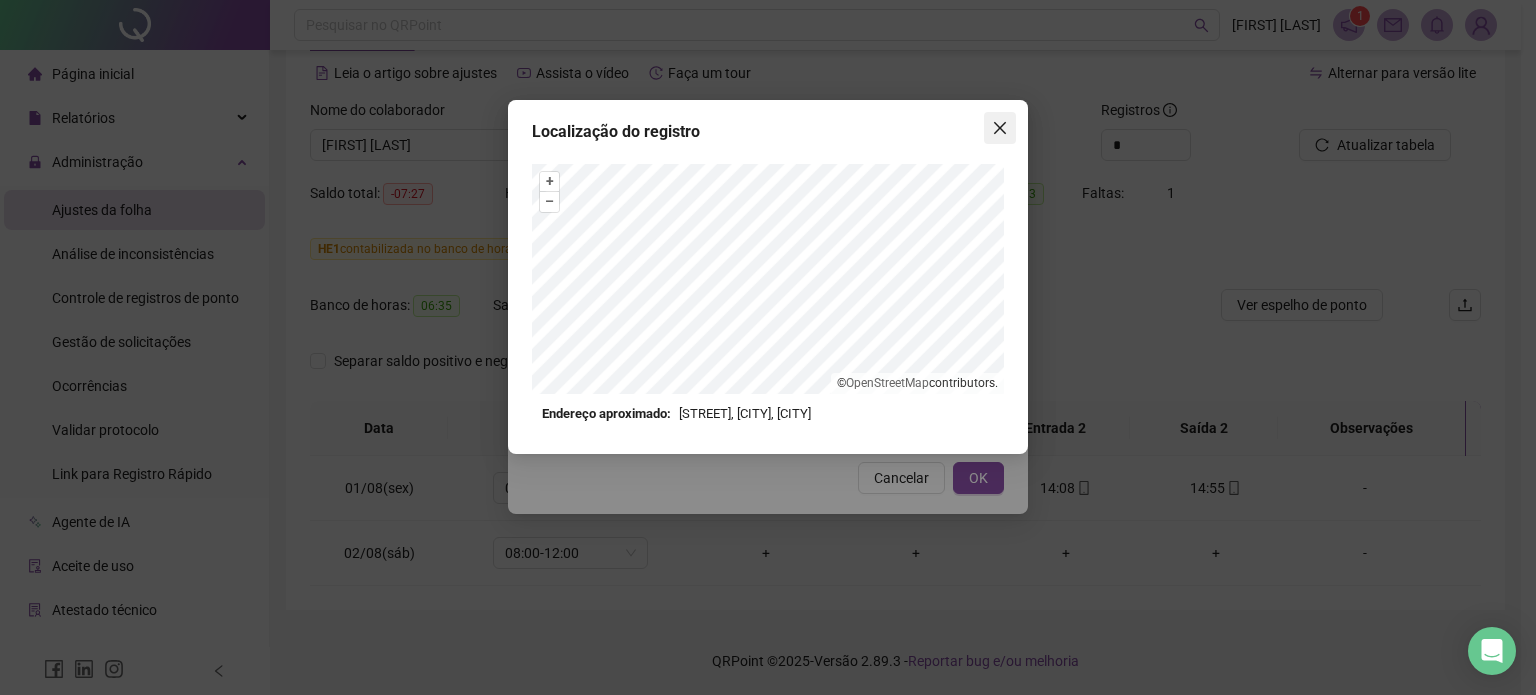 click 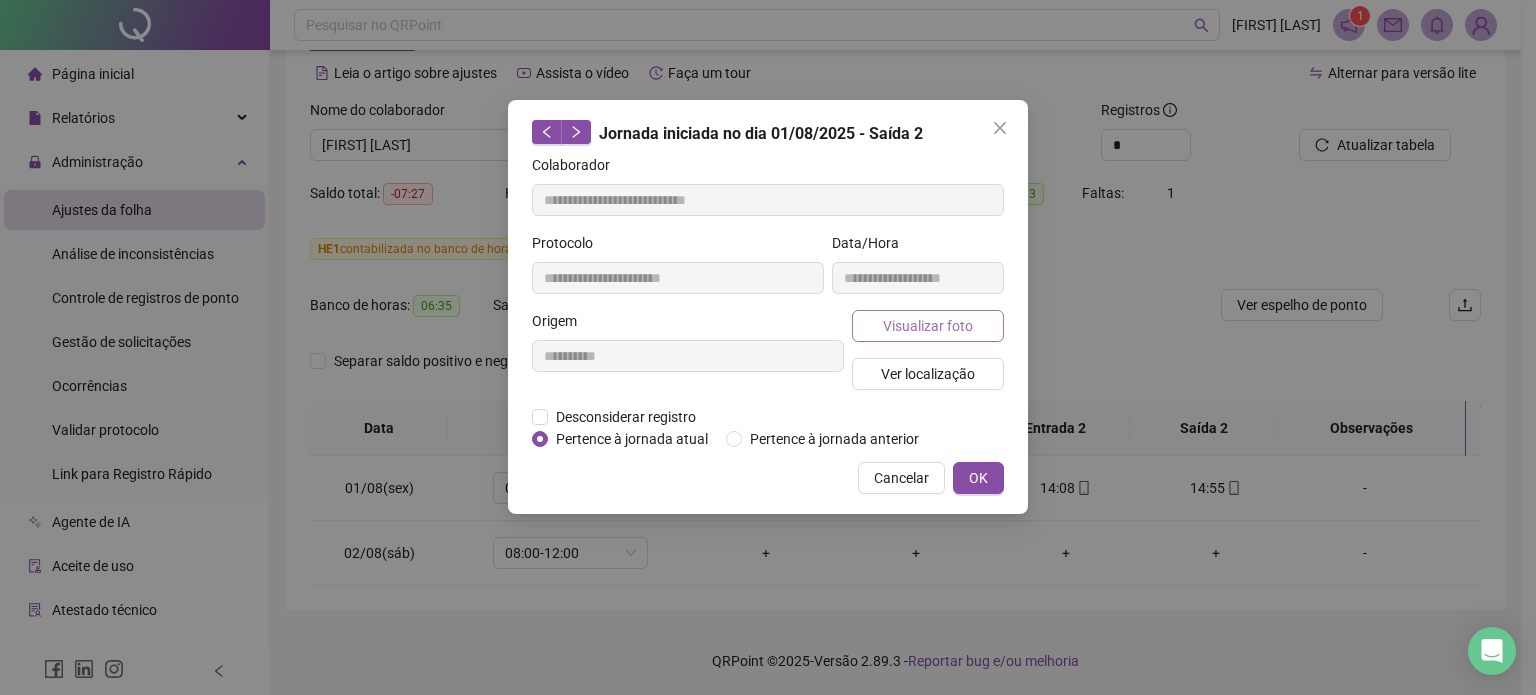 click on "Visualizar foto" at bounding box center [928, 326] 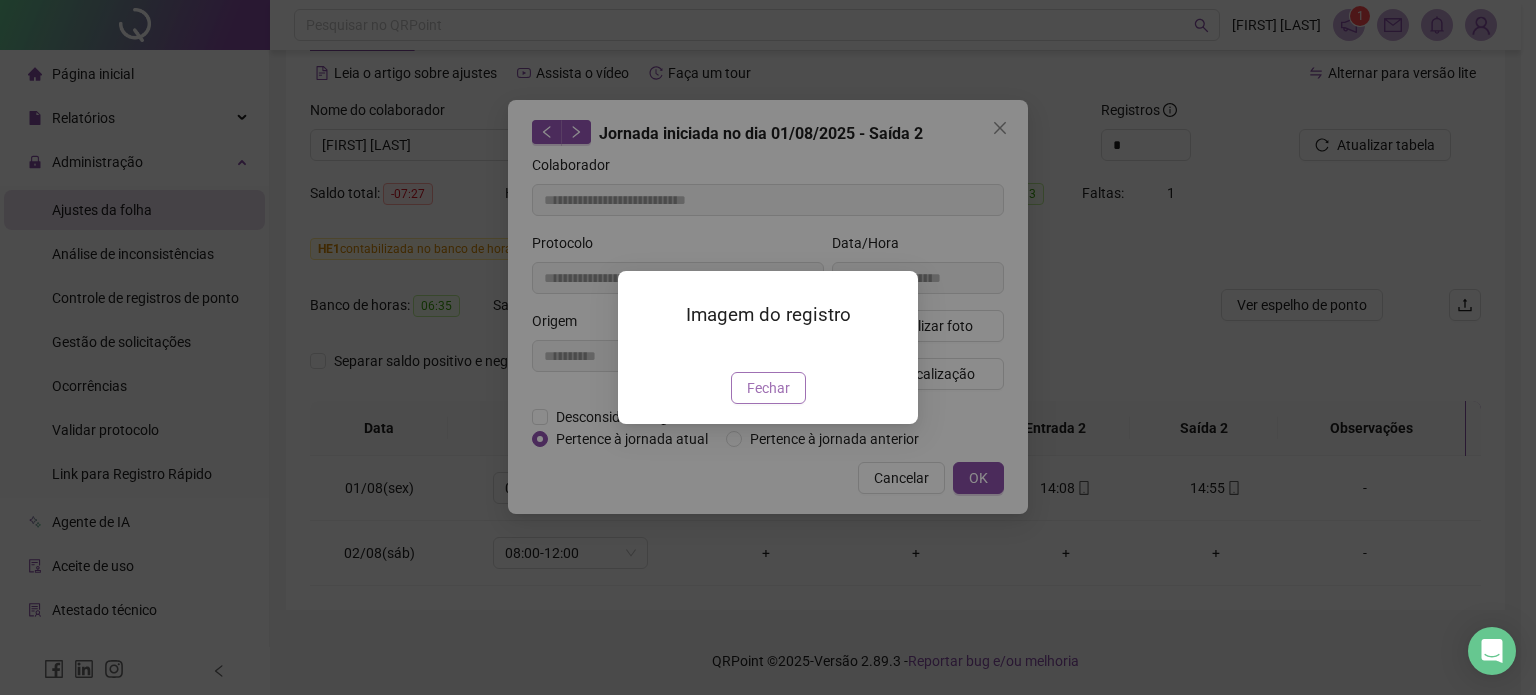 click on "Fechar" at bounding box center [768, 388] 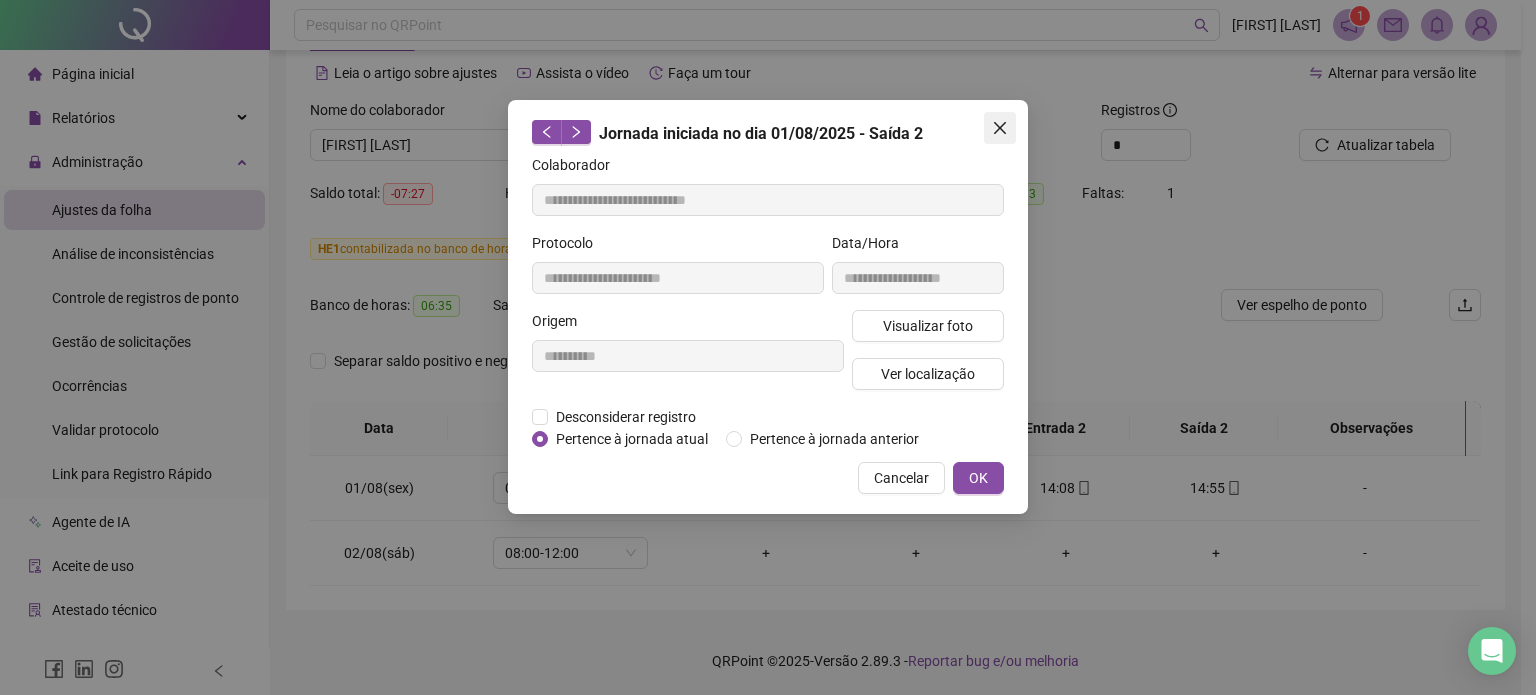 click at bounding box center [1000, 128] 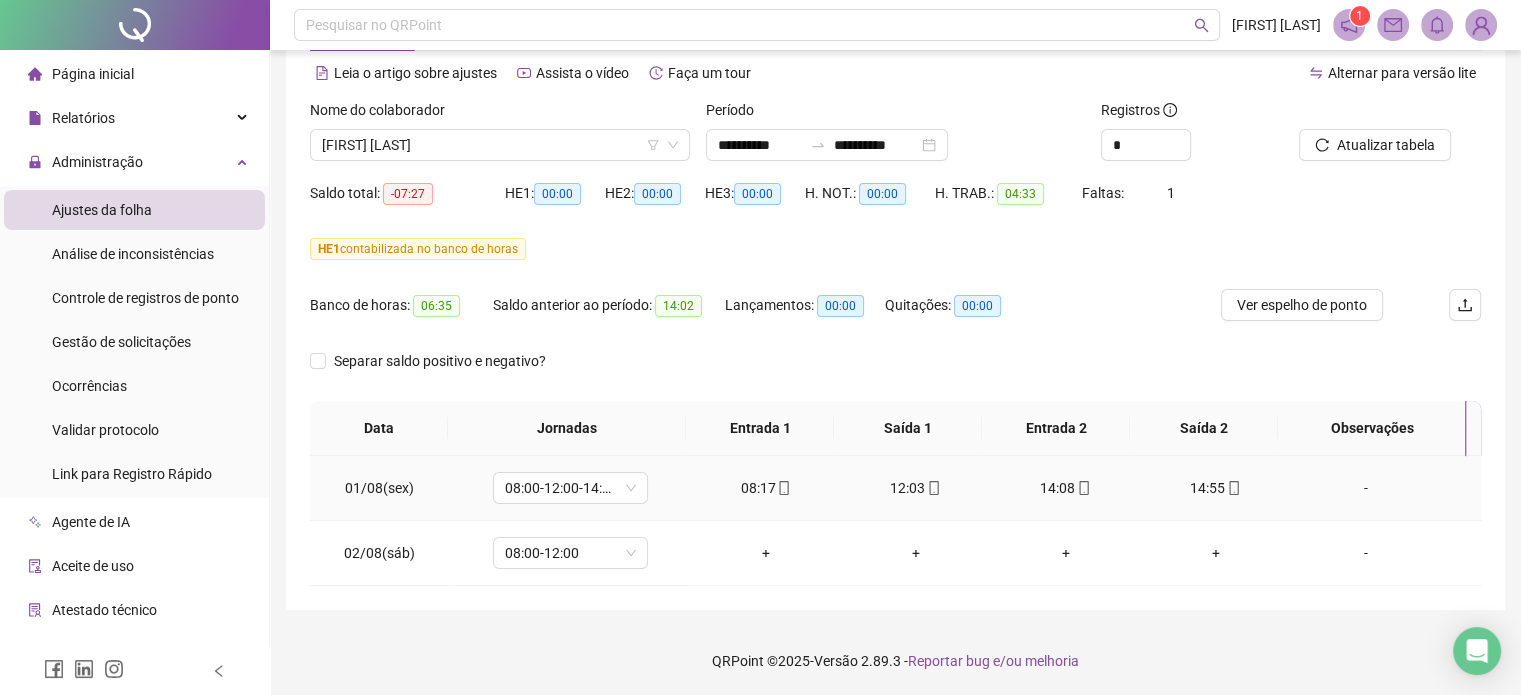 click 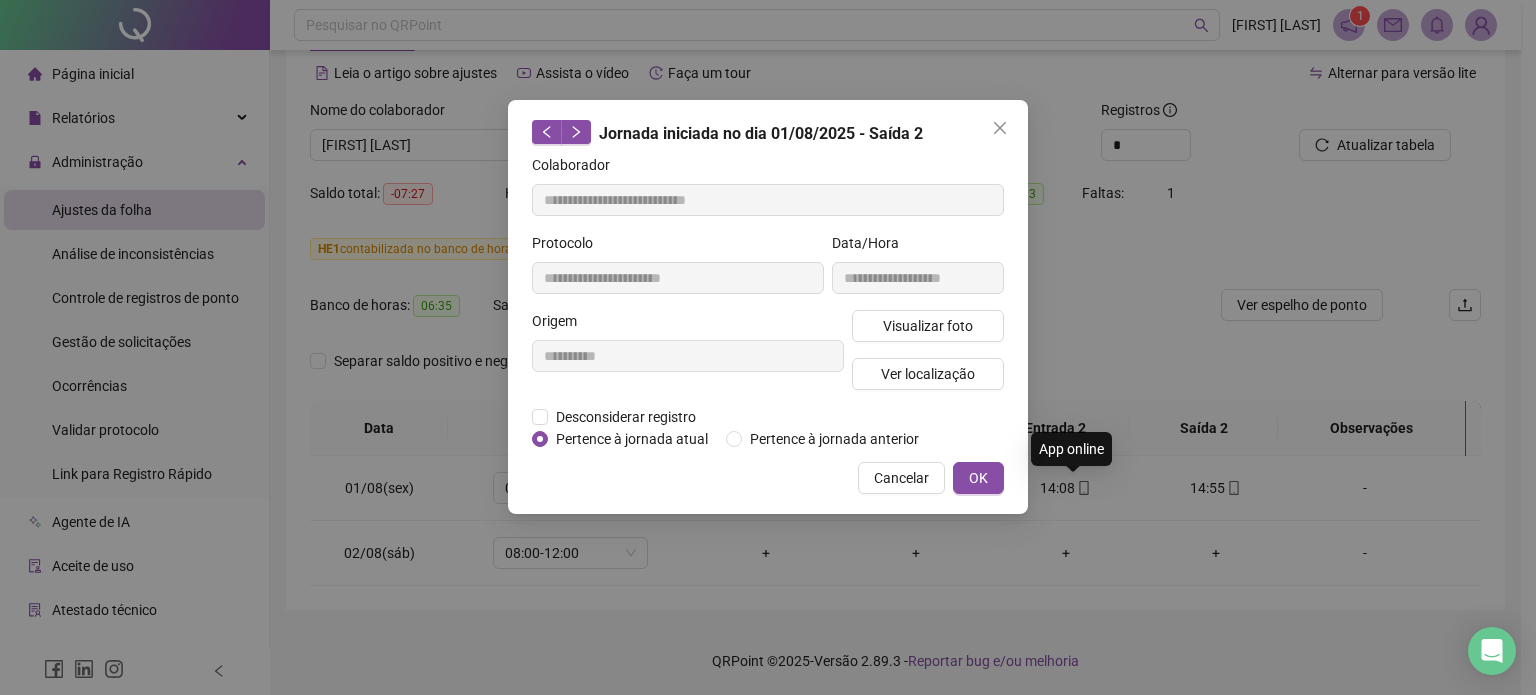 type on "**********" 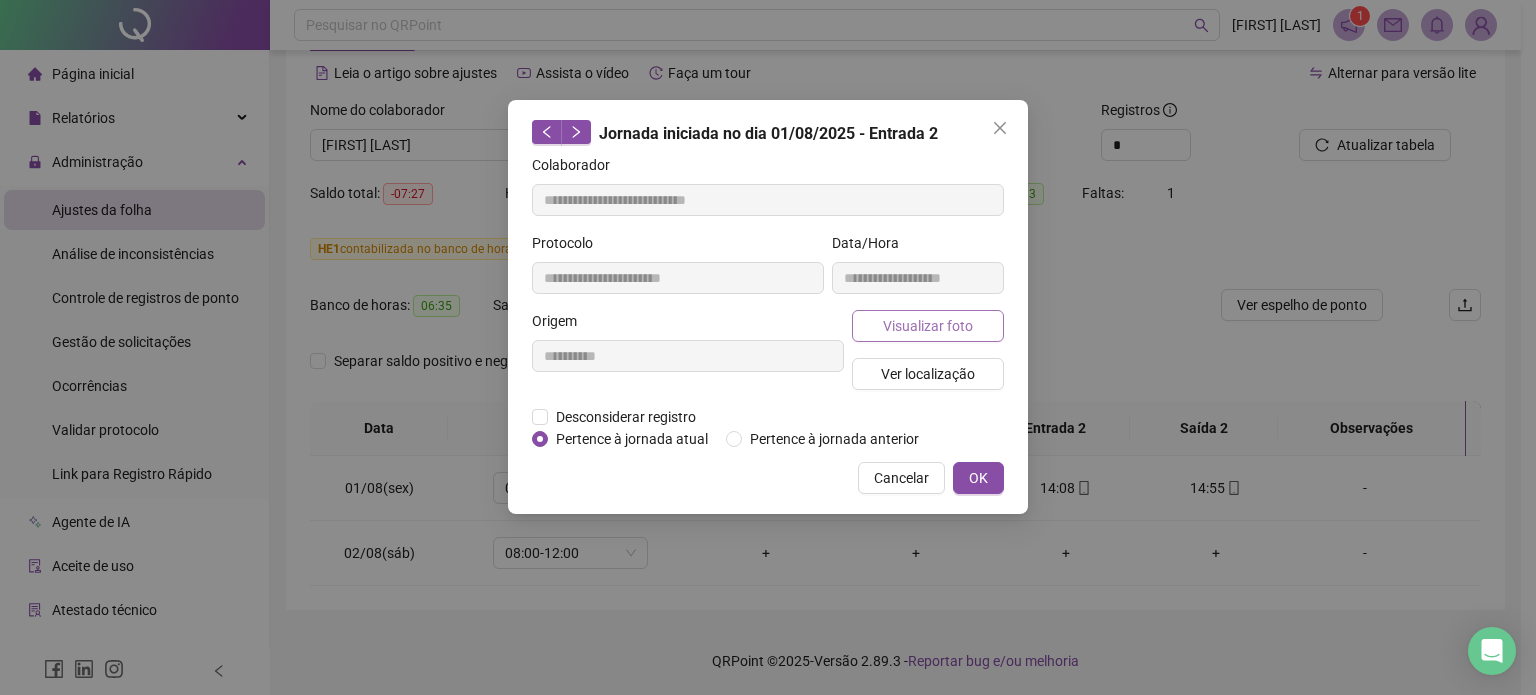 click on "Visualizar foto" at bounding box center [928, 326] 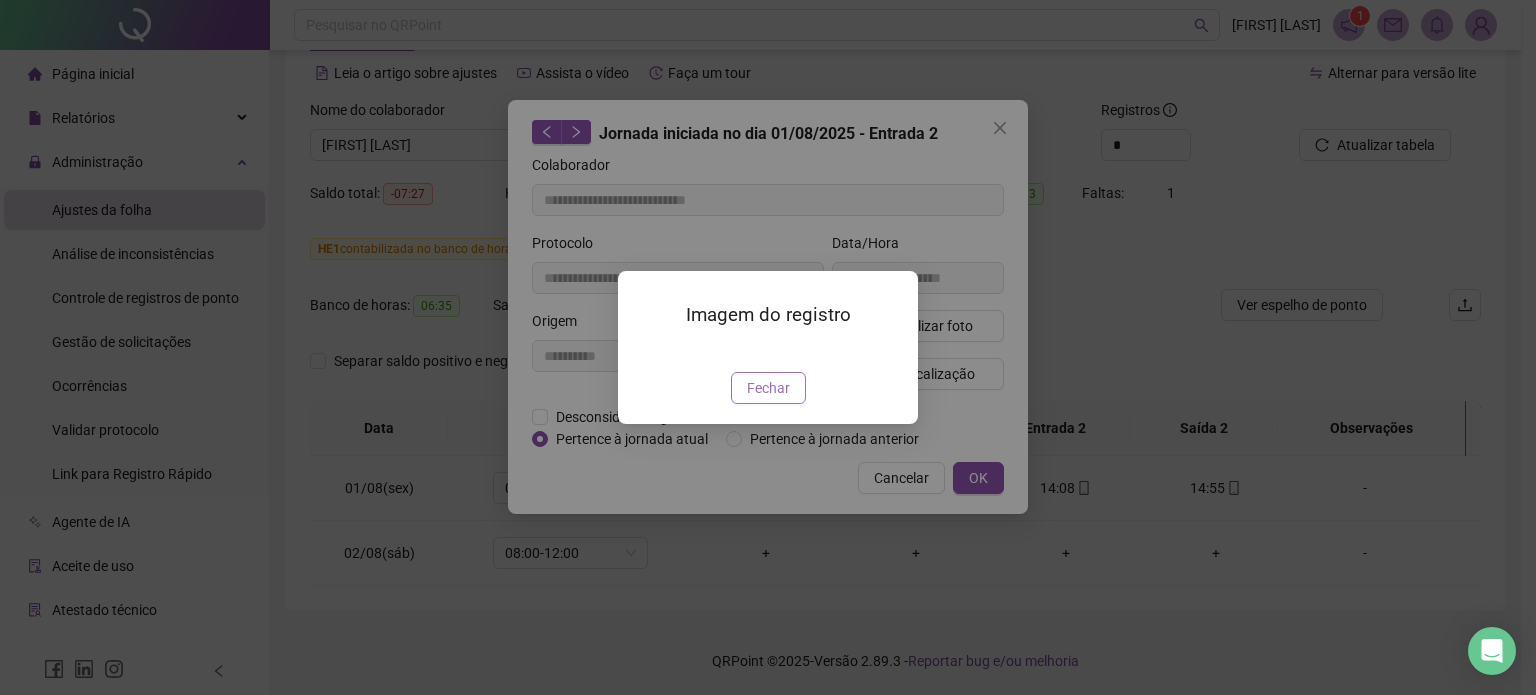 click on "Fechar" at bounding box center [768, 388] 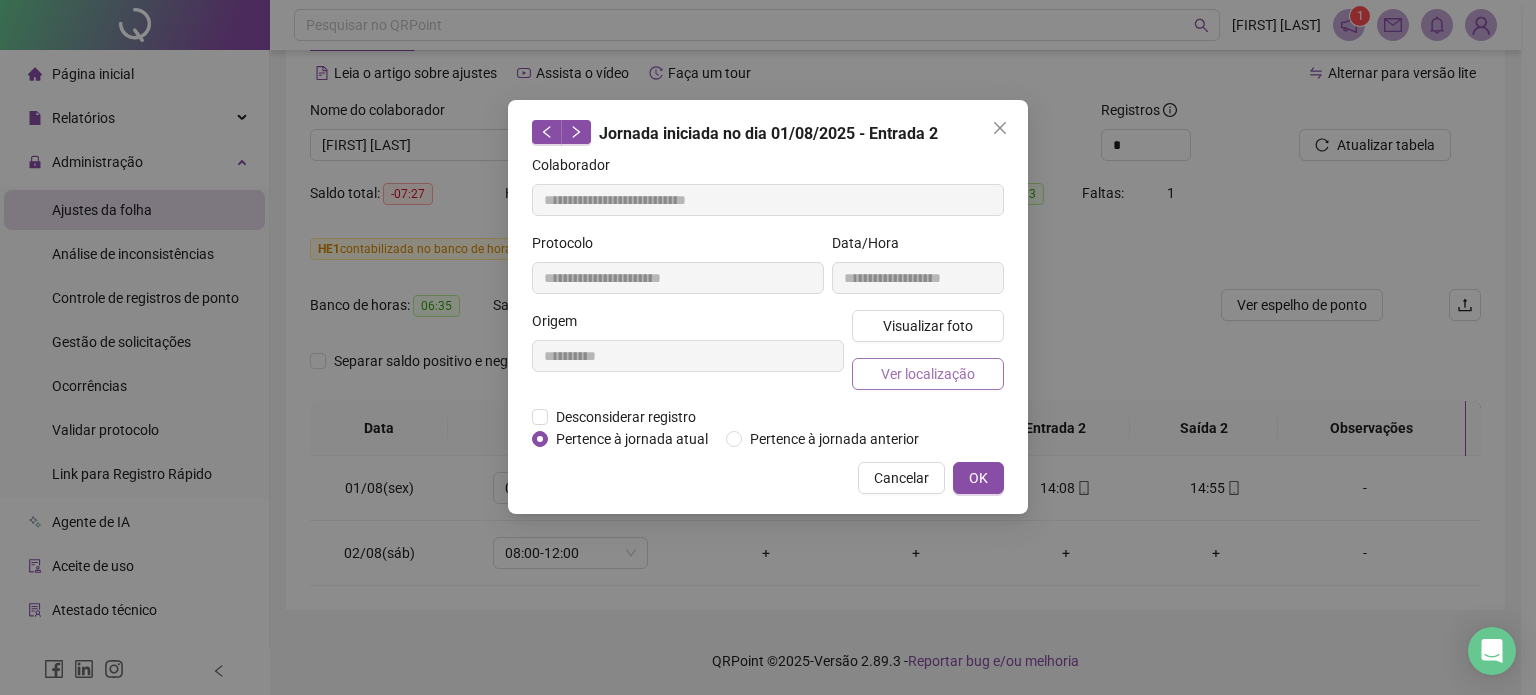 click on "Ver localização" at bounding box center [928, 374] 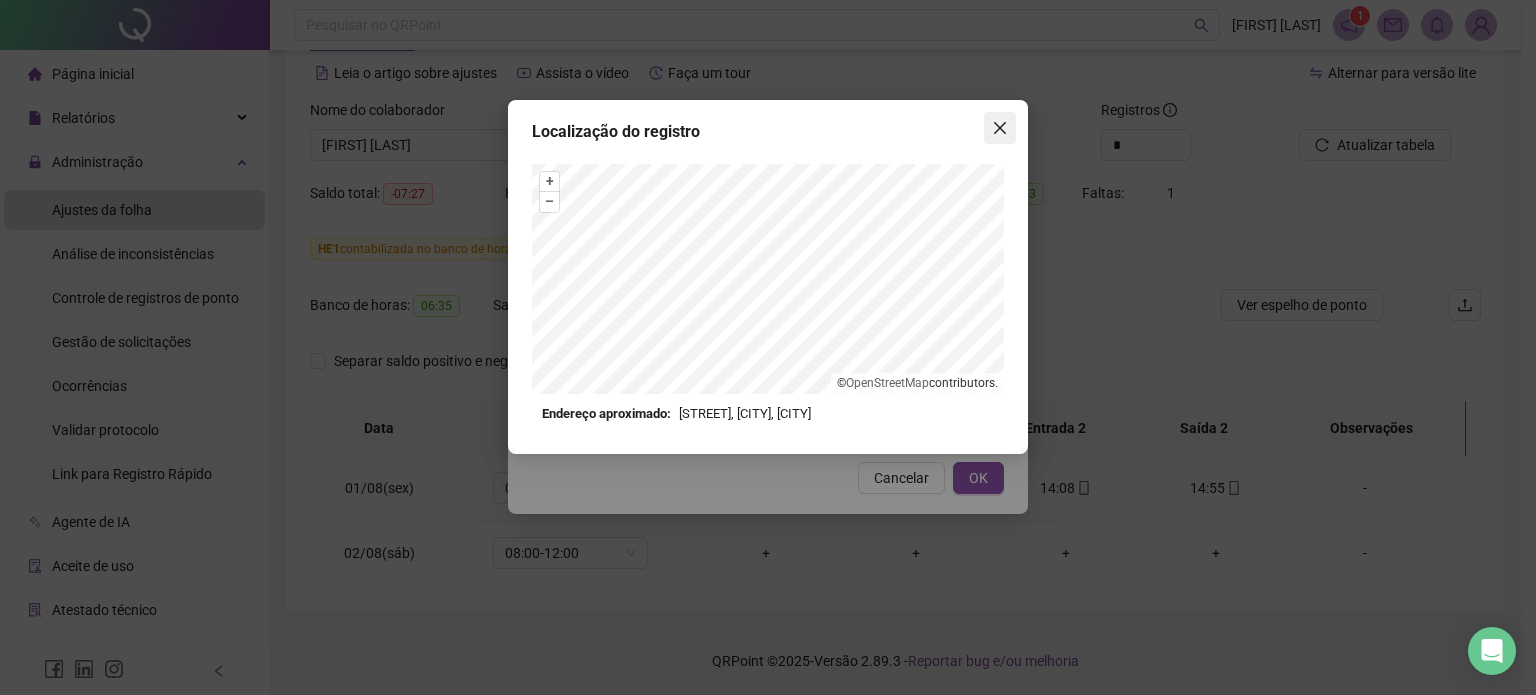 click 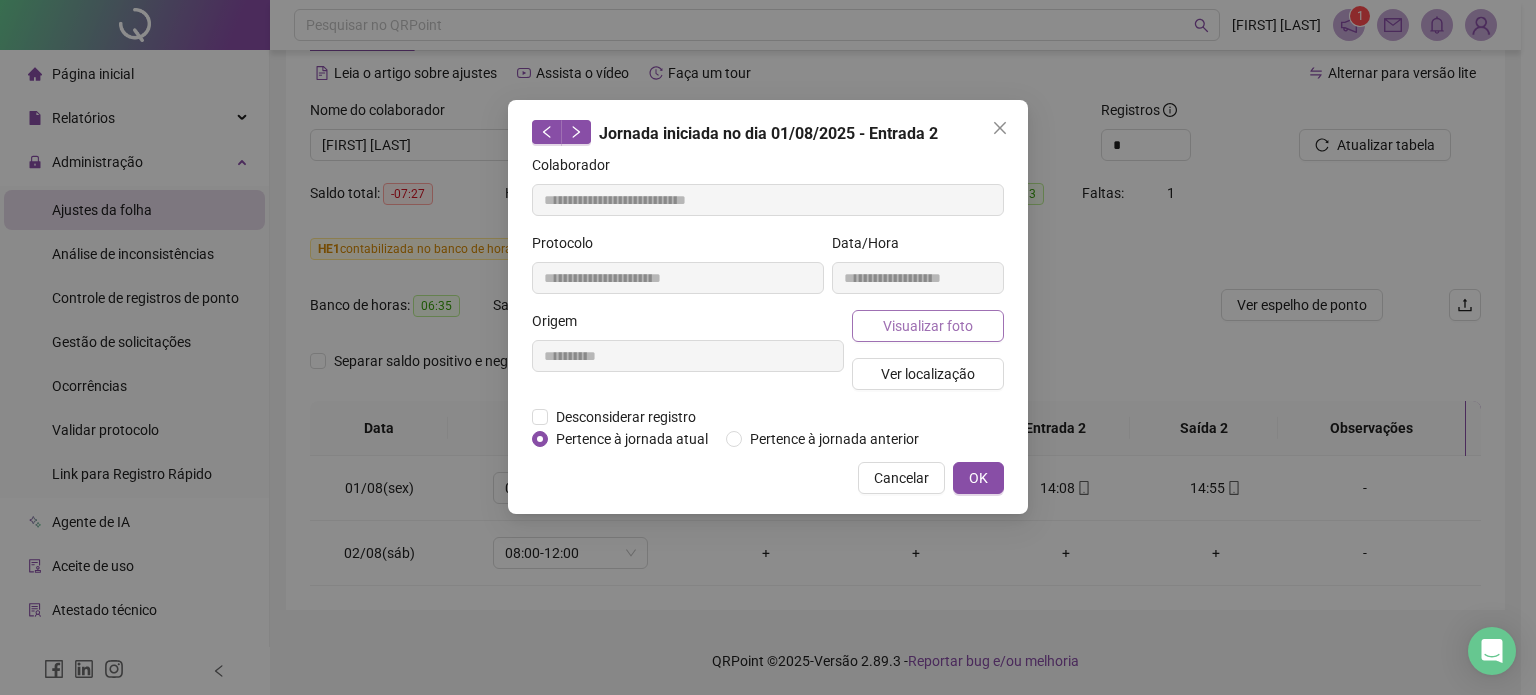 click on "Visualizar foto" at bounding box center [928, 326] 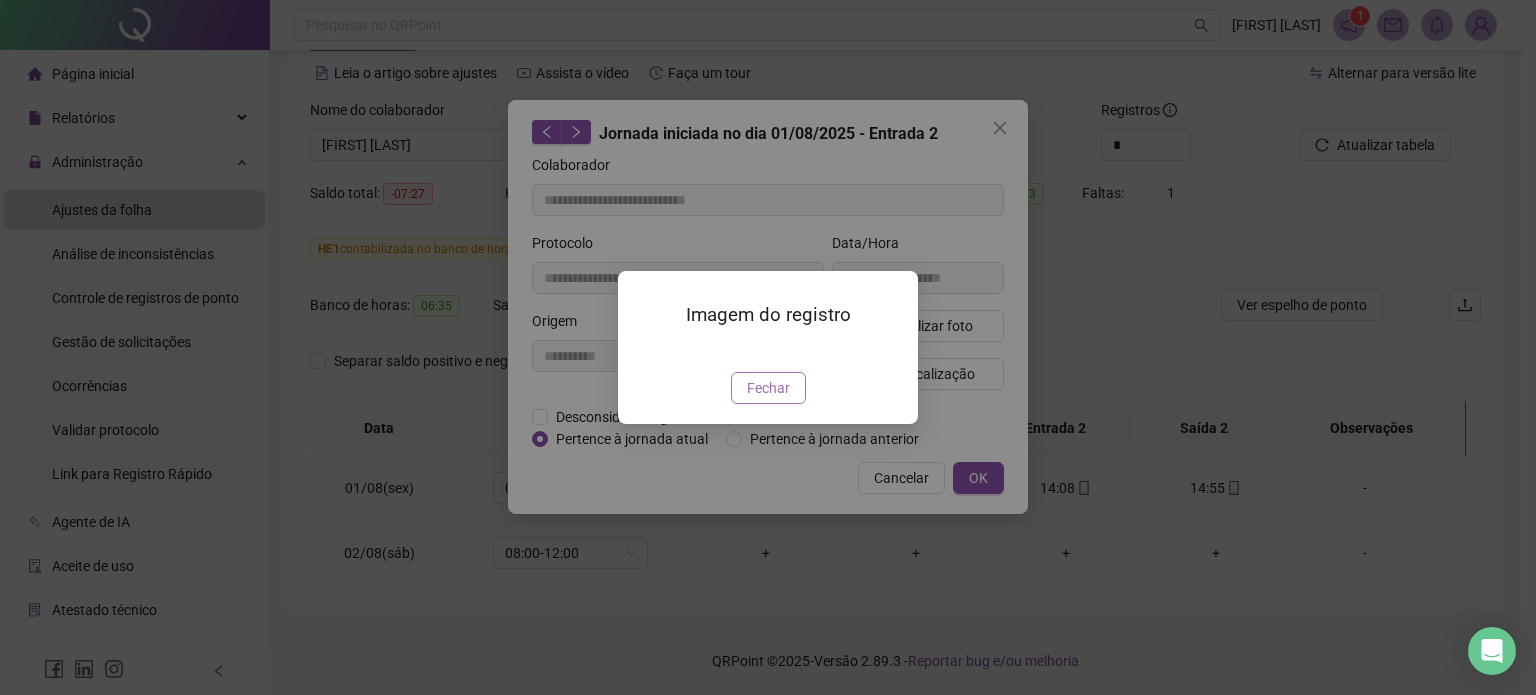click on "Fechar" at bounding box center [768, 388] 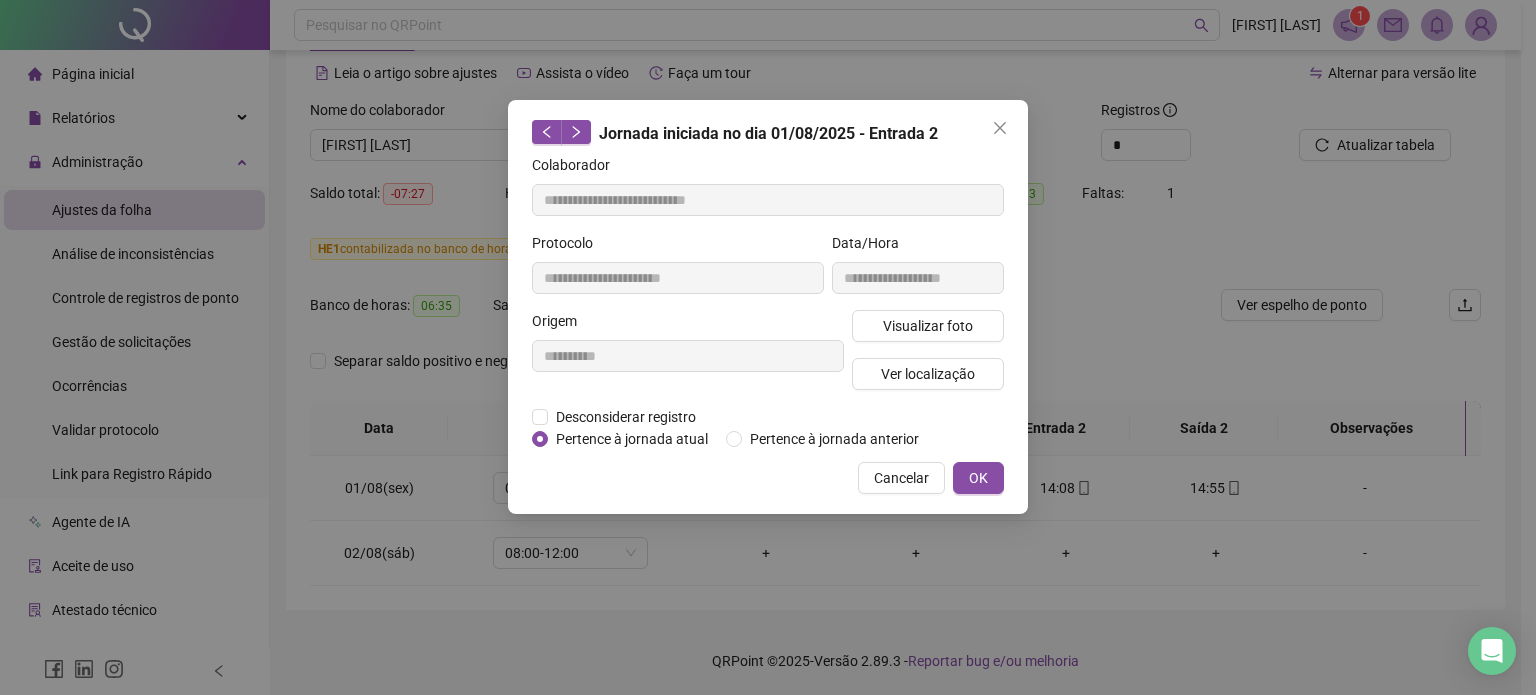 click on "**********" at bounding box center [768, 307] 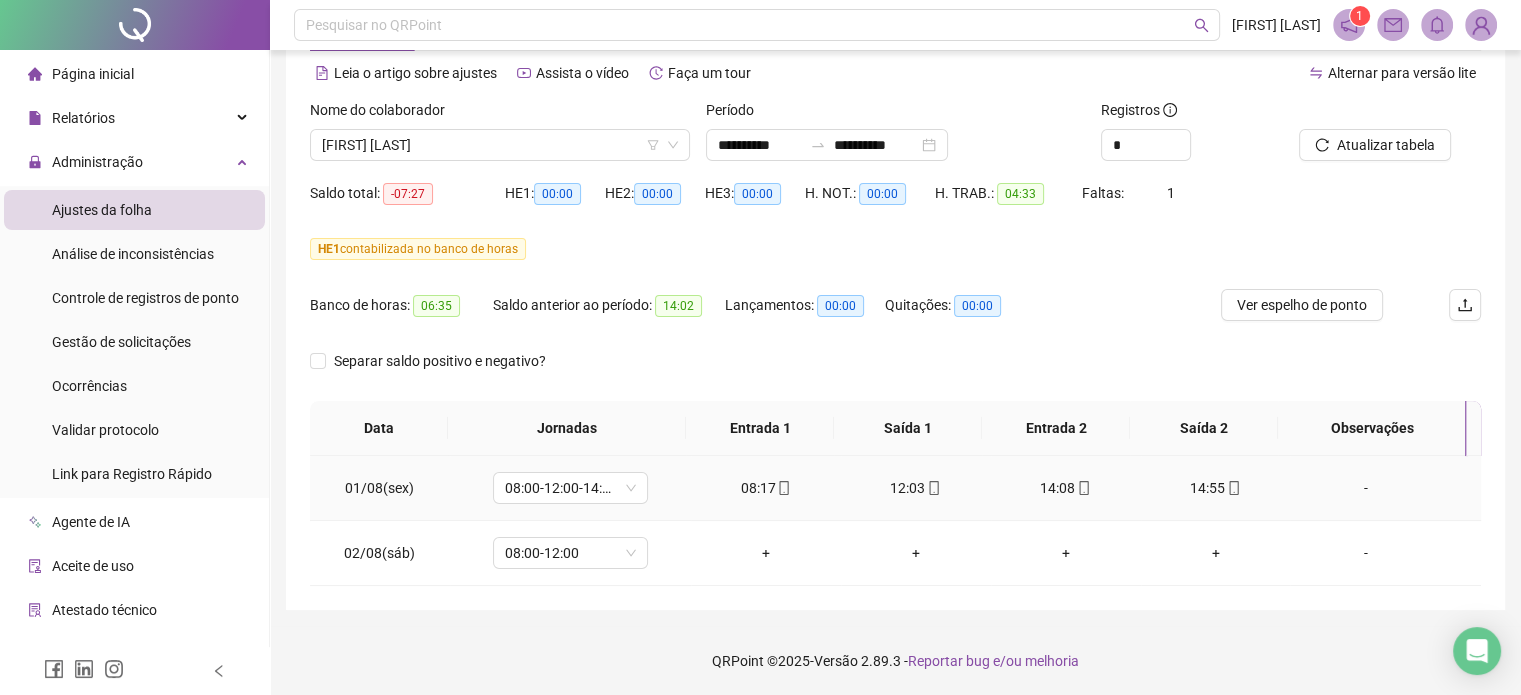 click on "12:03" at bounding box center (916, 488) 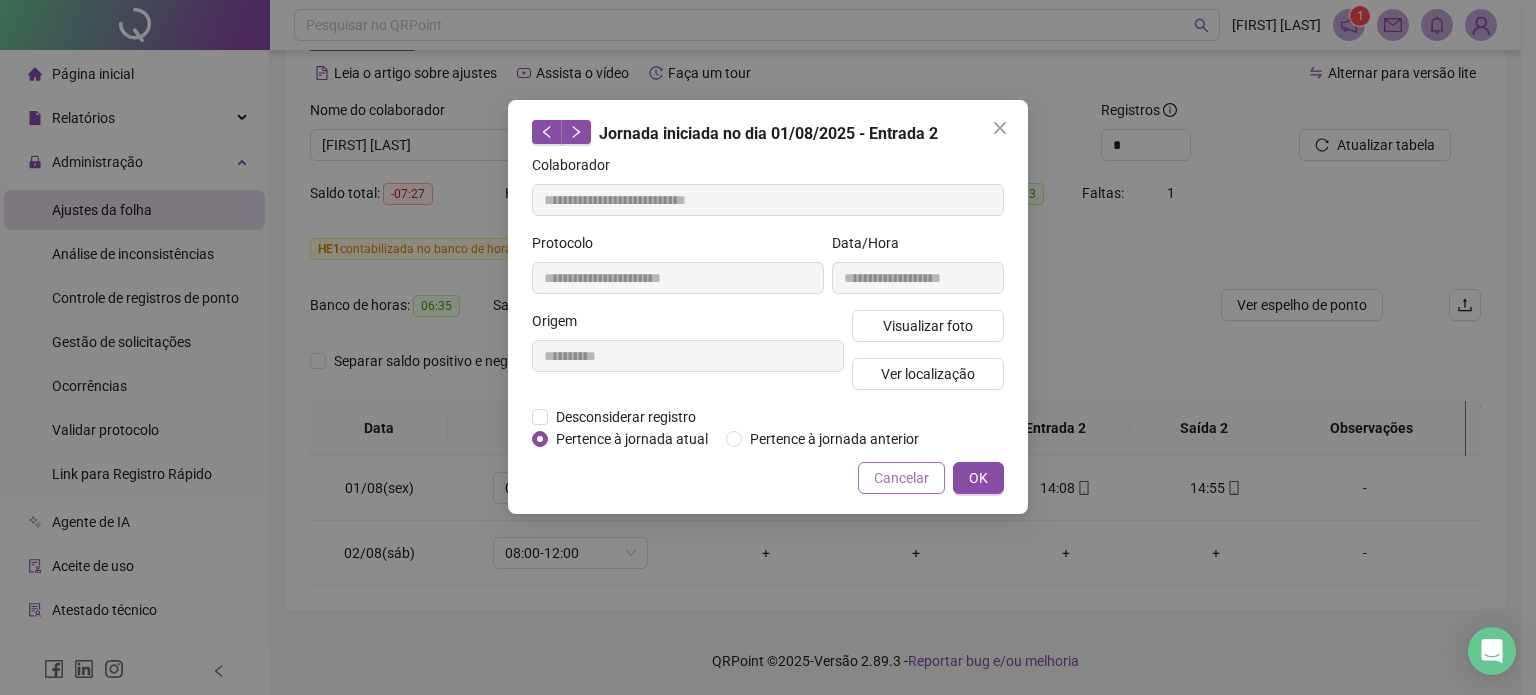 type on "**********" 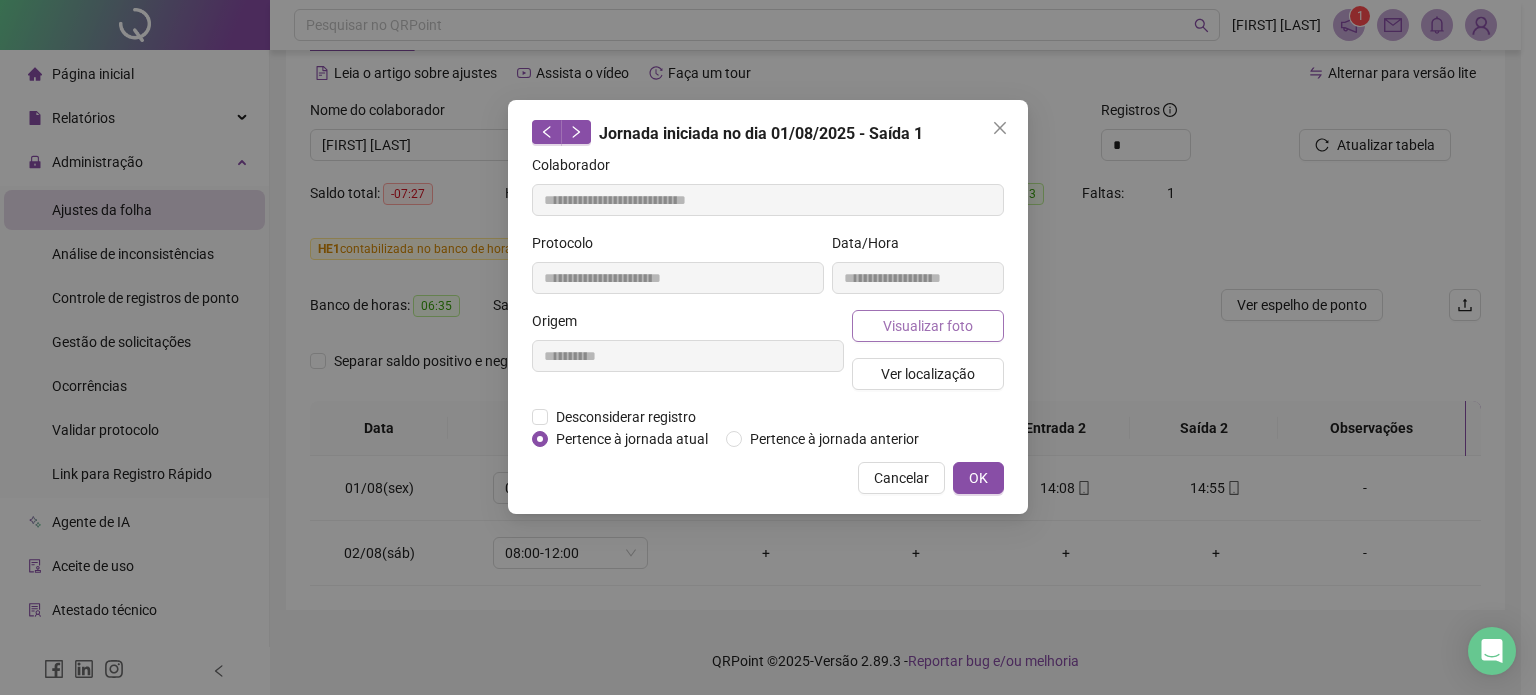 click on "Visualizar foto" at bounding box center (928, 326) 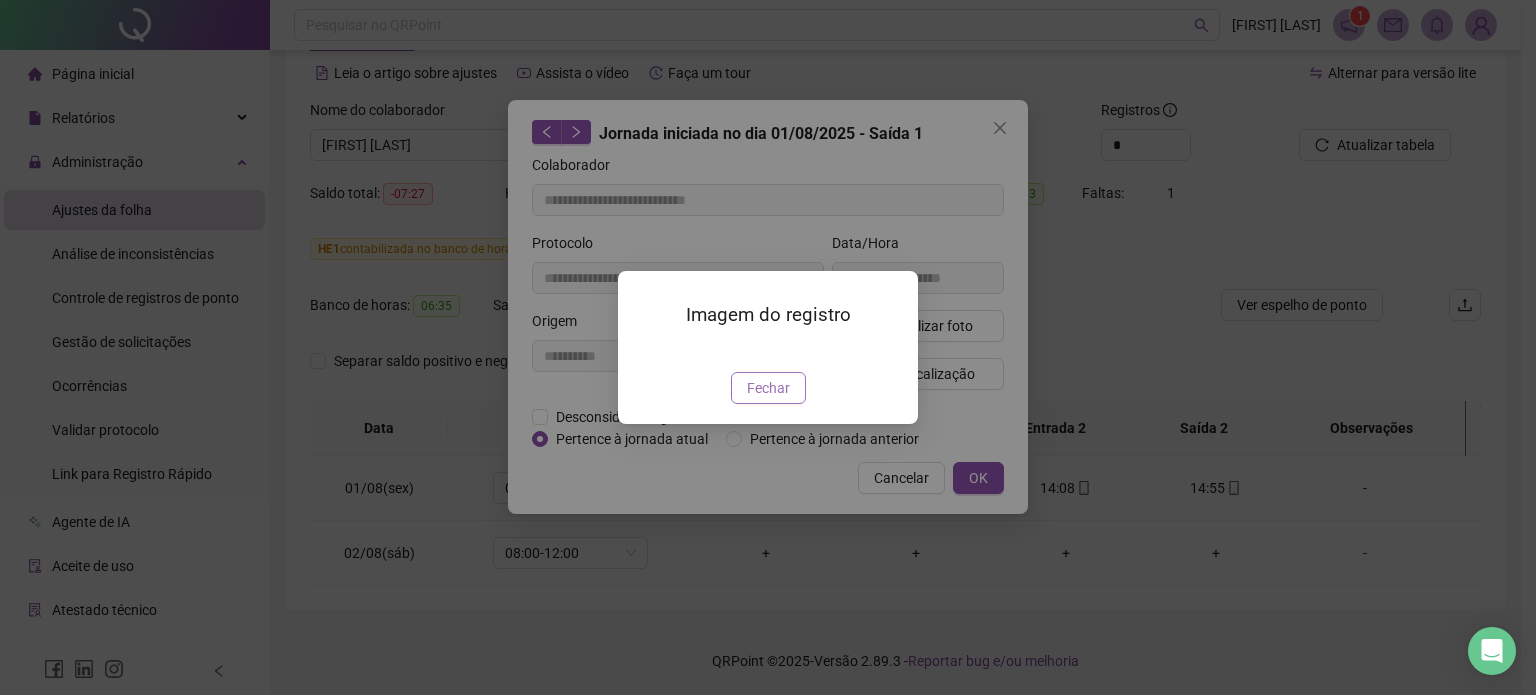 click on "Fechar" at bounding box center (768, 388) 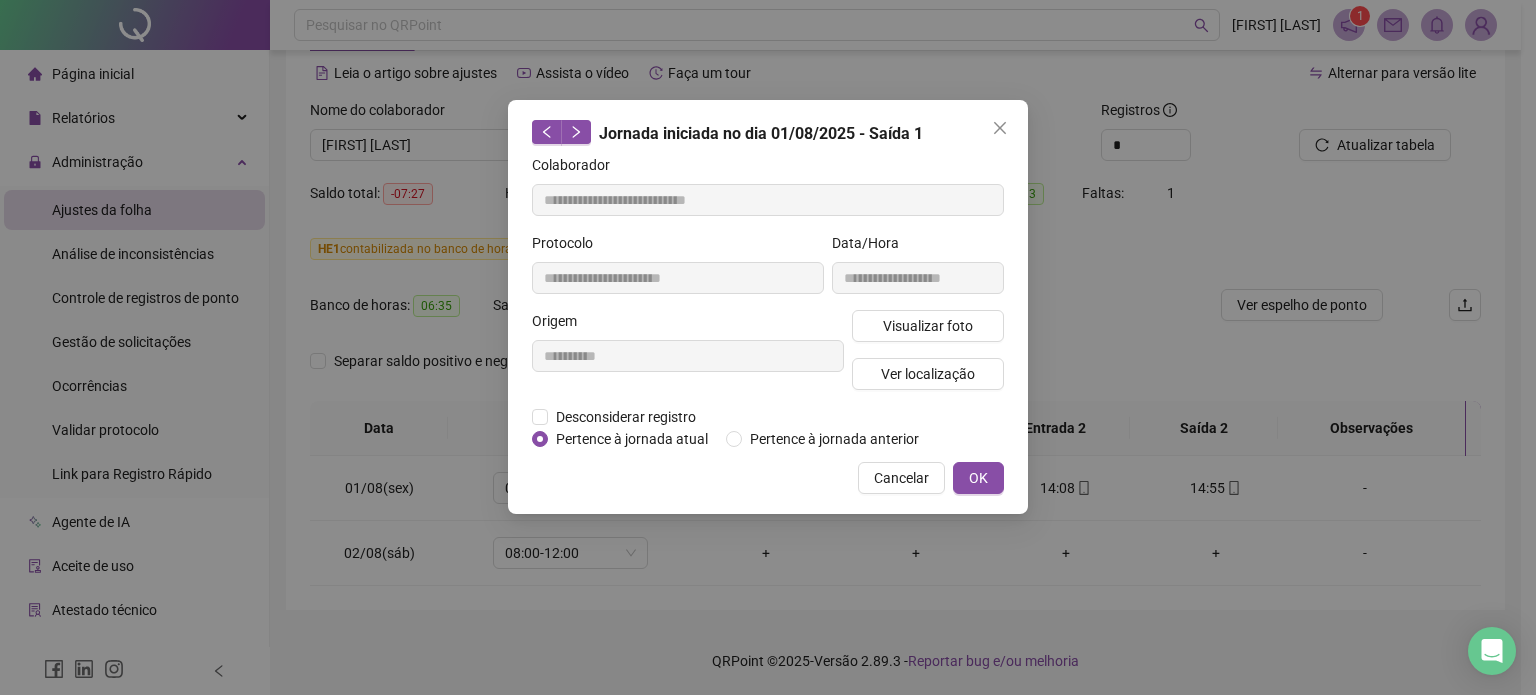 click 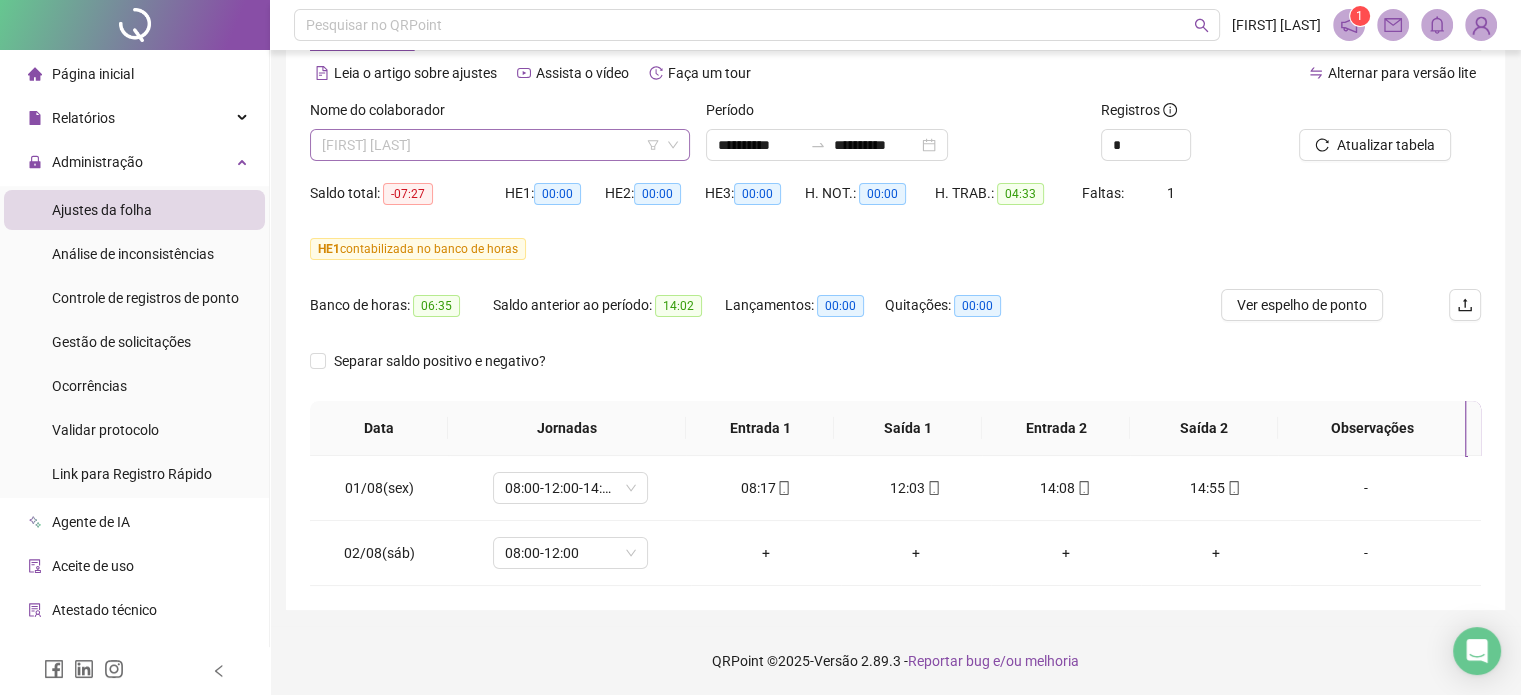 click on "THIAGO FERNANDES DE OLIVEIRA" at bounding box center (500, 145) 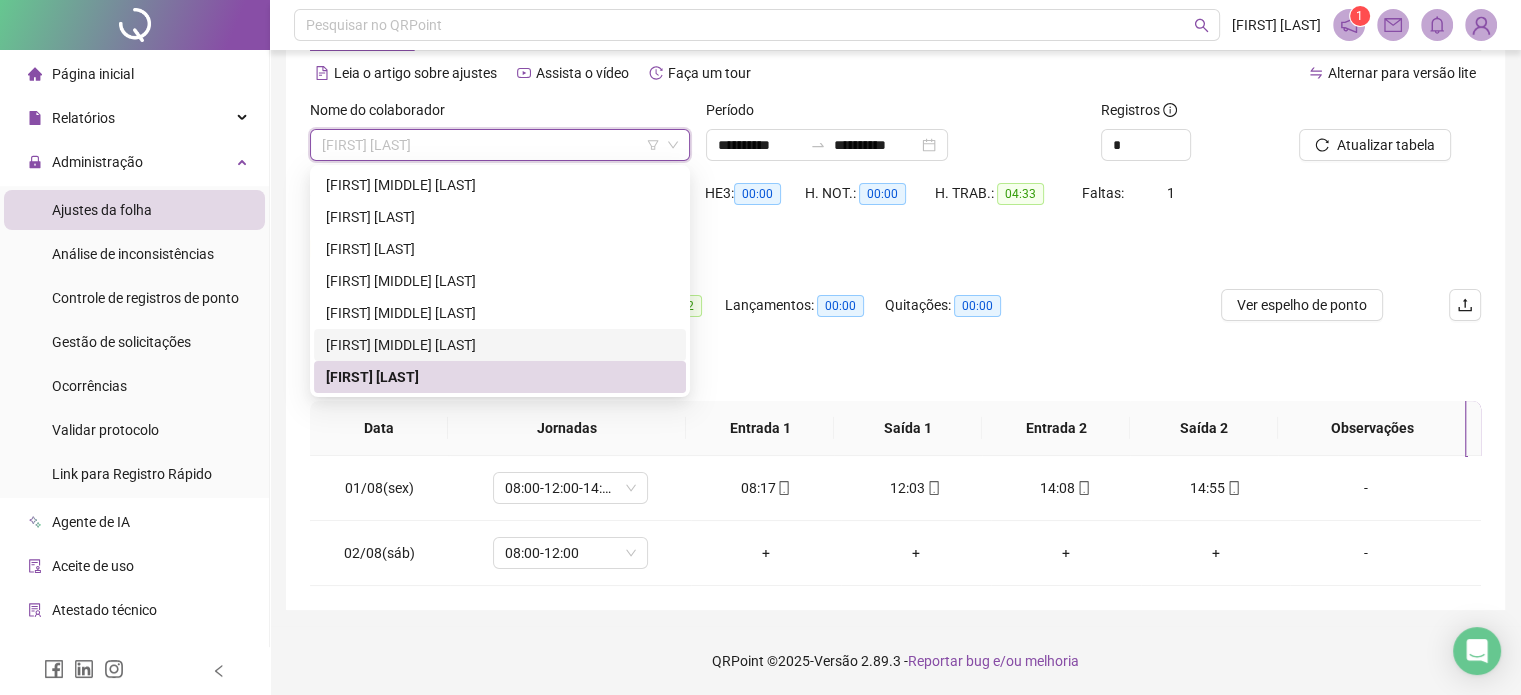 click on "PEDRO LUCAS FERREIRA FREITAS" at bounding box center [500, 345] 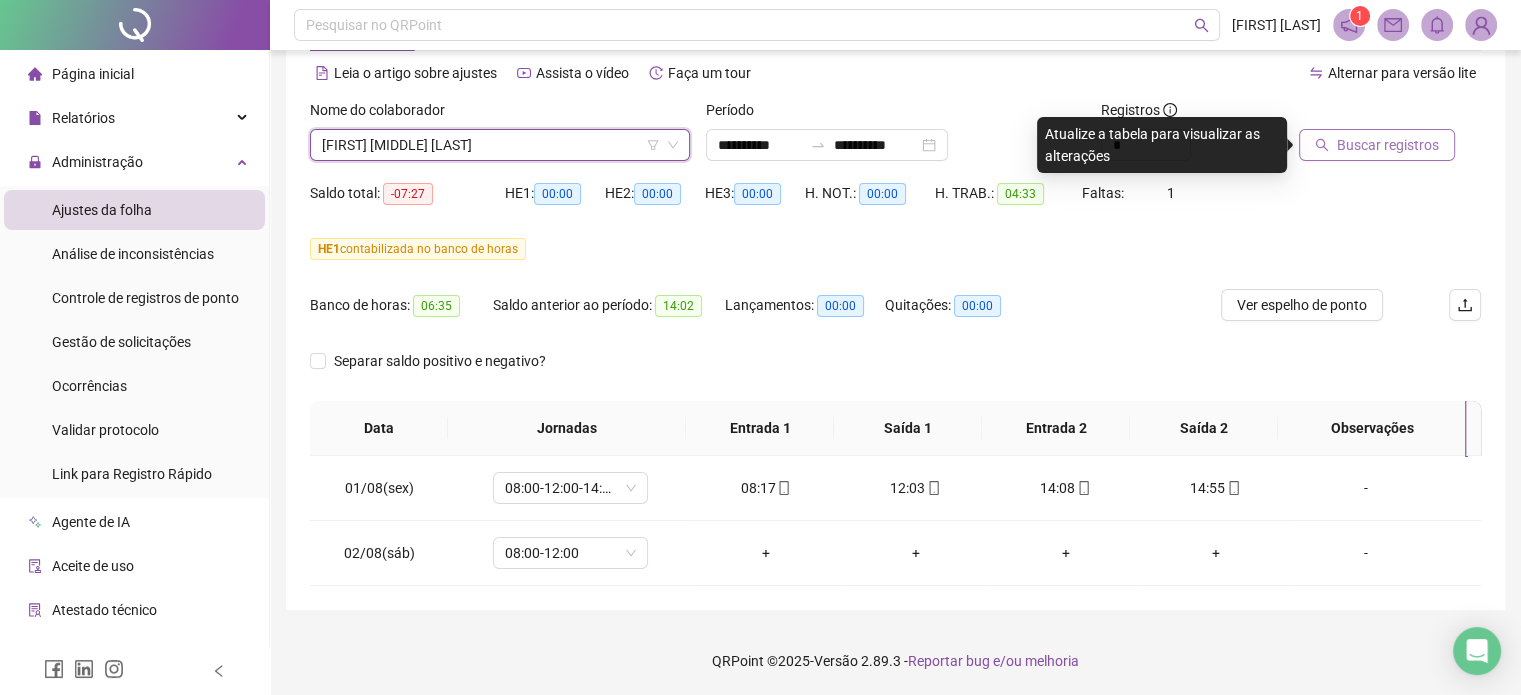 click on "Buscar registros" at bounding box center (1377, 145) 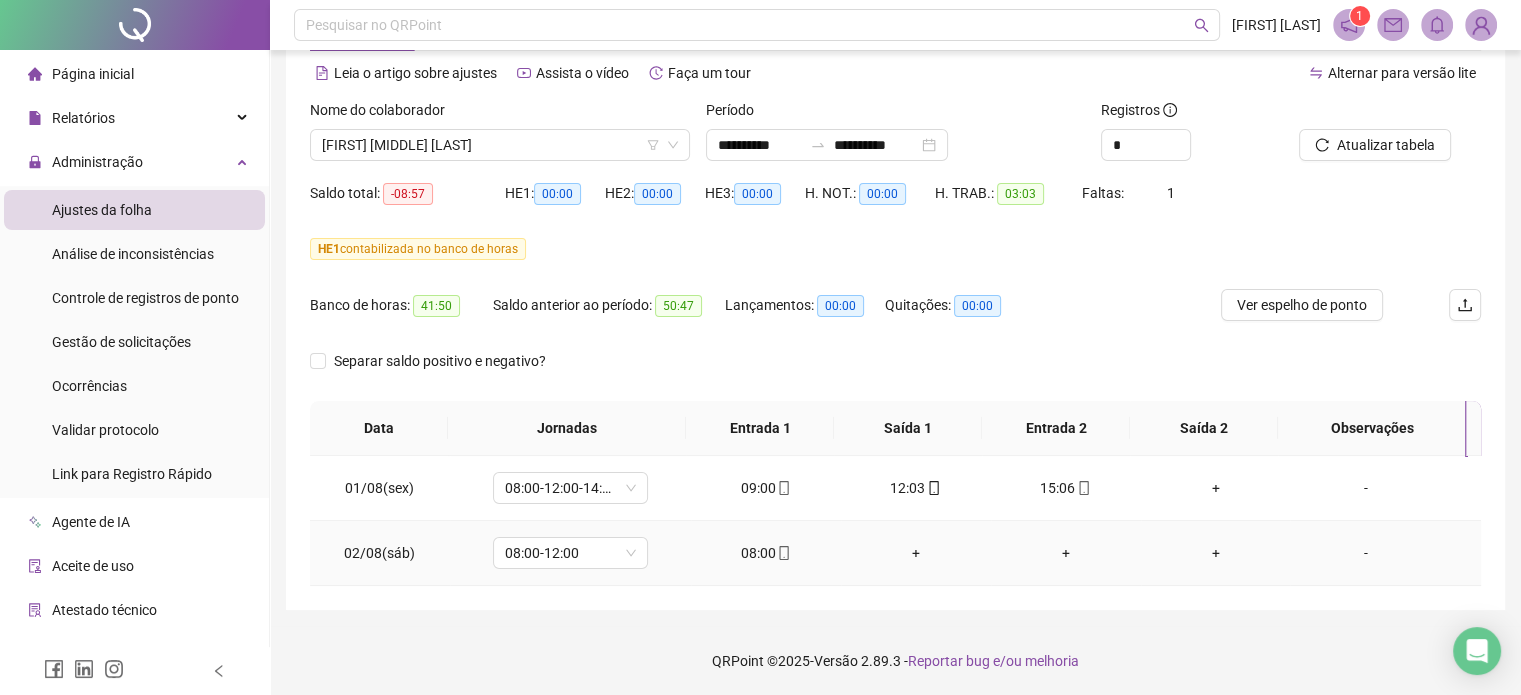 click 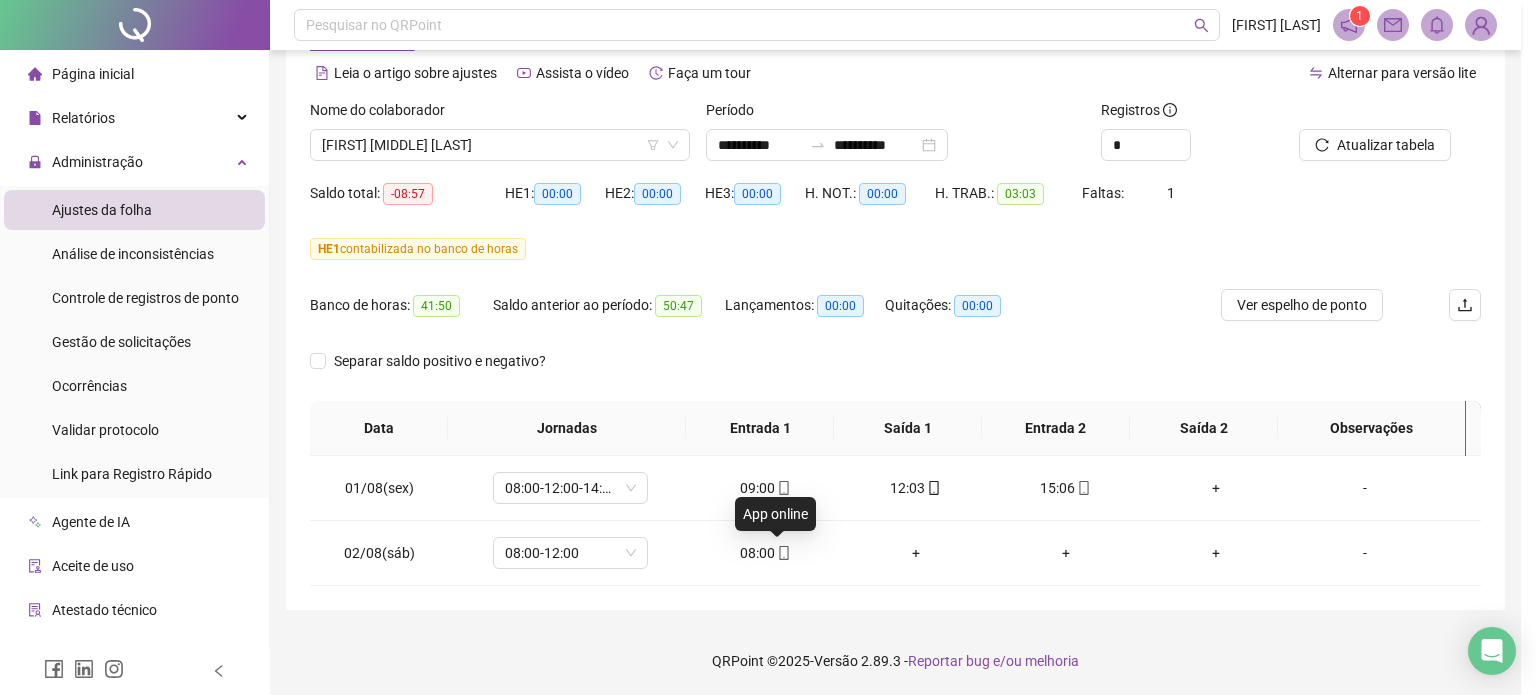 type on "**********" 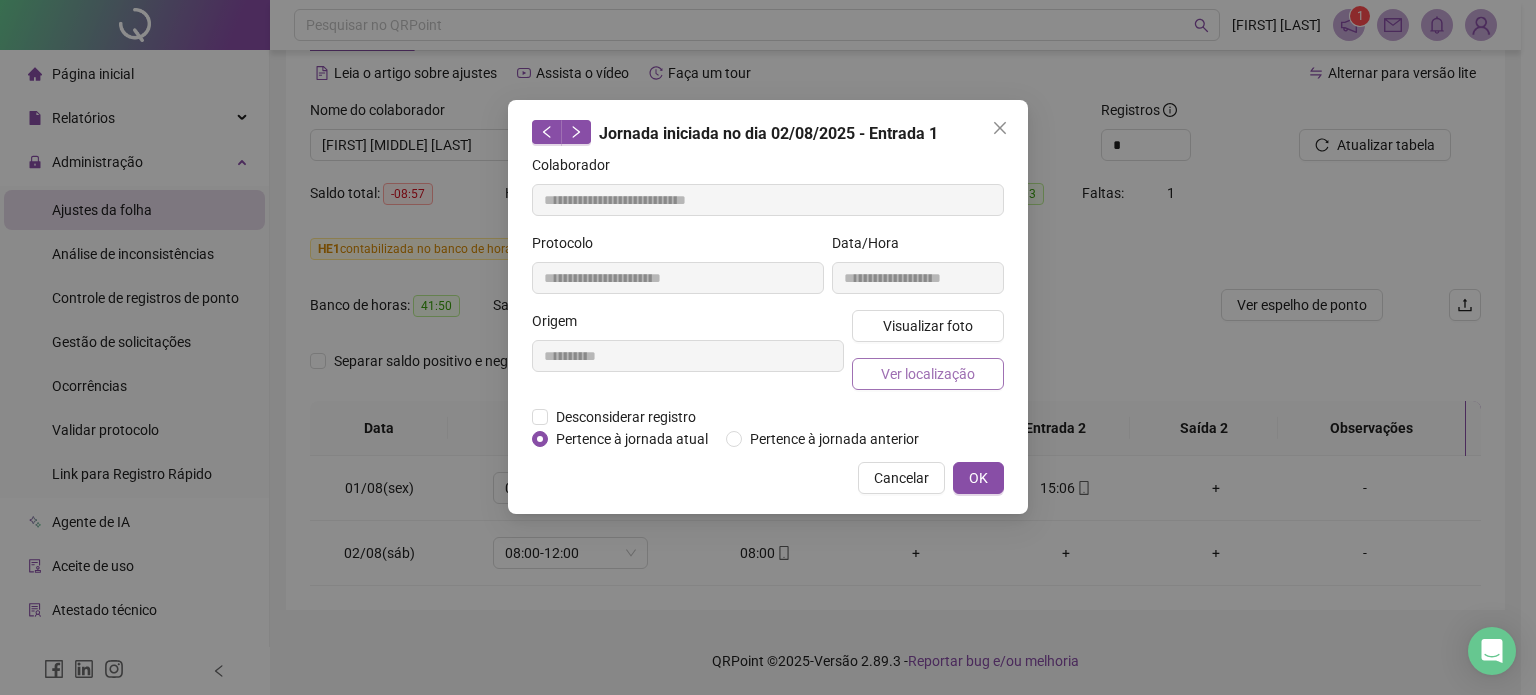 click on "Ver localização" at bounding box center (928, 374) 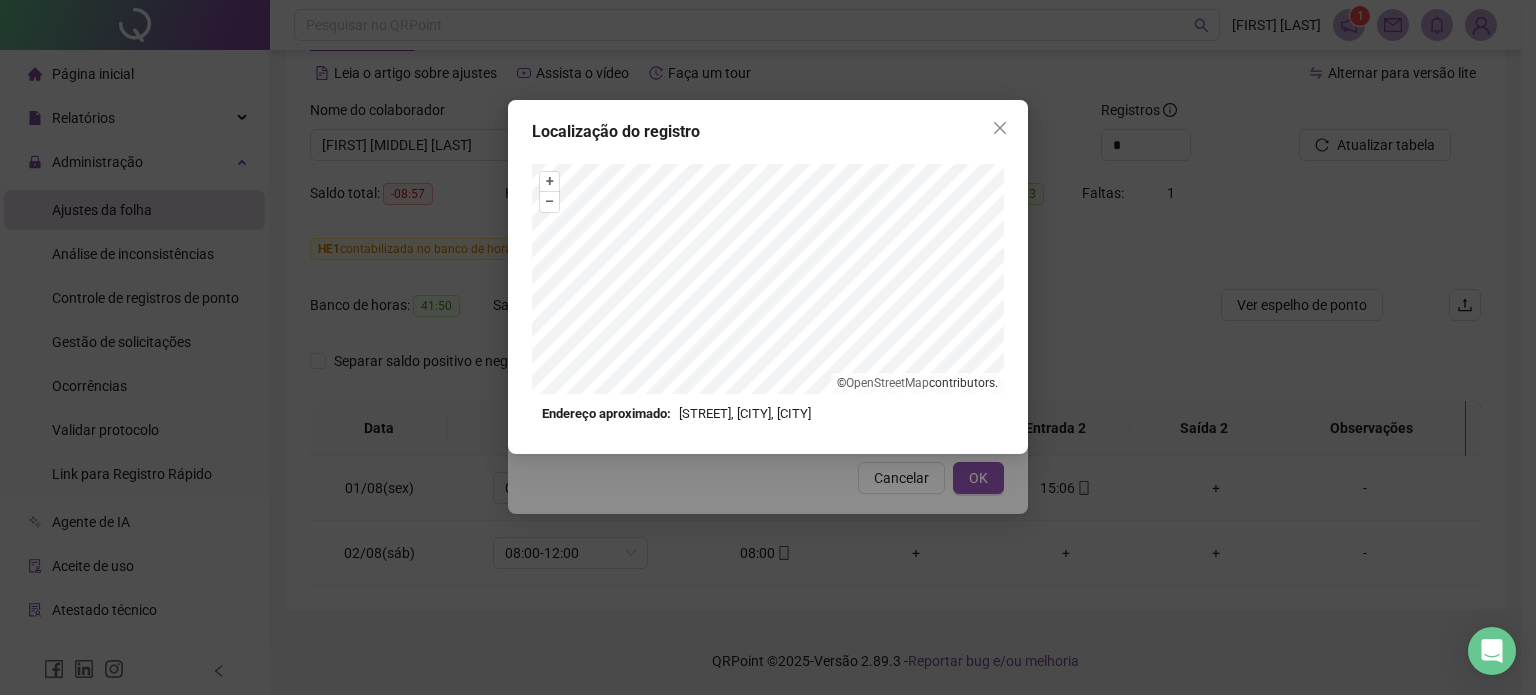 drag, startPoint x: 1004, startPoint y: 127, endPoint x: 997, endPoint y: 145, distance: 19.313208 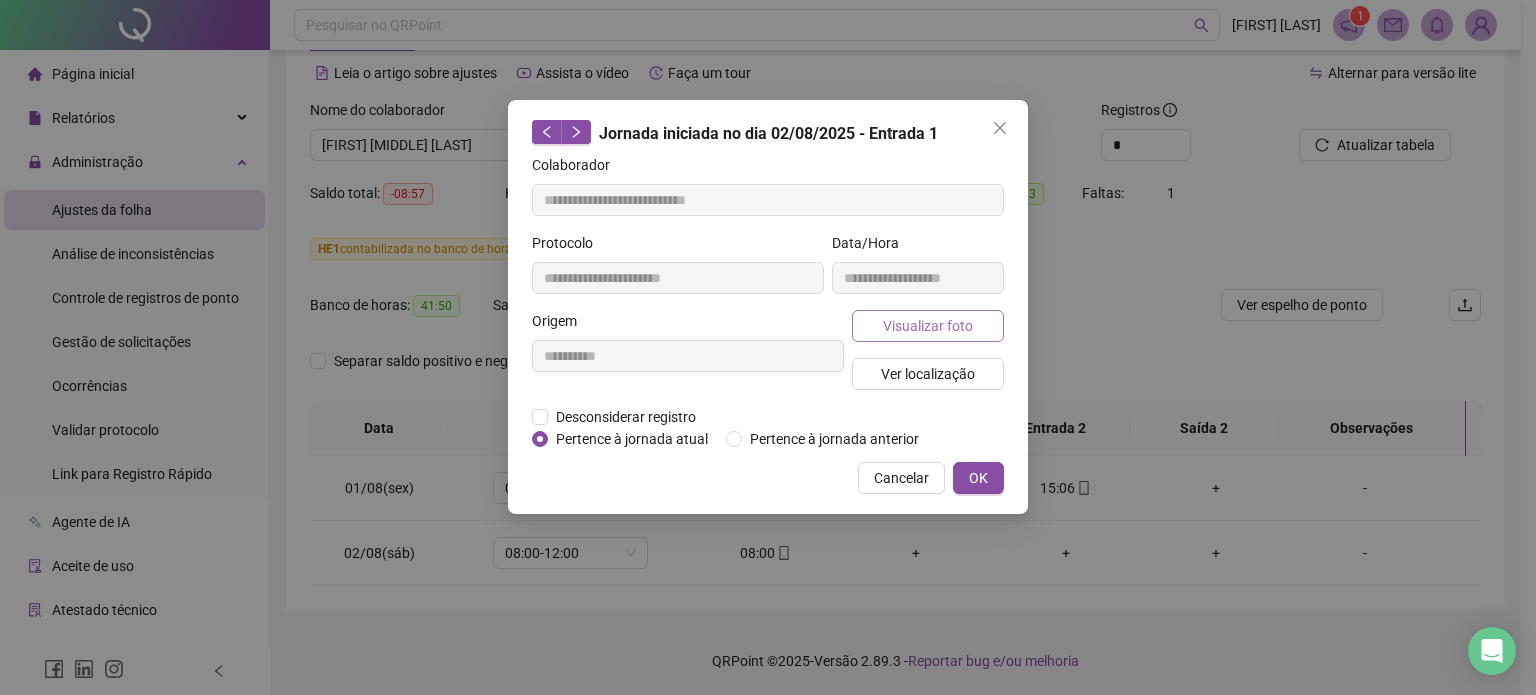 click on "Visualizar foto" at bounding box center (928, 326) 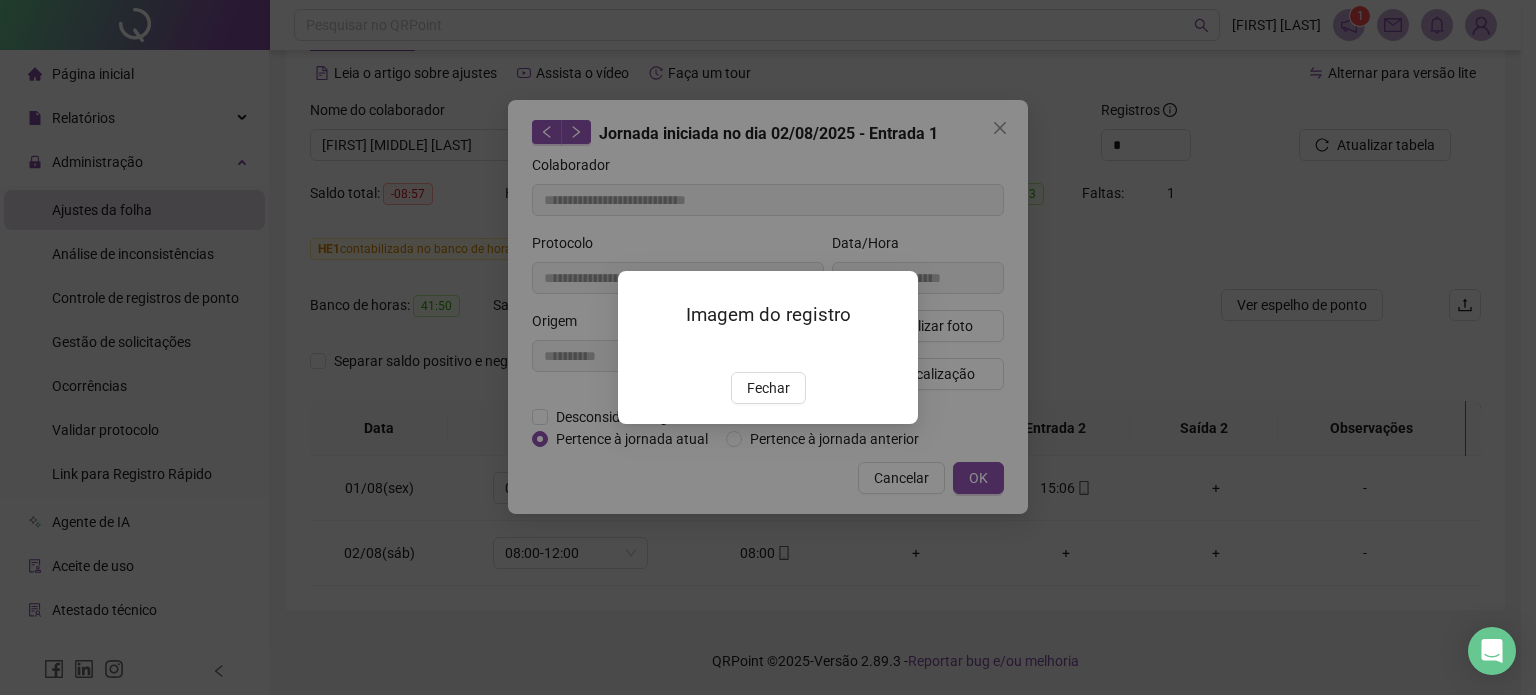 click at bounding box center [642, 351] 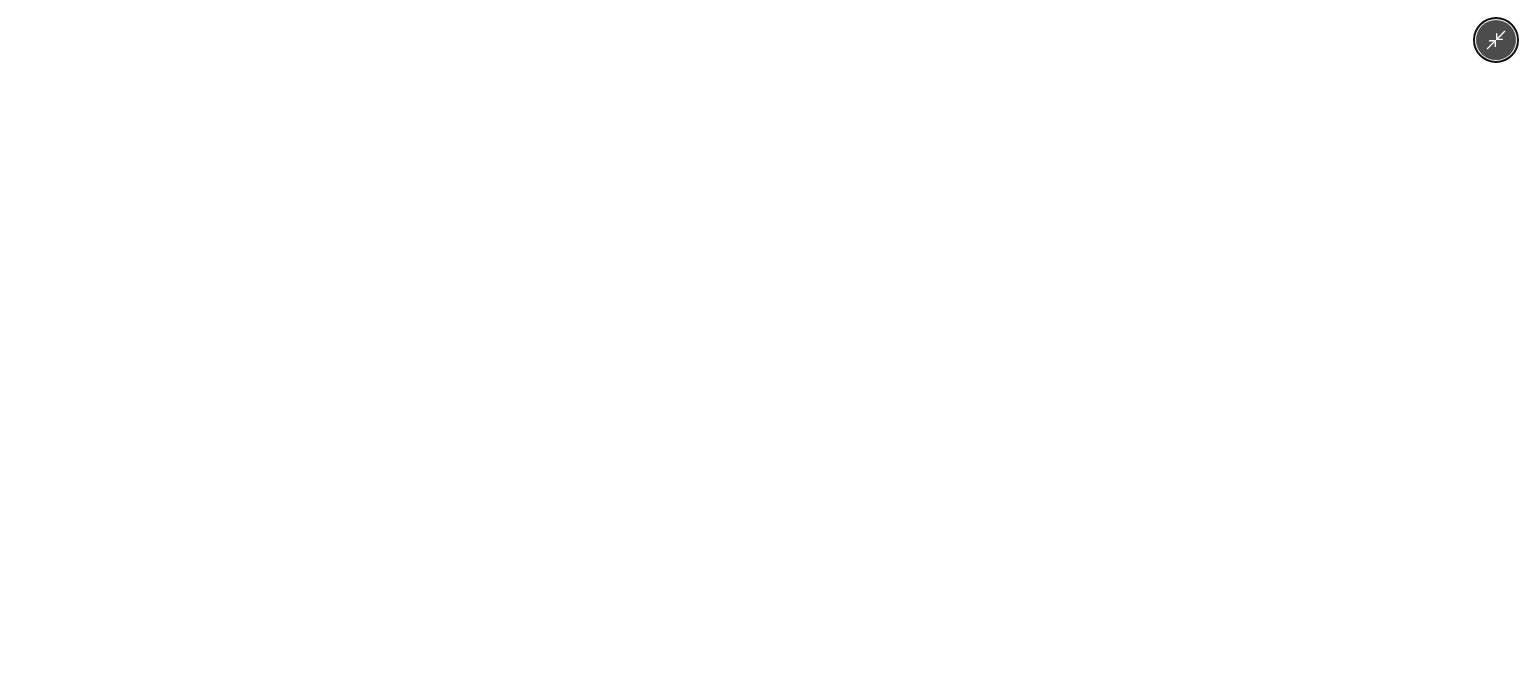 click at bounding box center (768, 347) 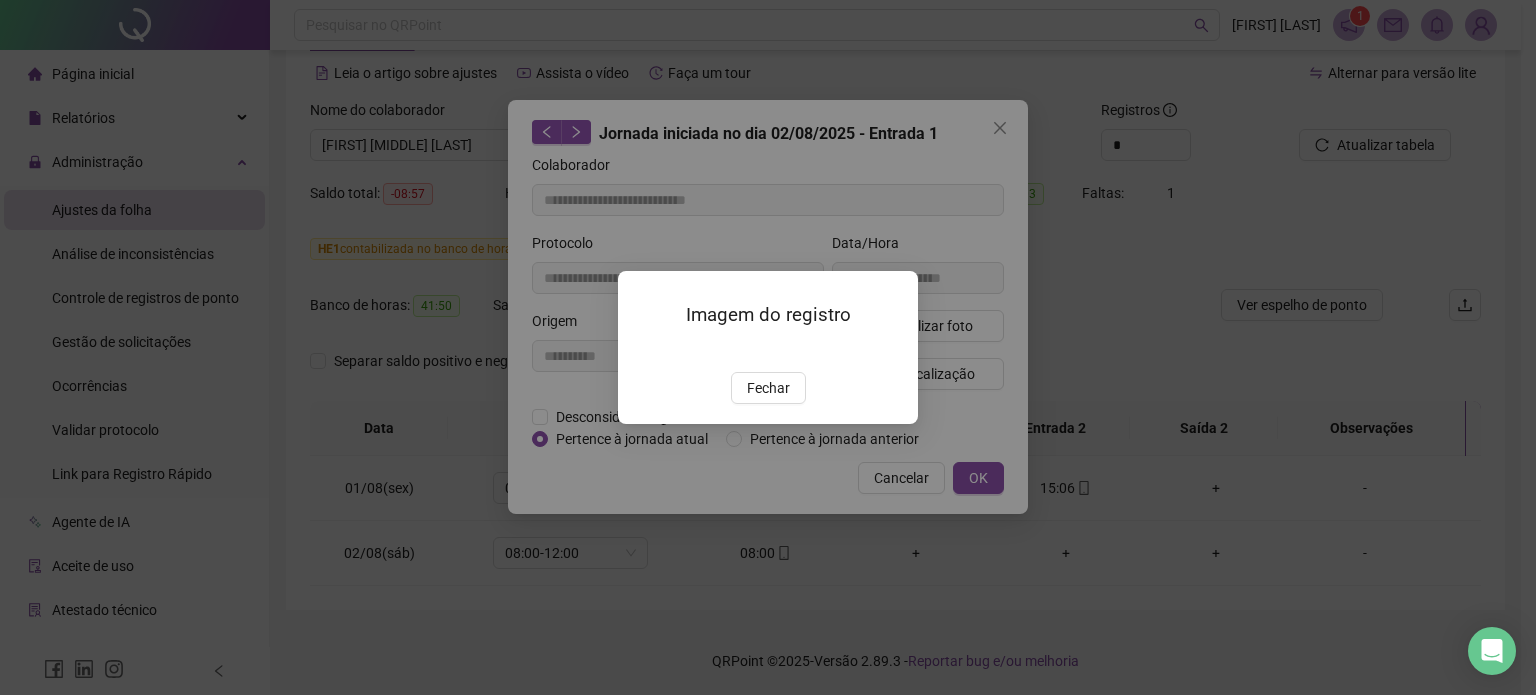 drag, startPoint x: 770, startPoint y: 511, endPoint x: 869, endPoint y: 377, distance: 166.60432 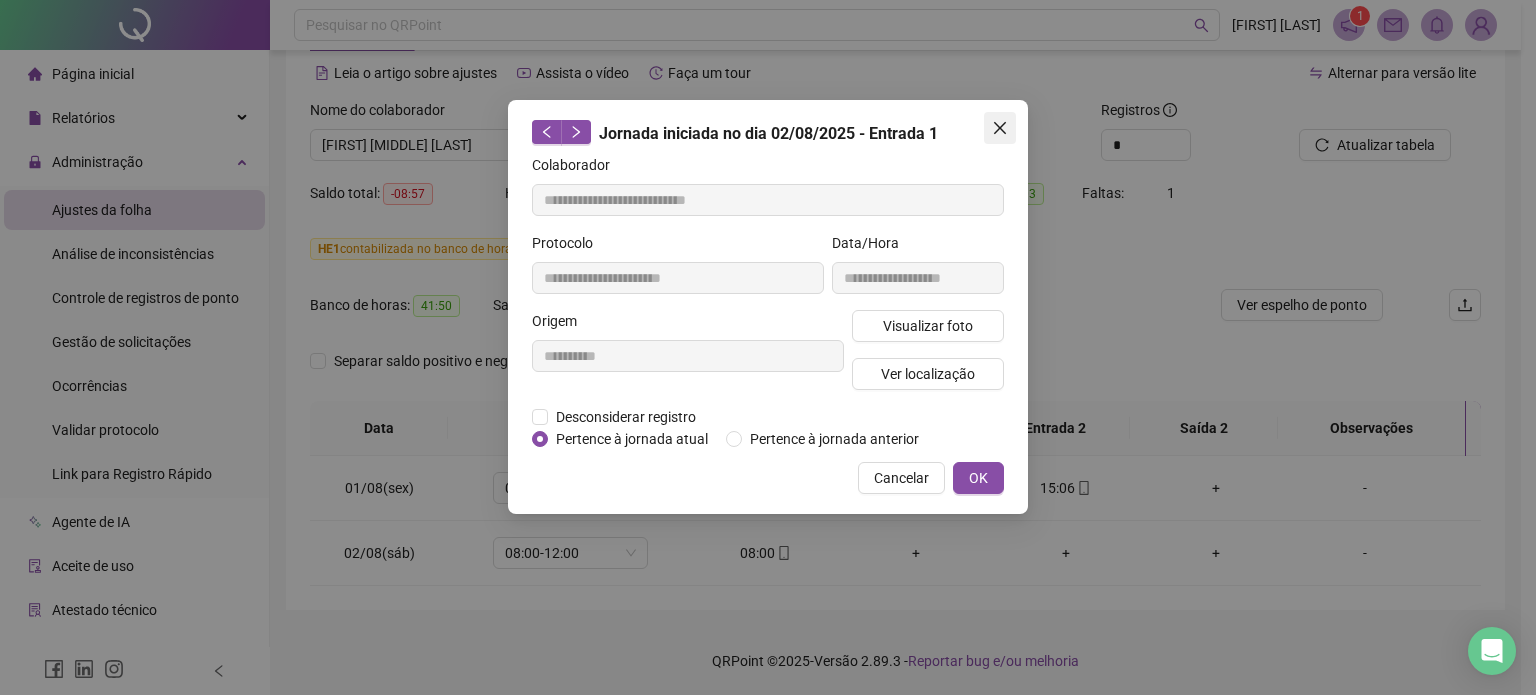 click 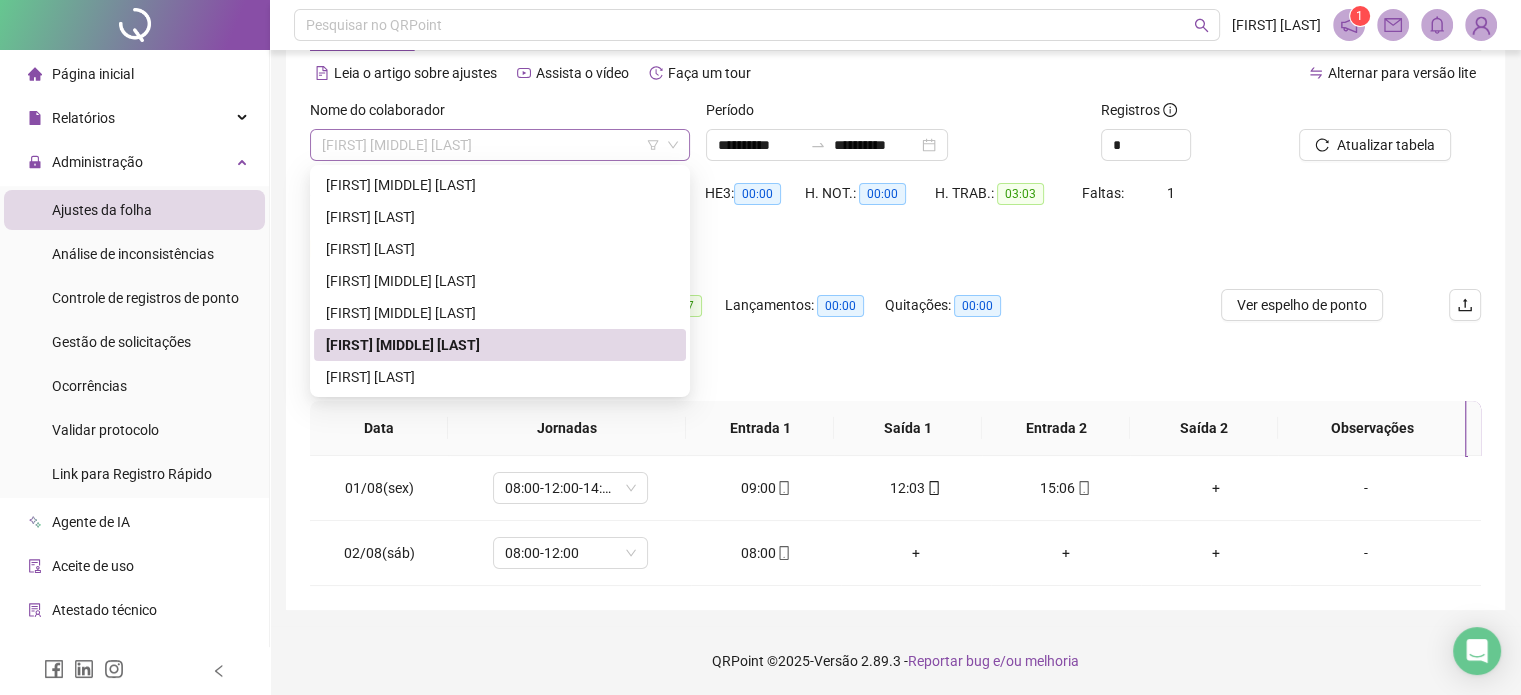 click on "PEDRO LUCAS FERREIRA FREITAS" at bounding box center [500, 145] 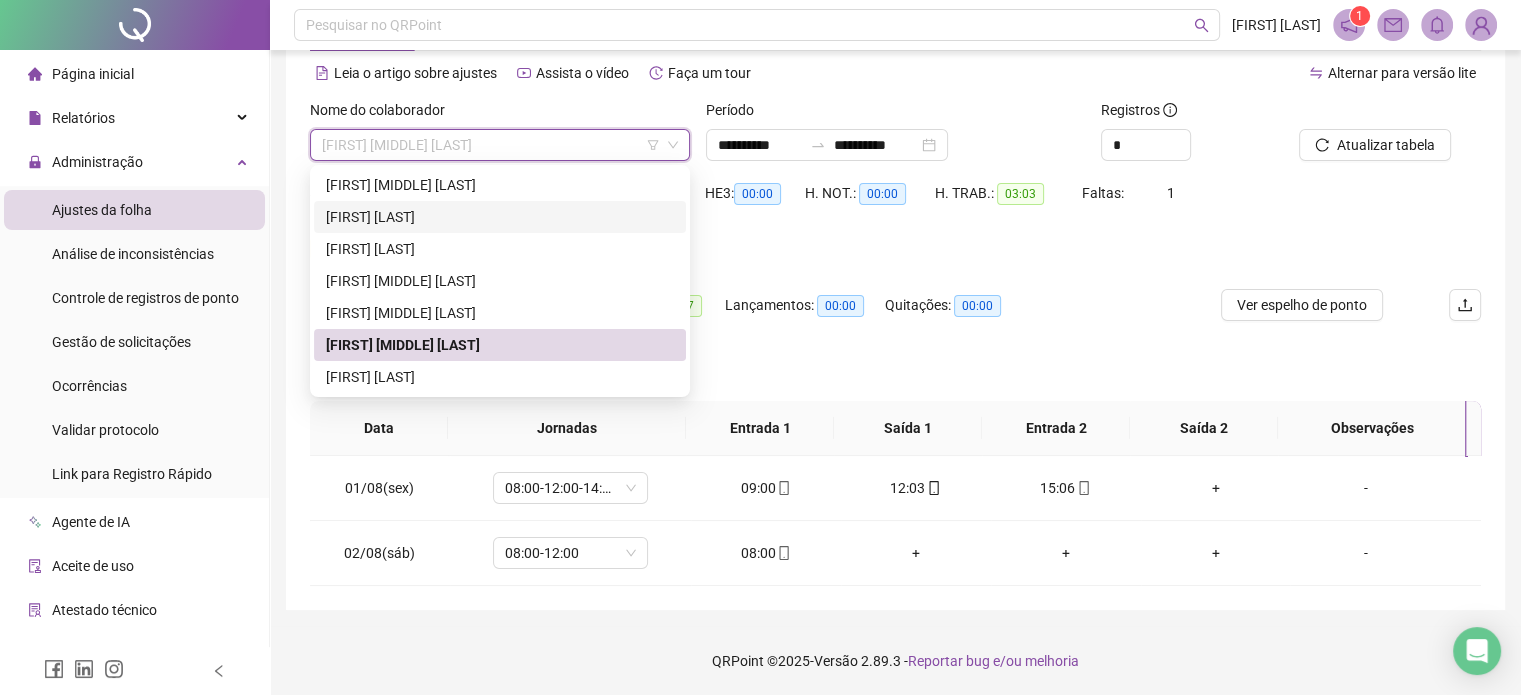 click on "BRENDAH ALVES DE SOUSA" at bounding box center [500, 217] 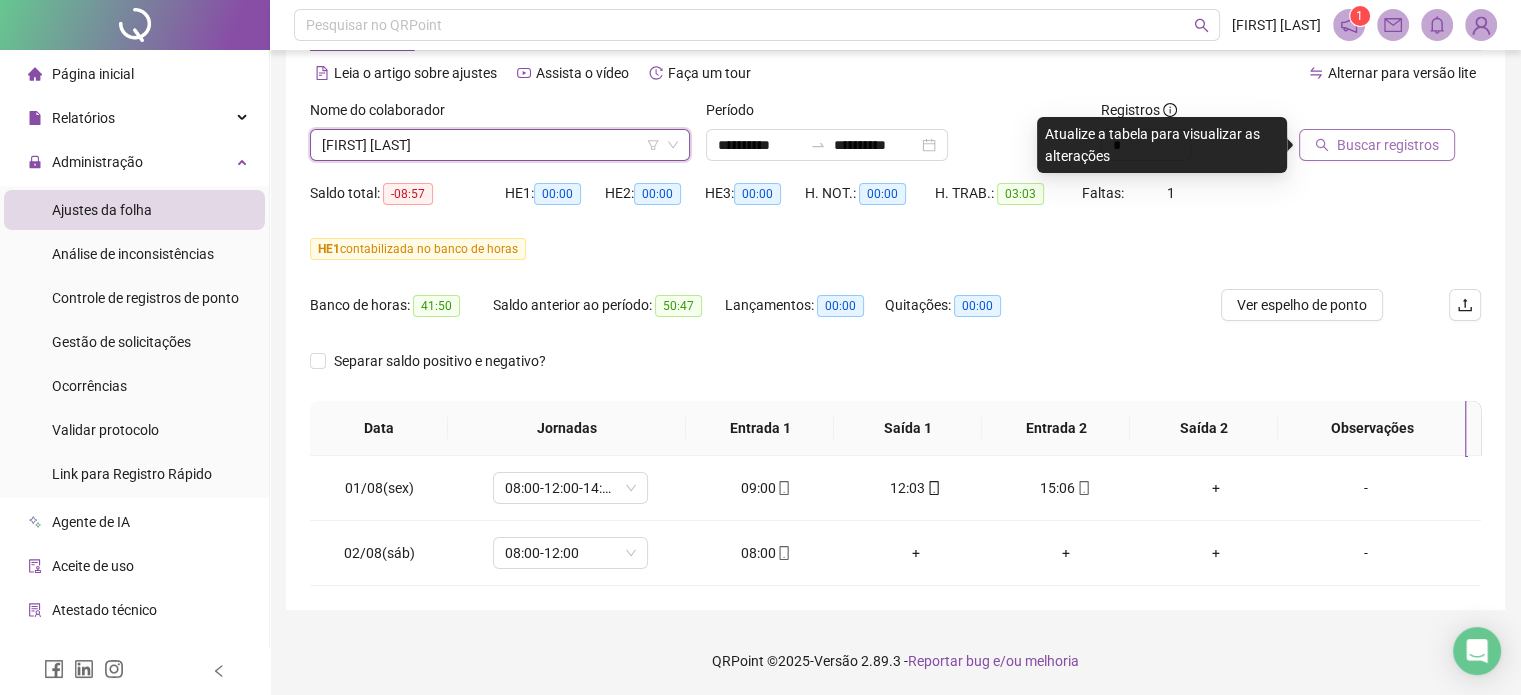 drag, startPoint x: 1362, startPoint y: 126, endPoint x: 1355, endPoint y: 143, distance: 18.384777 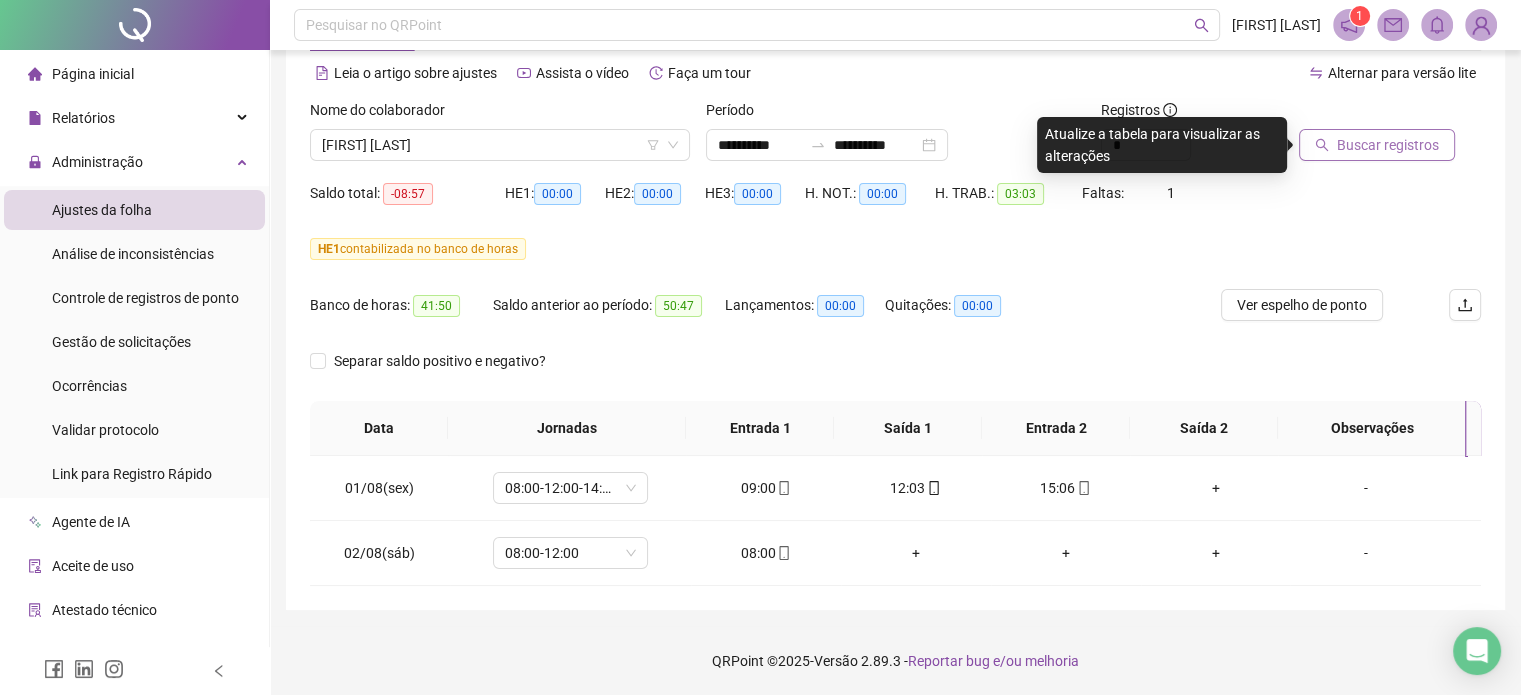 click on "Buscar registros" at bounding box center [1388, 145] 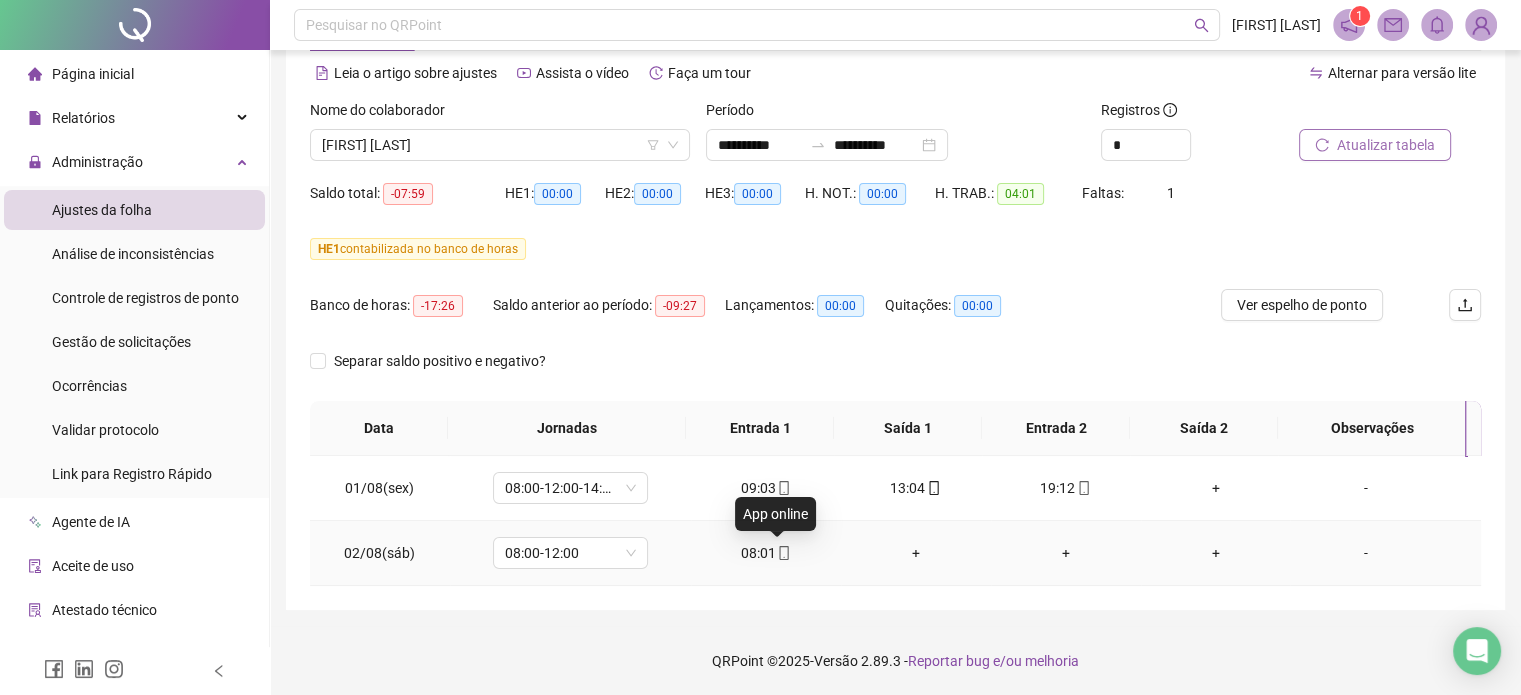 click 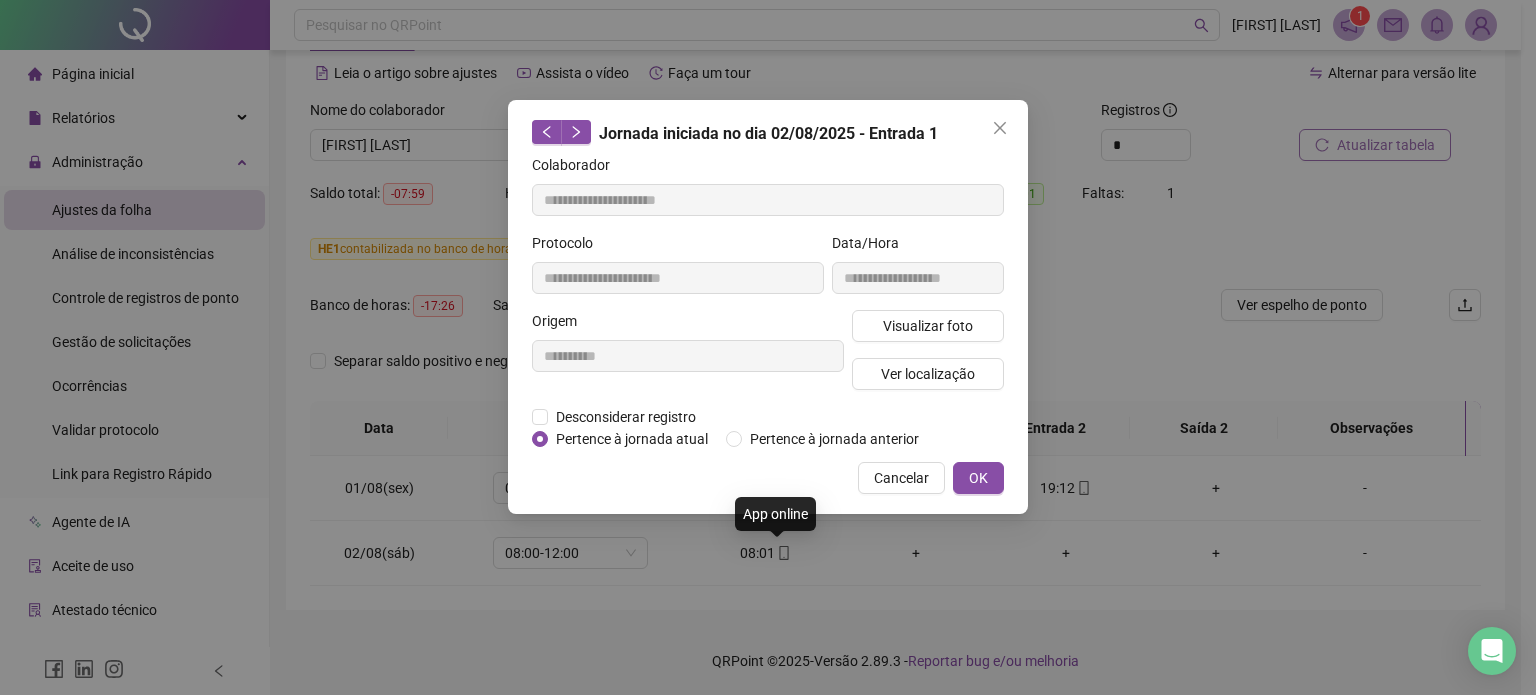 type on "**********" 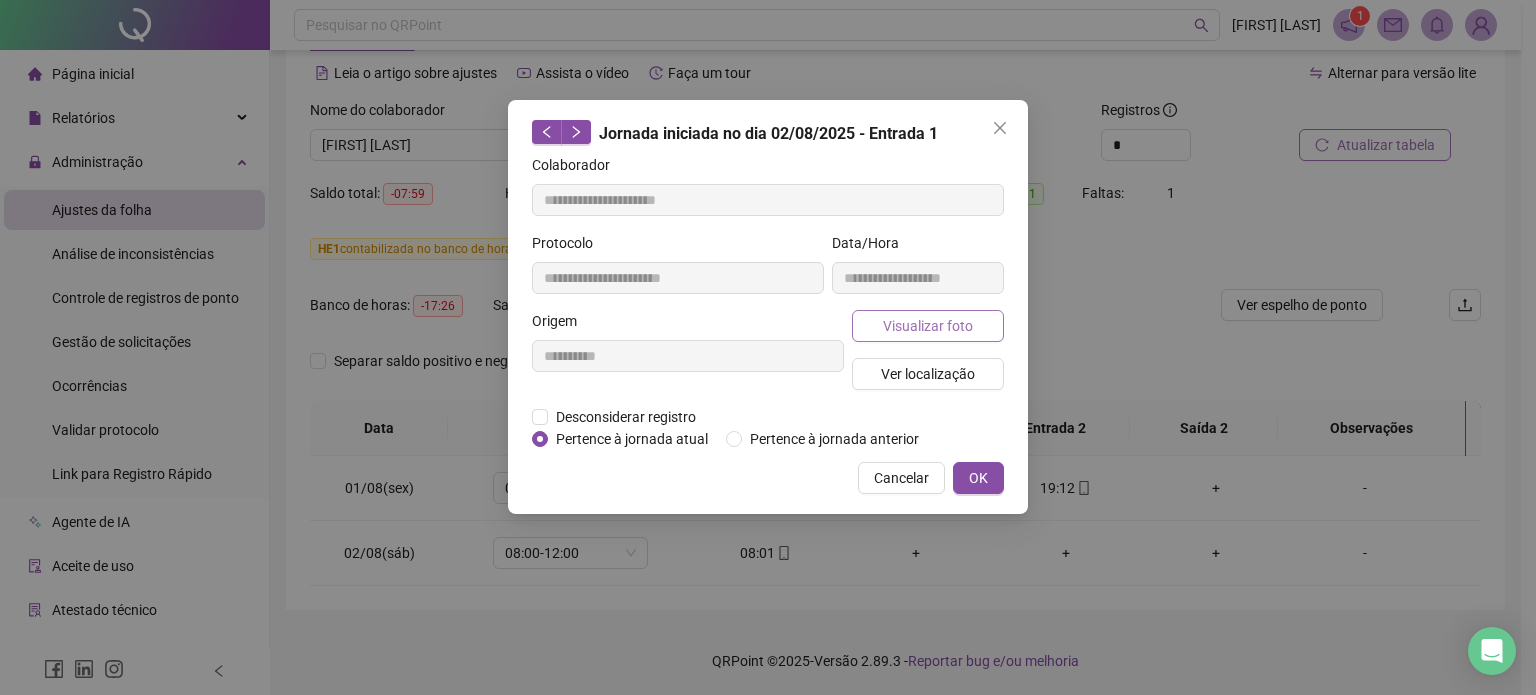click on "Visualizar foto" at bounding box center [928, 326] 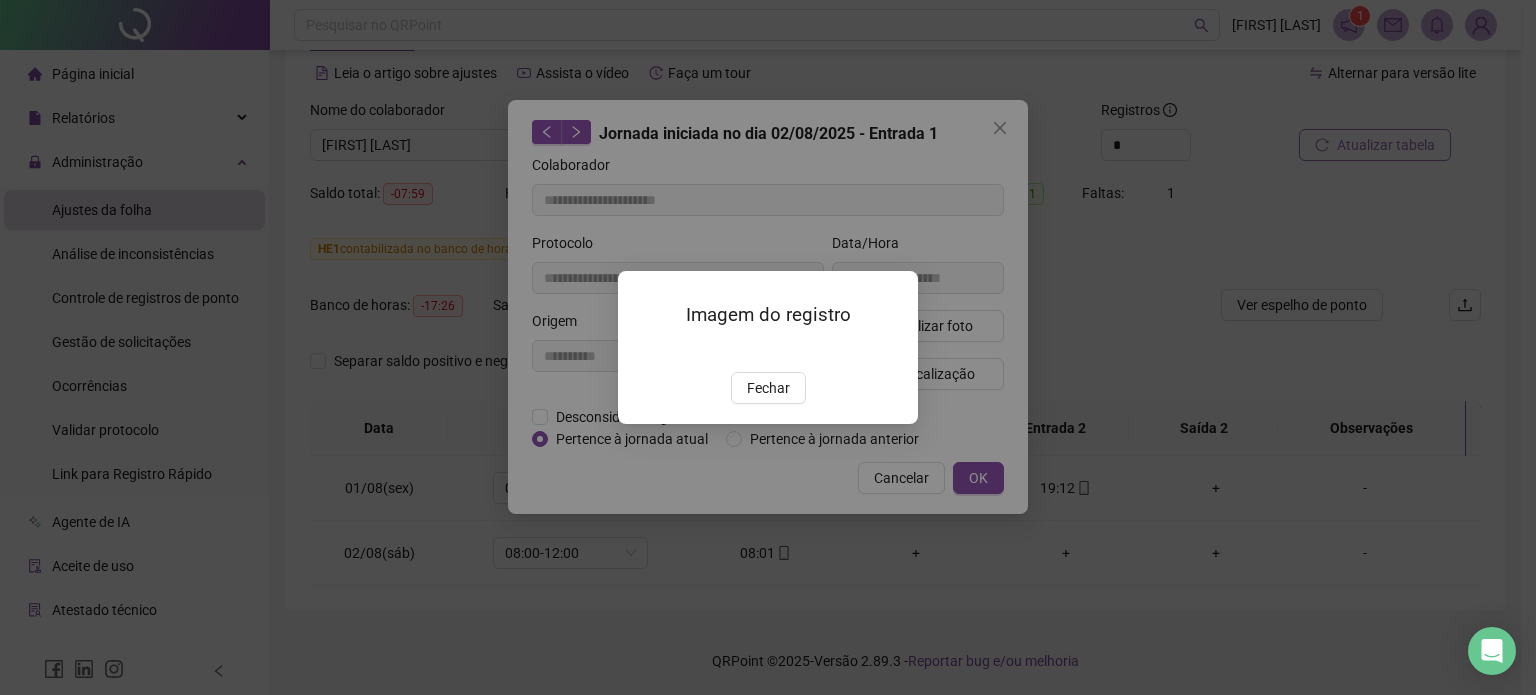 click at bounding box center (642, 351) 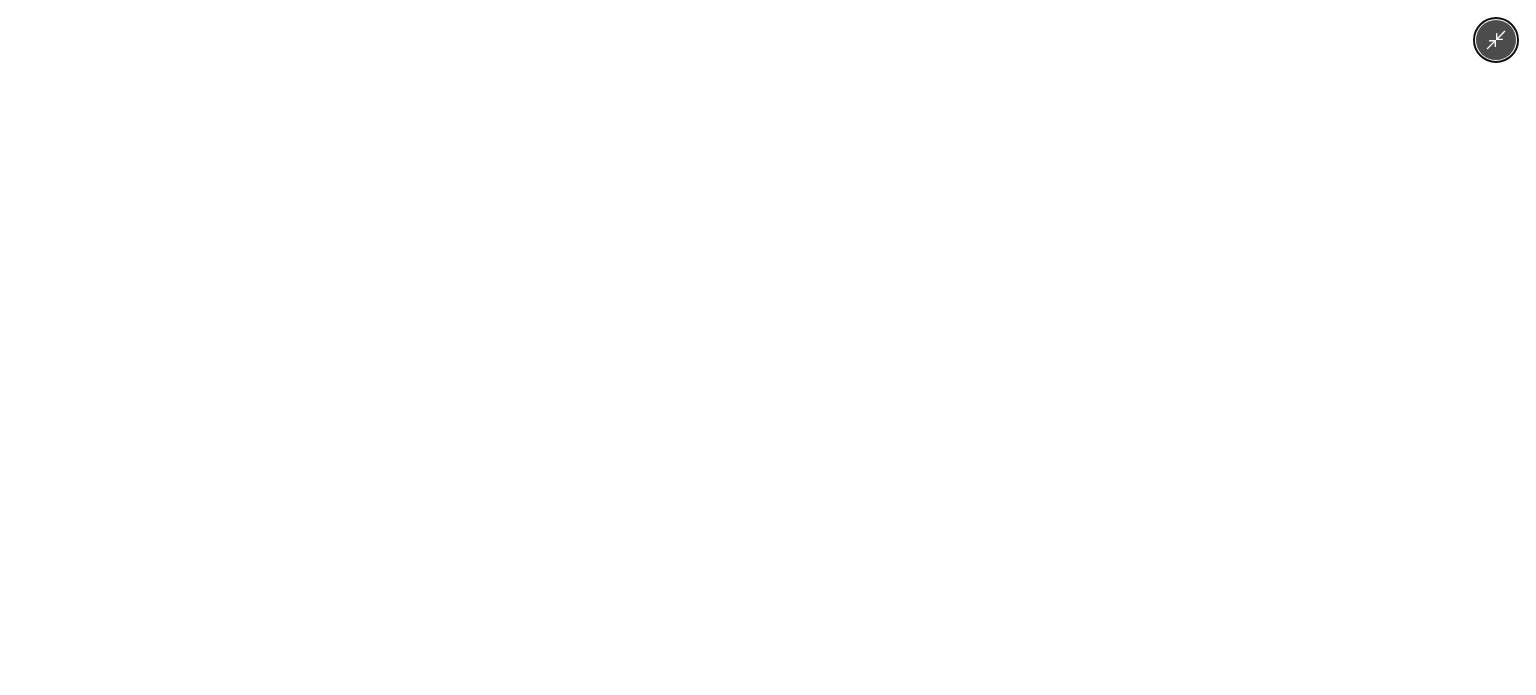 drag, startPoint x: 1238, startPoint y: 209, endPoint x: 1245, endPoint y: 200, distance: 11.401754 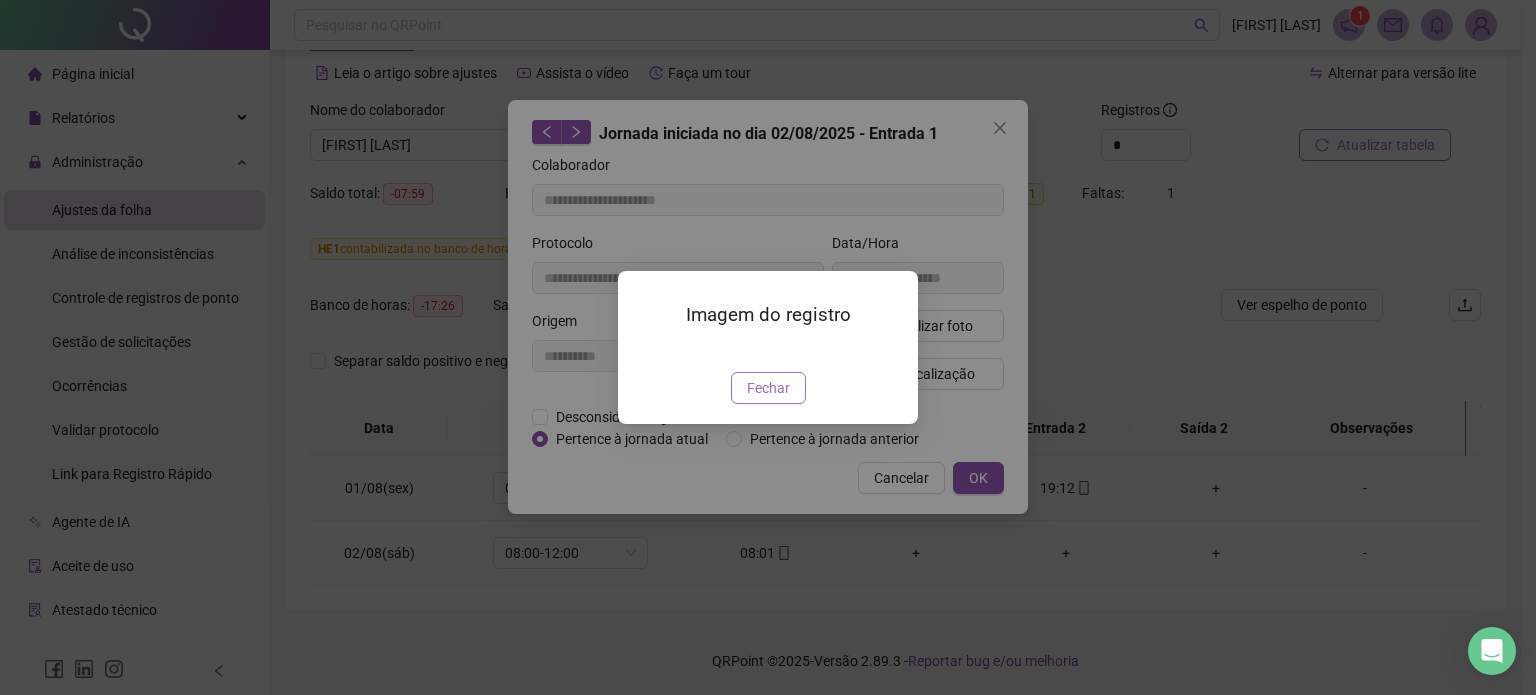 click on "Fechar" at bounding box center (768, 388) 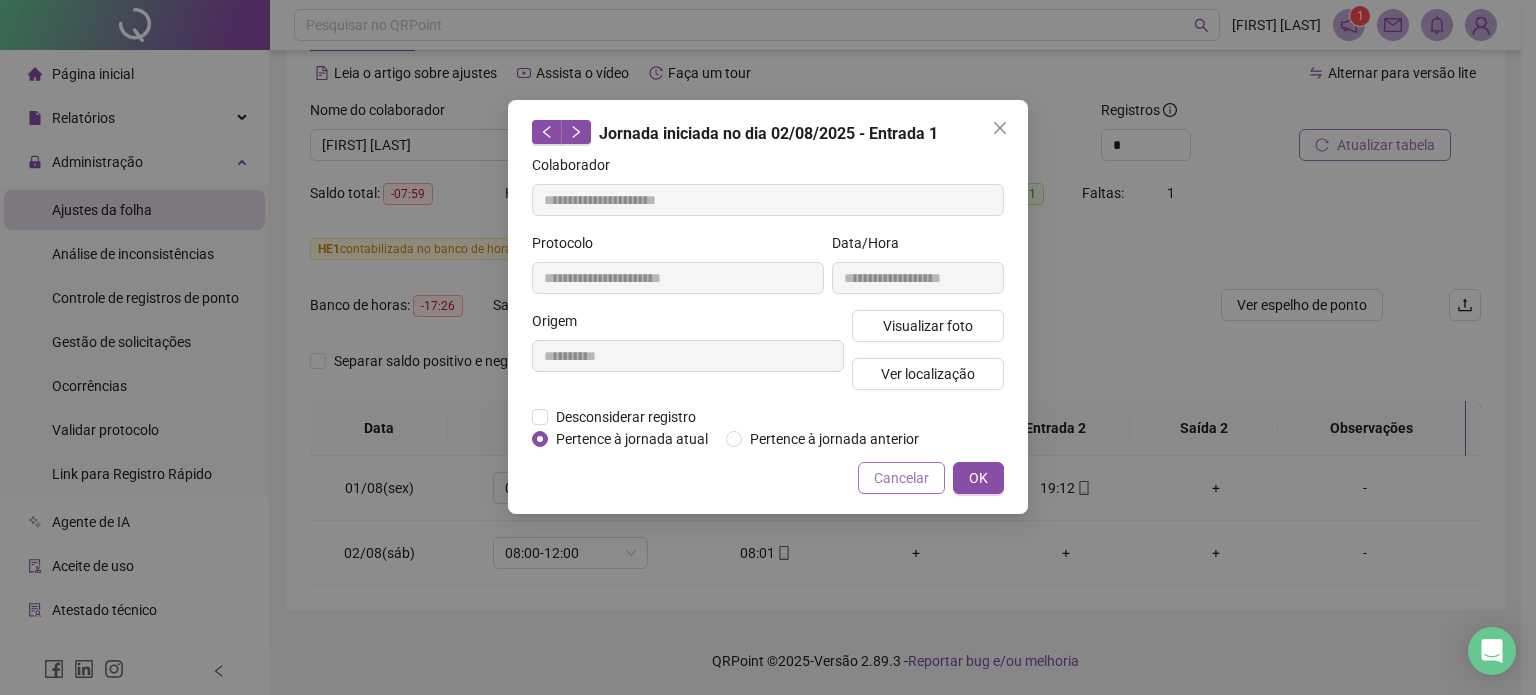 click on "Cancelar" at bounding box center (901, 478) 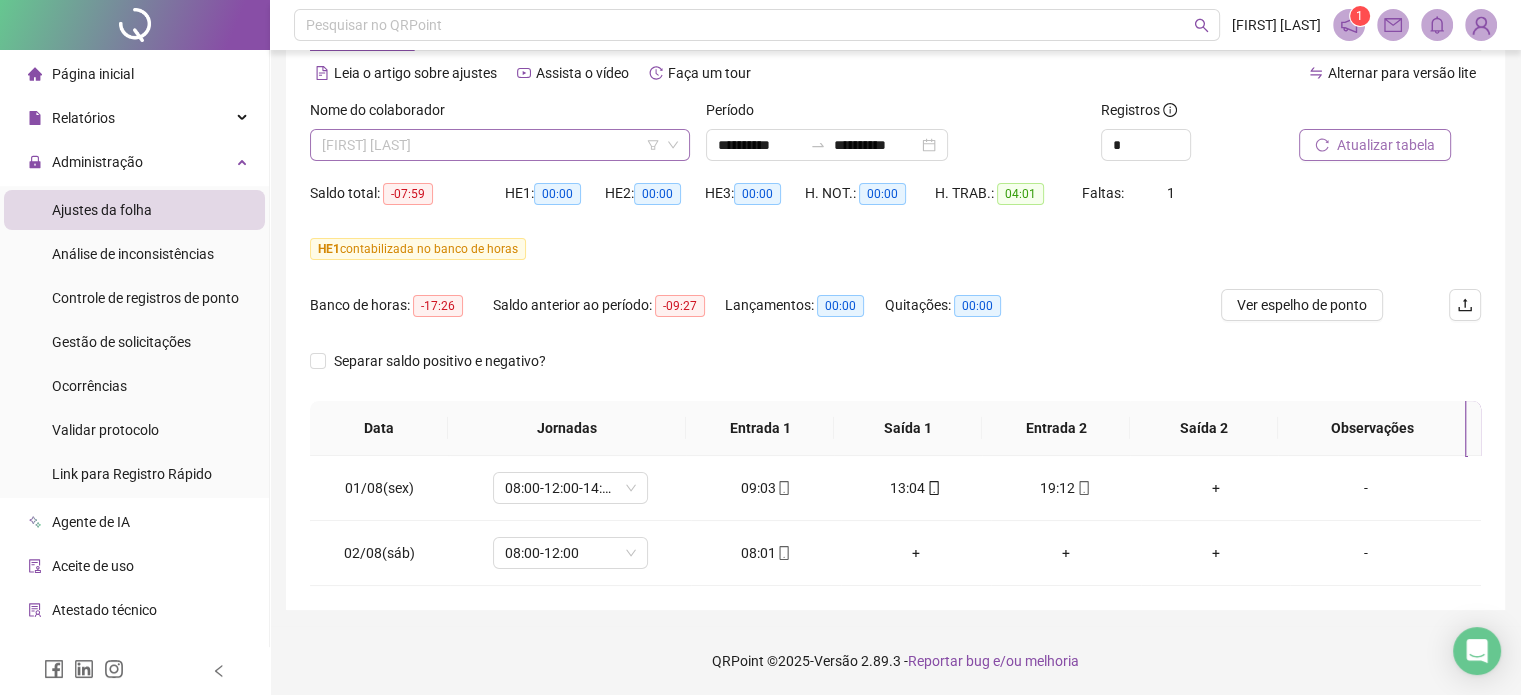 click on "BRENDAH ALVES DE SOUSA" at bounding box center (500, 145) 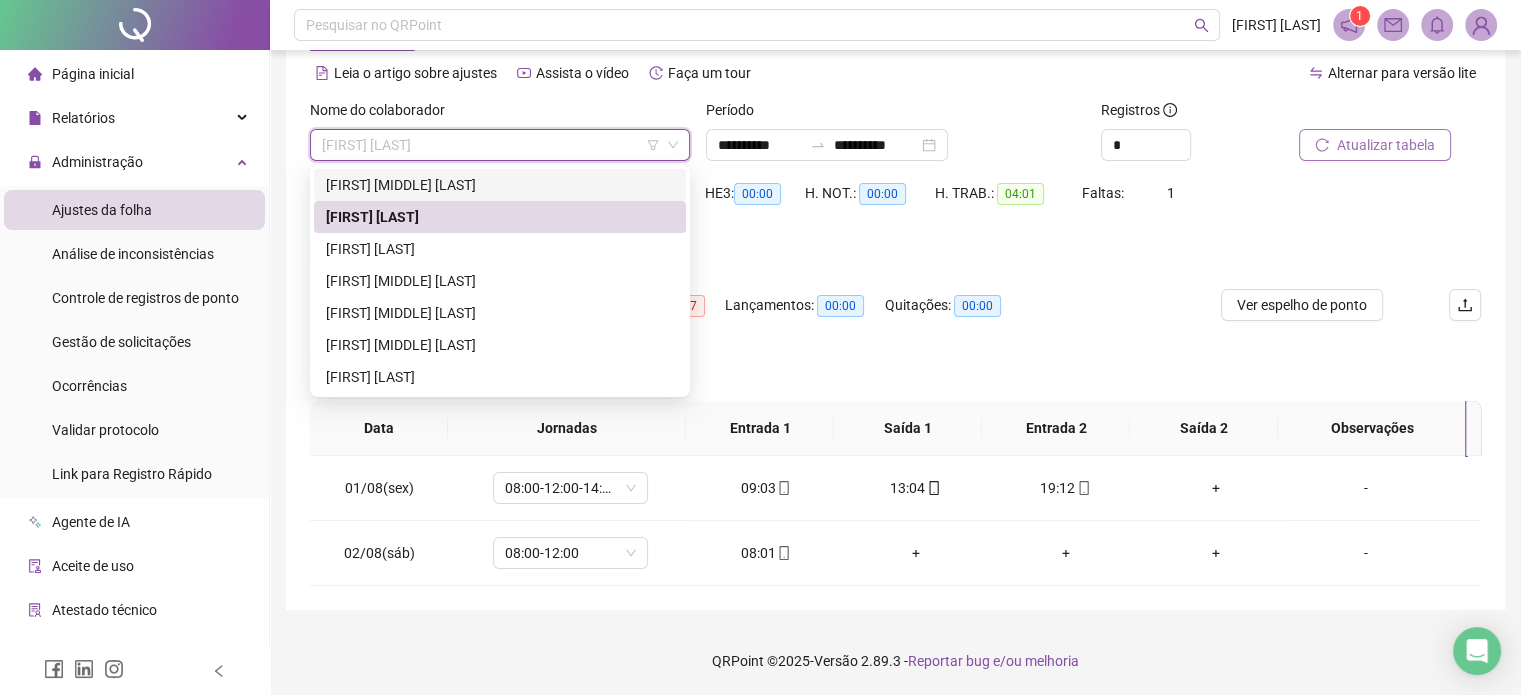 click on "ADERSON VICTOR SILVA DAS NEVES" at bounding box center [500, 185] 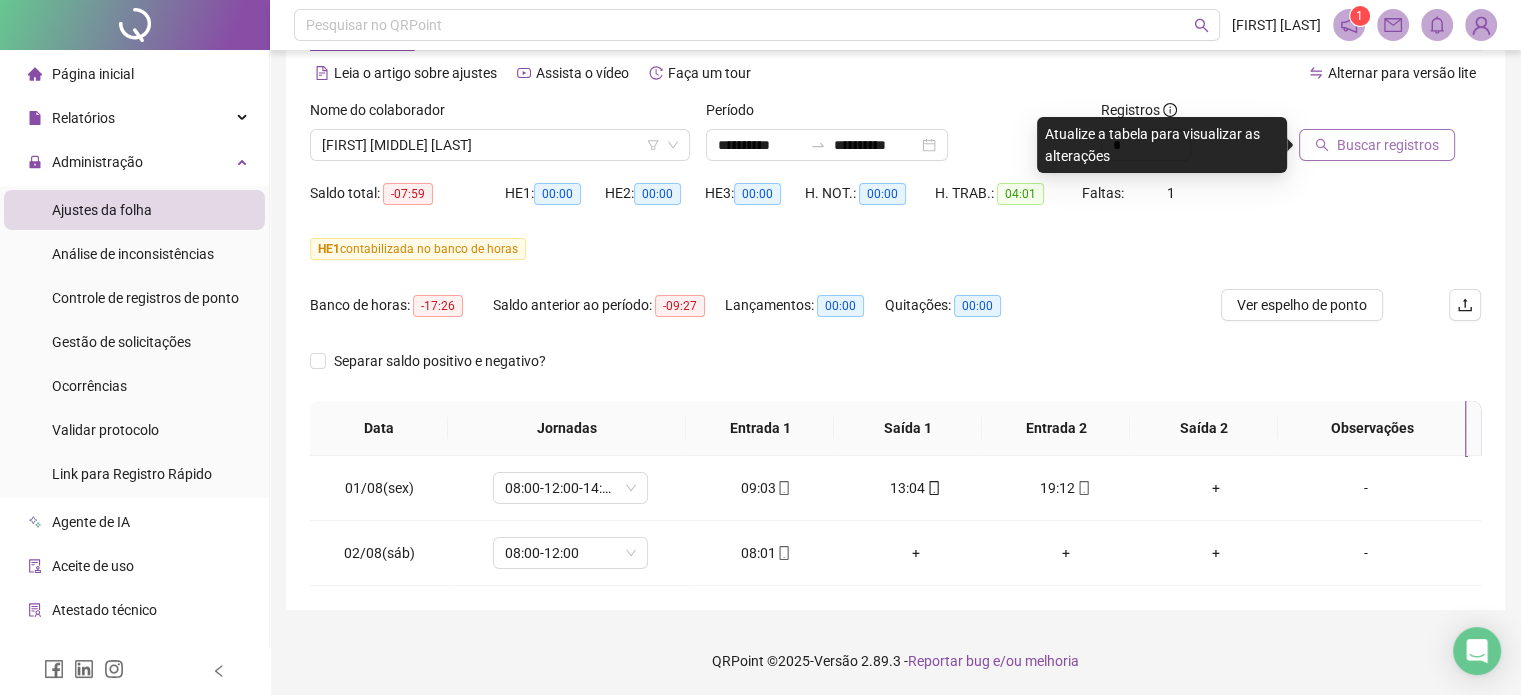 click on "Buscar registros" at bounding box center (1388, 145) 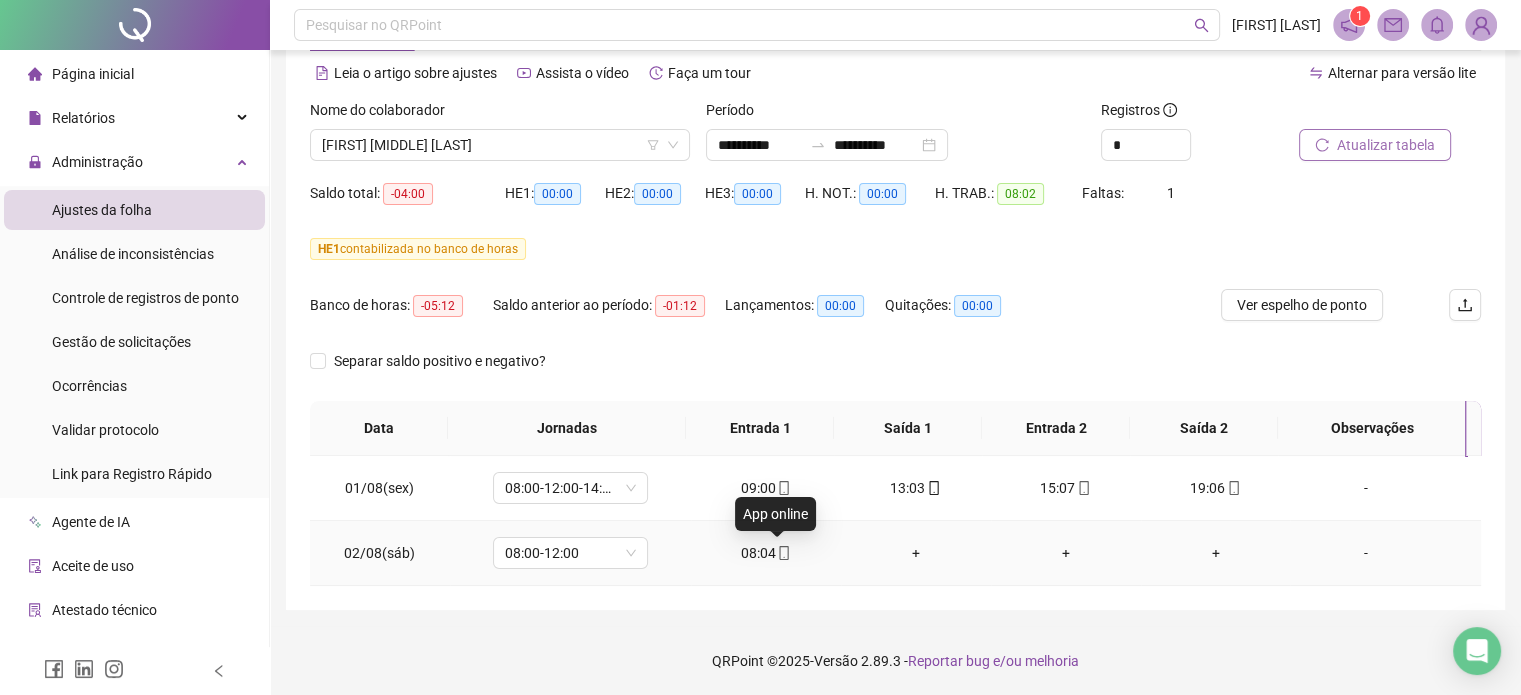 click 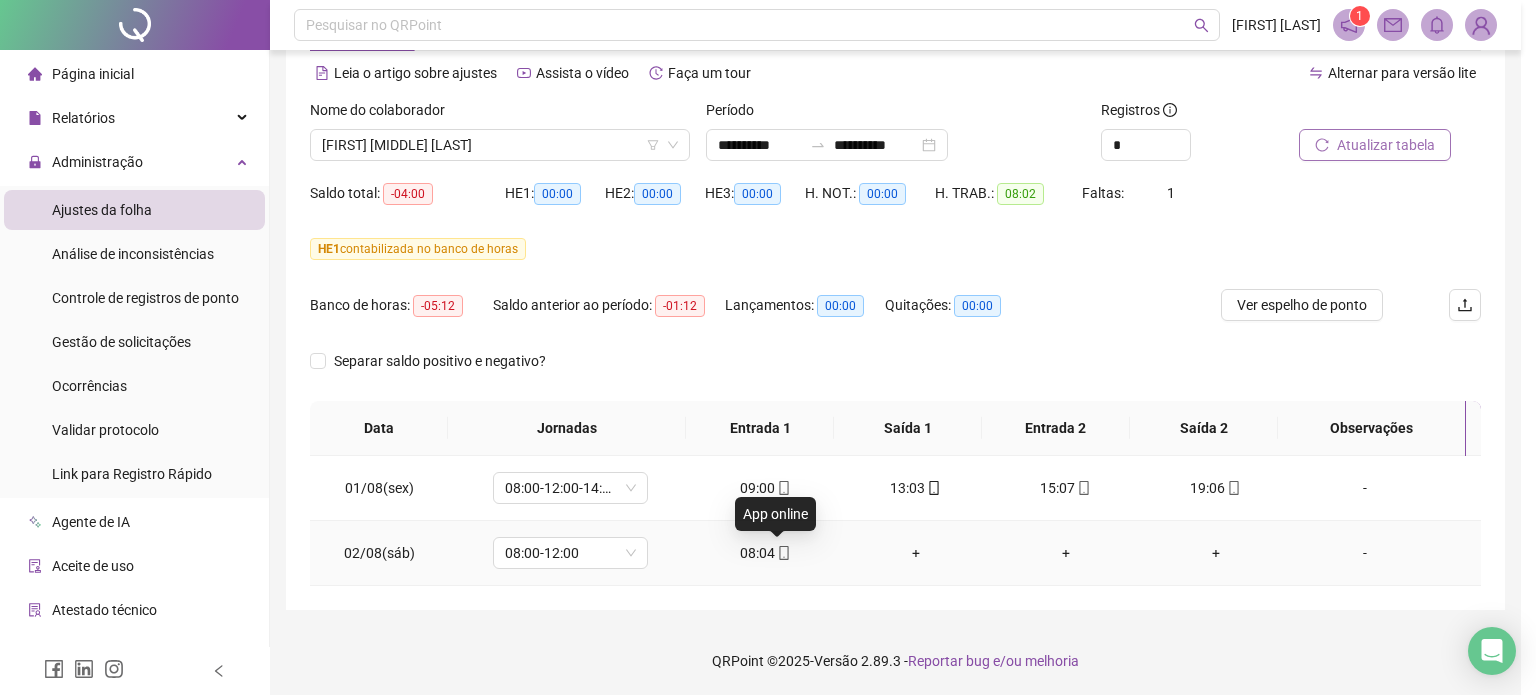 type on "**********" 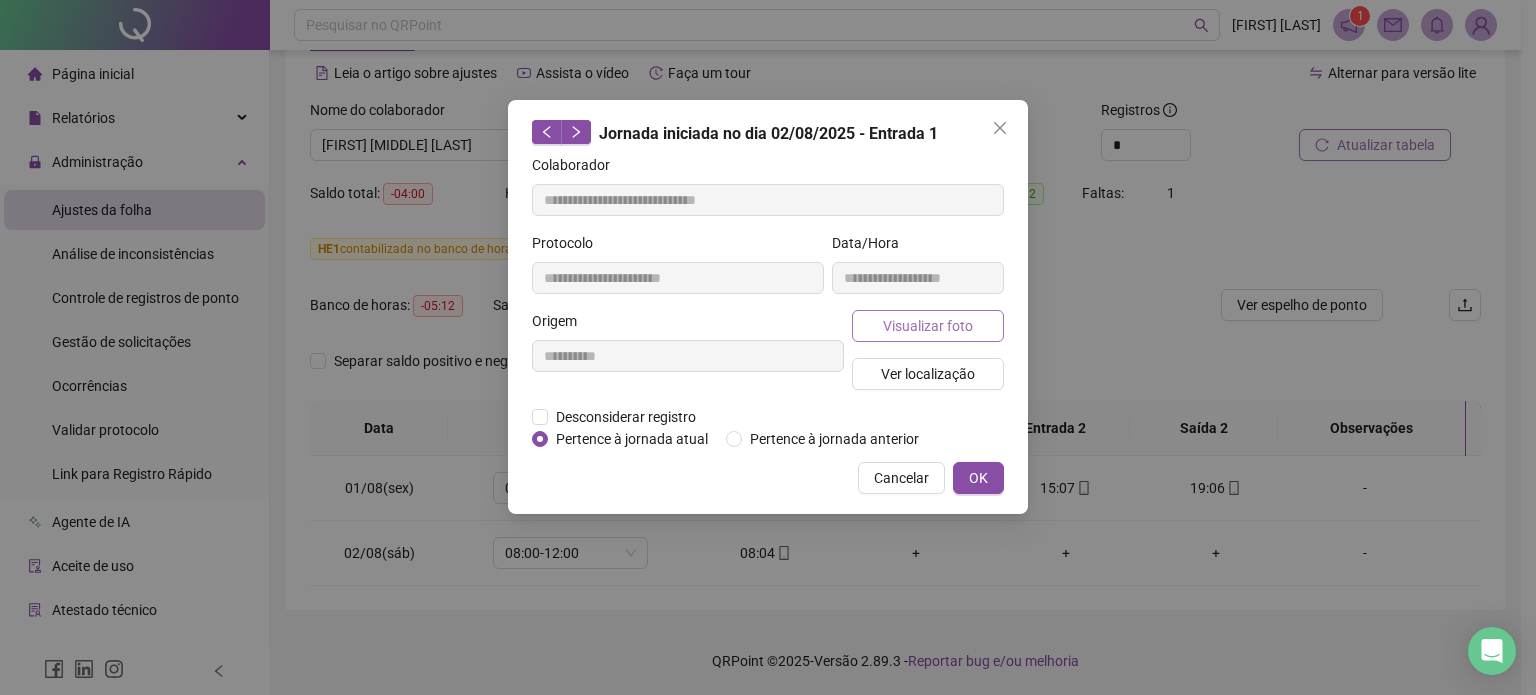 click on "Visualizar foto" at bounding box center (928, 326) 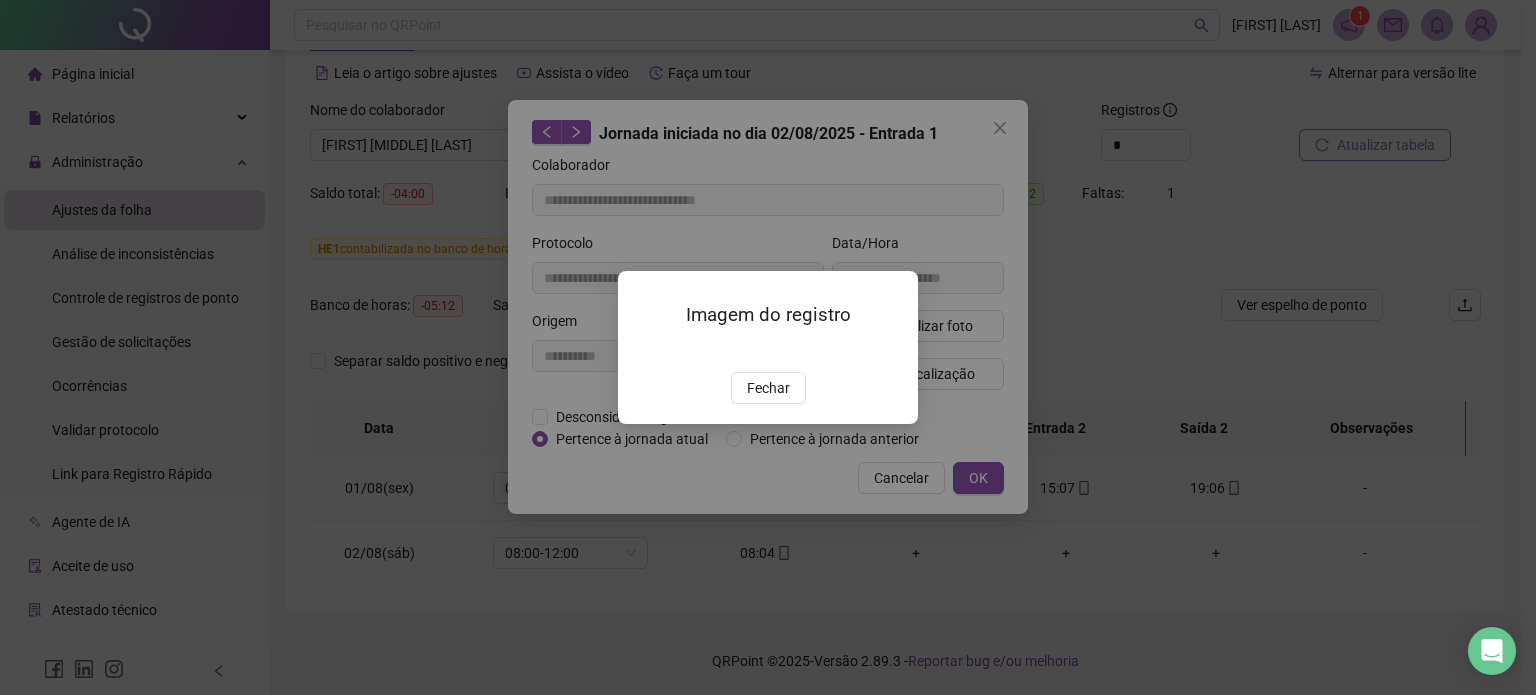 click at bounding box center [642, 351] 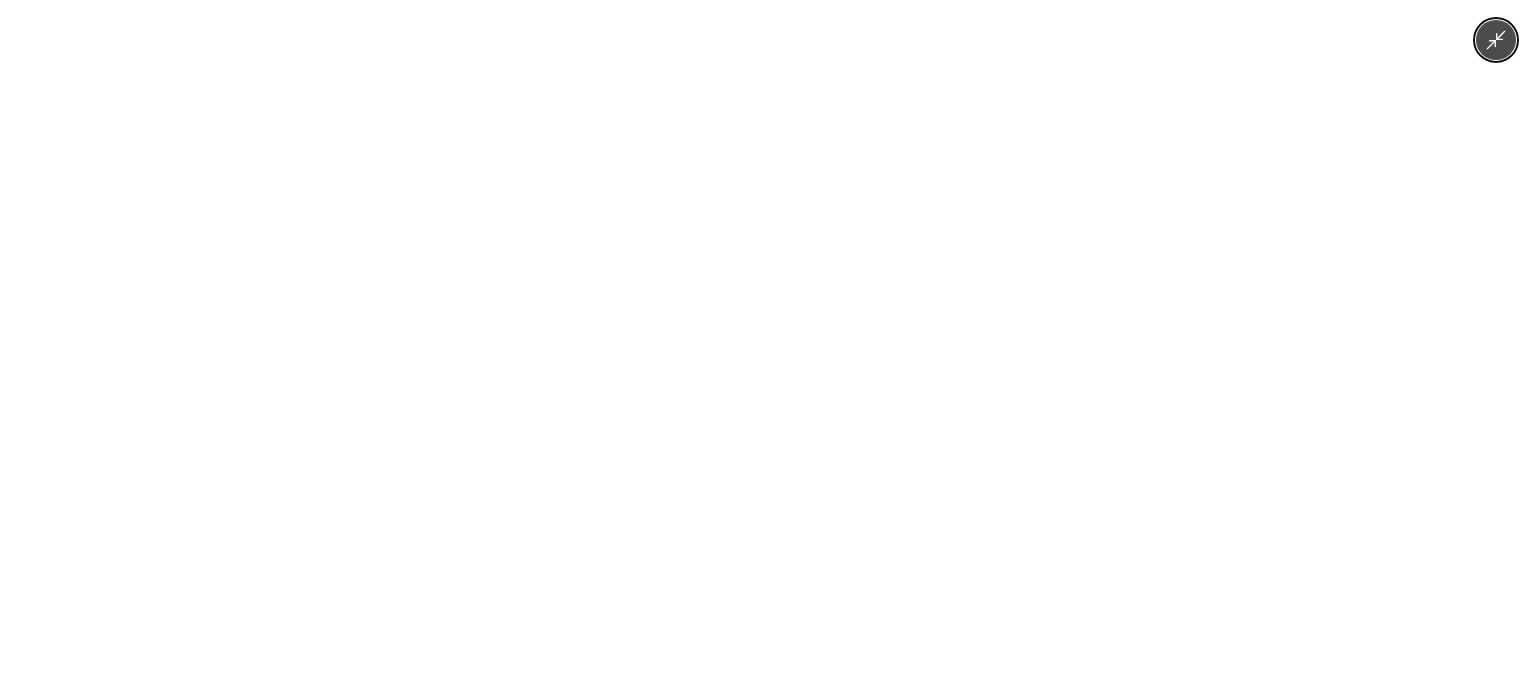 click at bounding box center (768, 347) 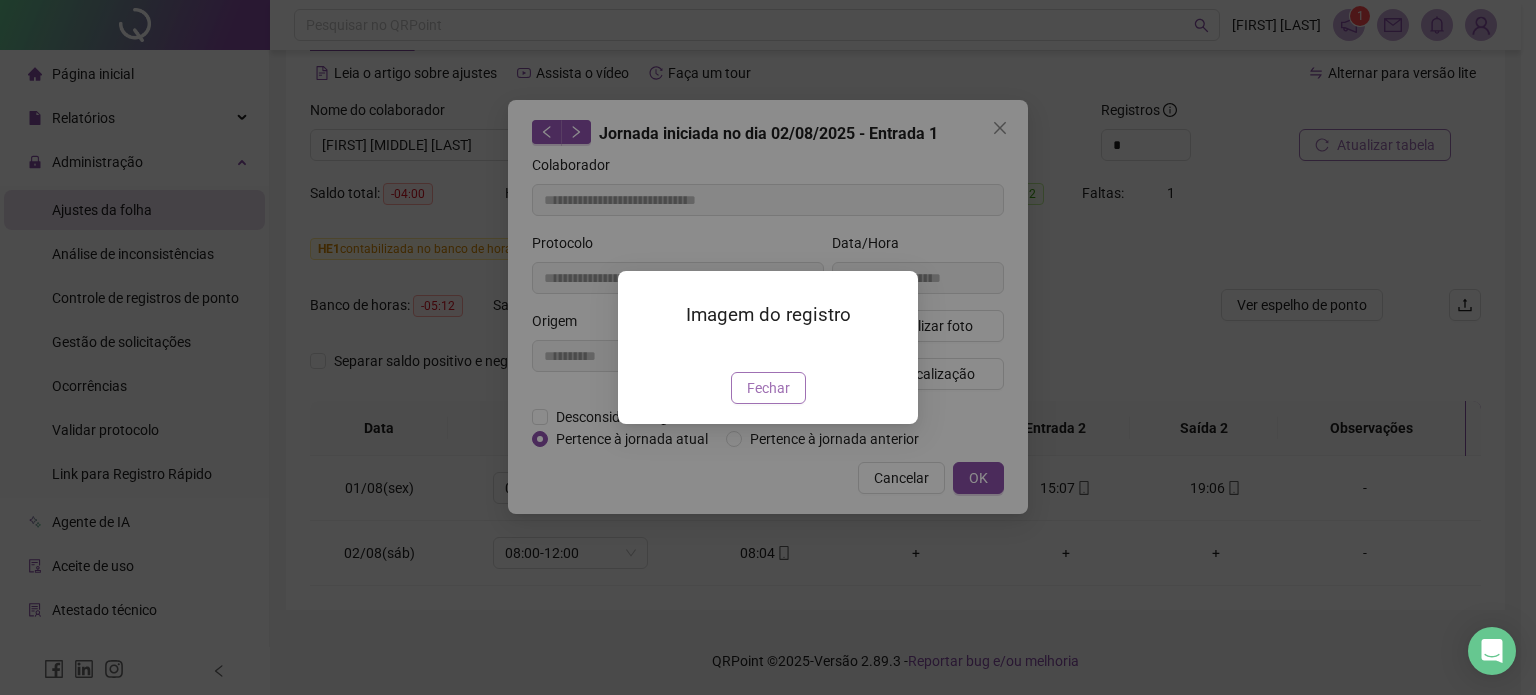 click on "Fechar" at bounding box center (768, 388) 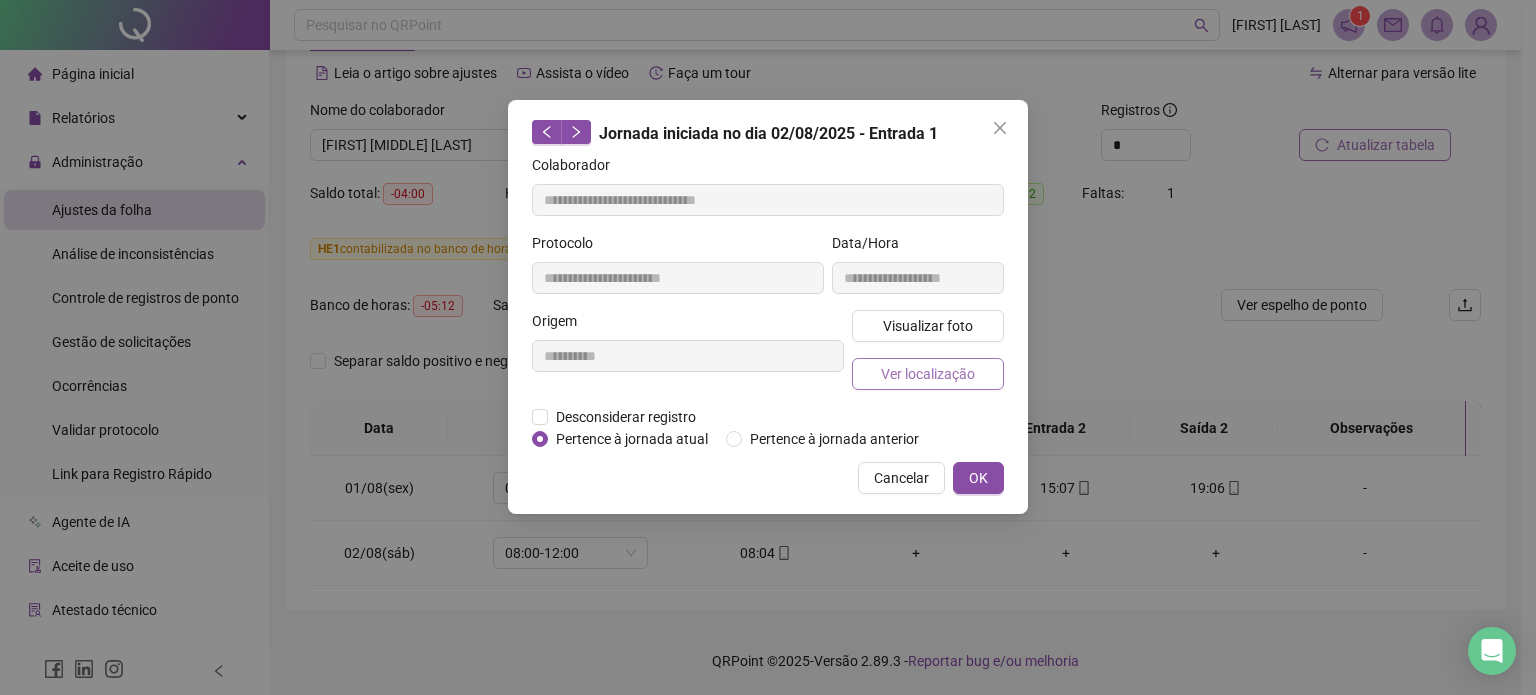 click on "Ver localização" at bounding box center (928, 374) 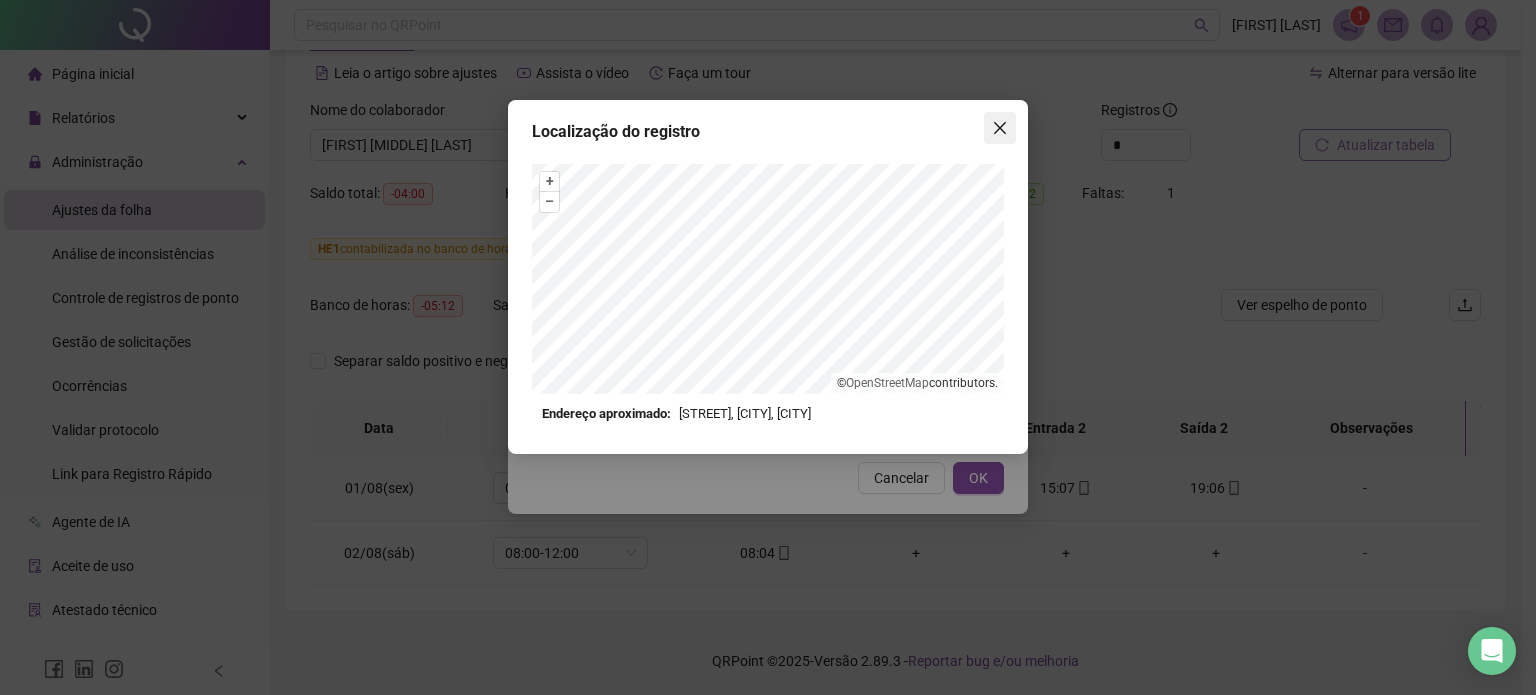 click at bounding box center [1000, 128] 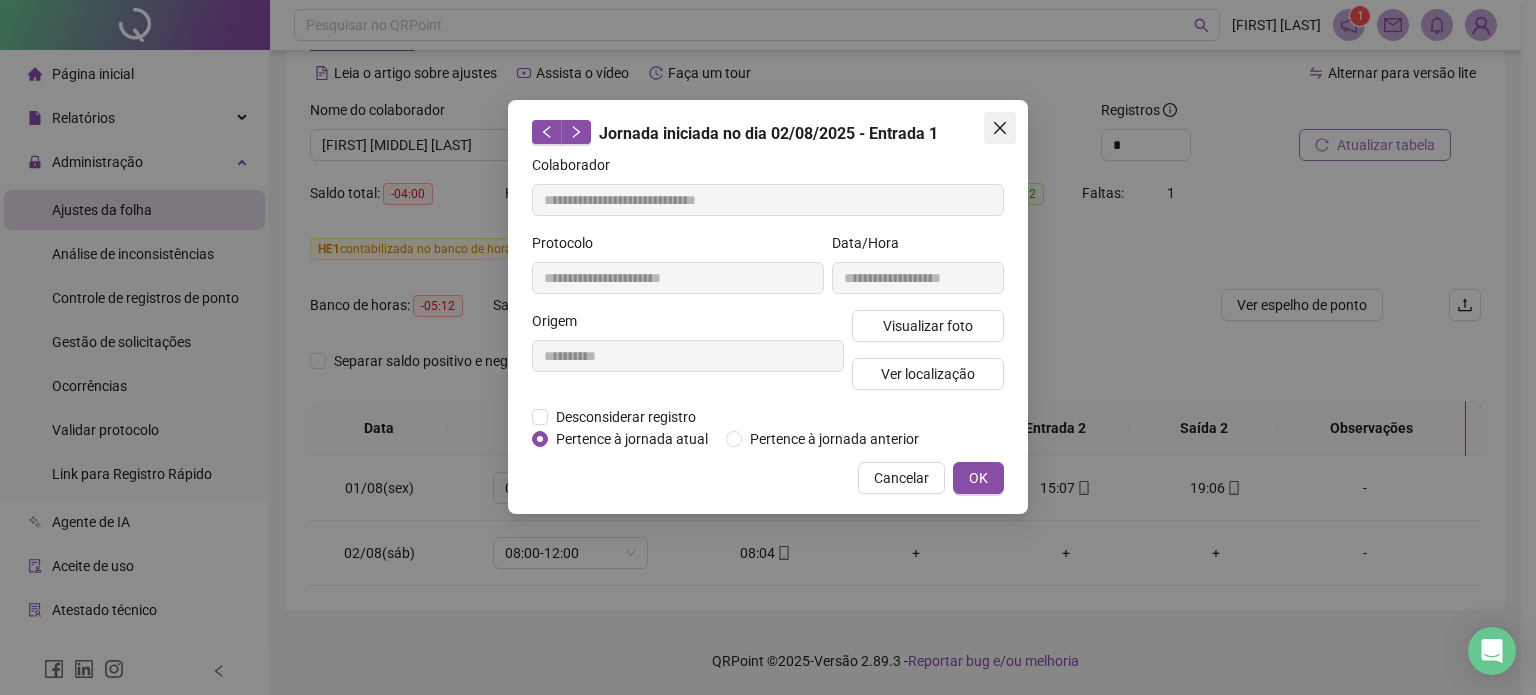 click 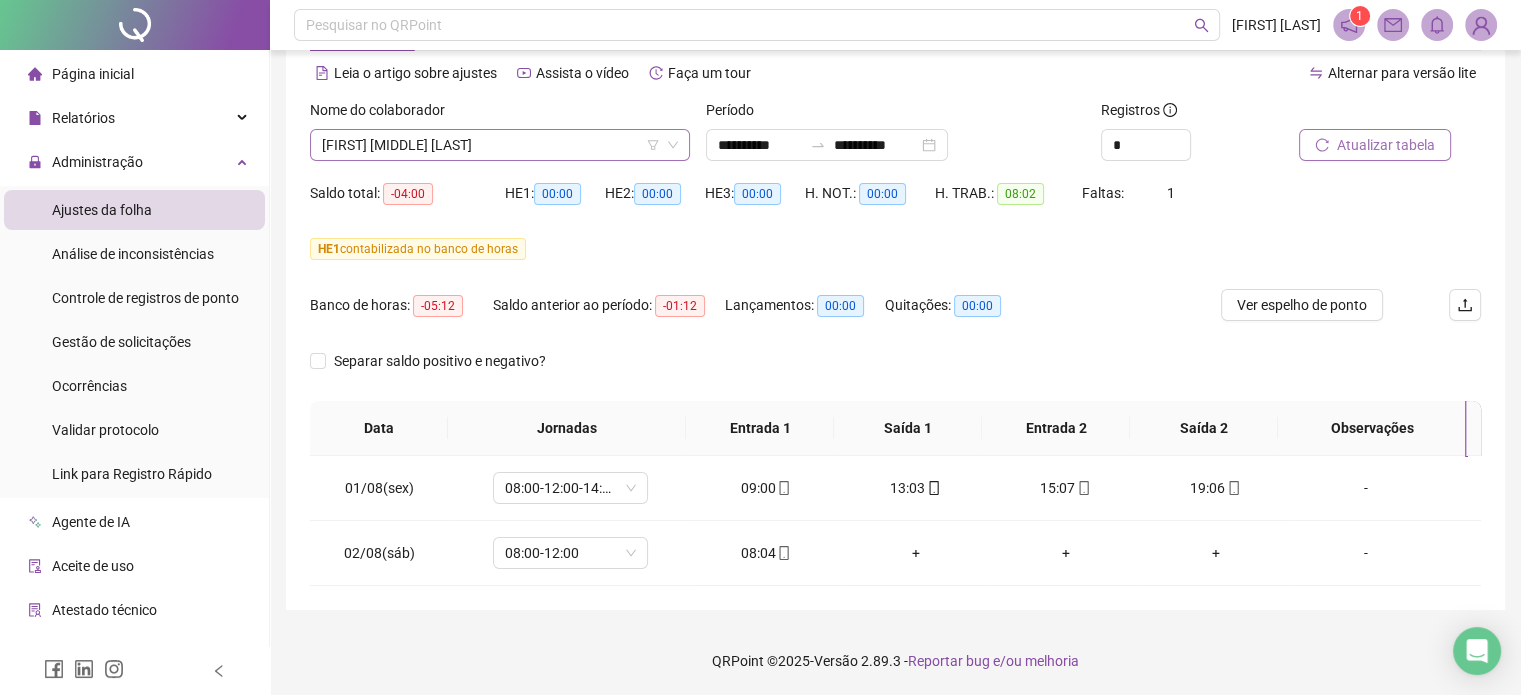 click on "ADERSON VICTOR SILVA DAS NEVES" at bounding box center (500, 145) 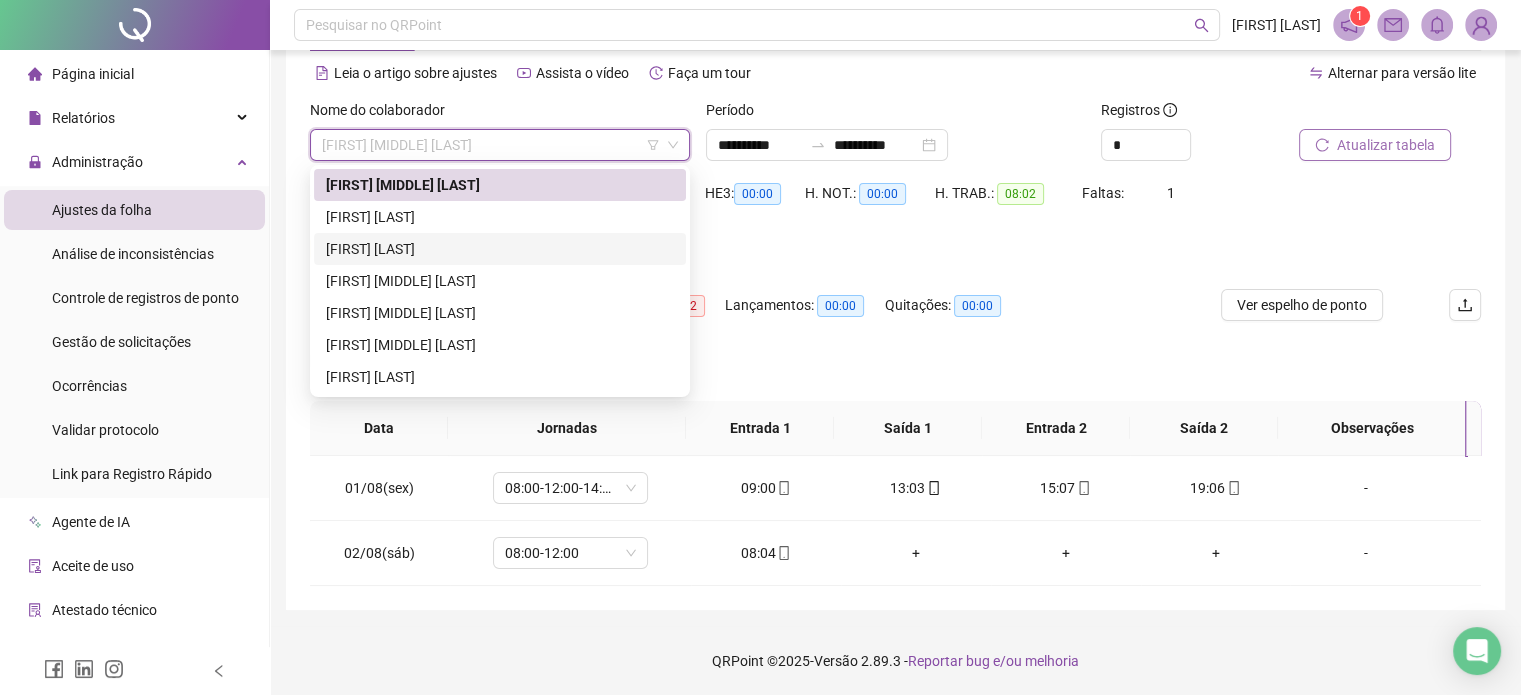 click on "BRUNA KARINE SAMPAIO DA SILVA" at bounding box center [500, 249] 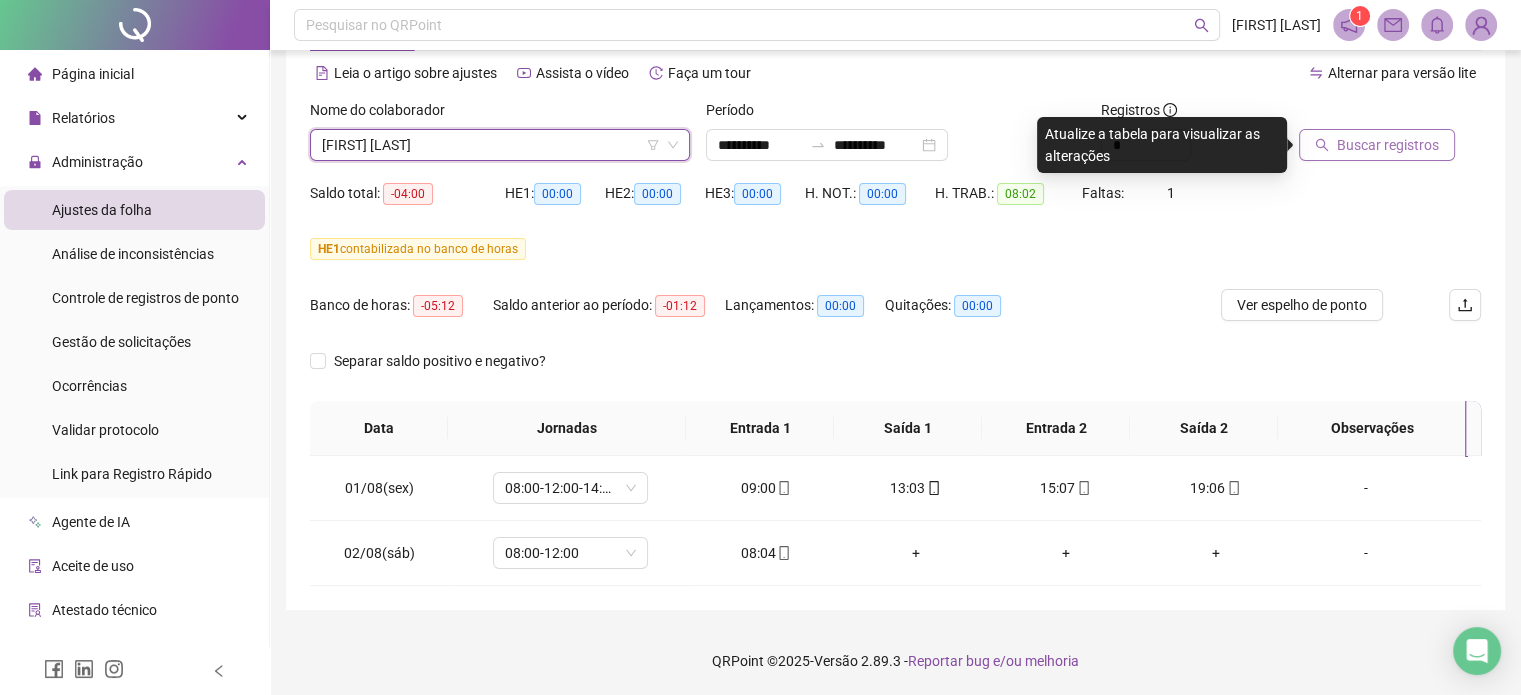 click on "Buscar registros" at bounding box center (1388, 145) 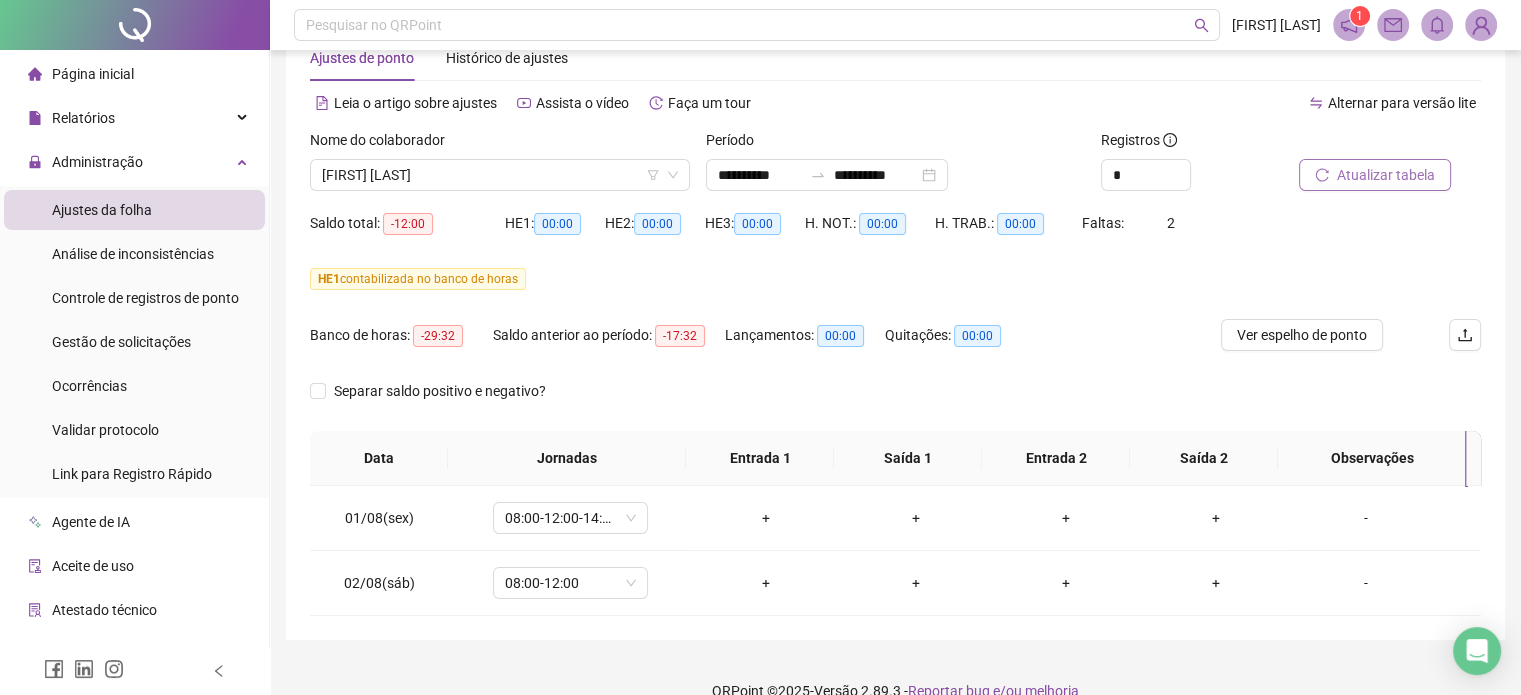 scroll, scrollTop: 85, scrollLeft: 0, axis: vertical 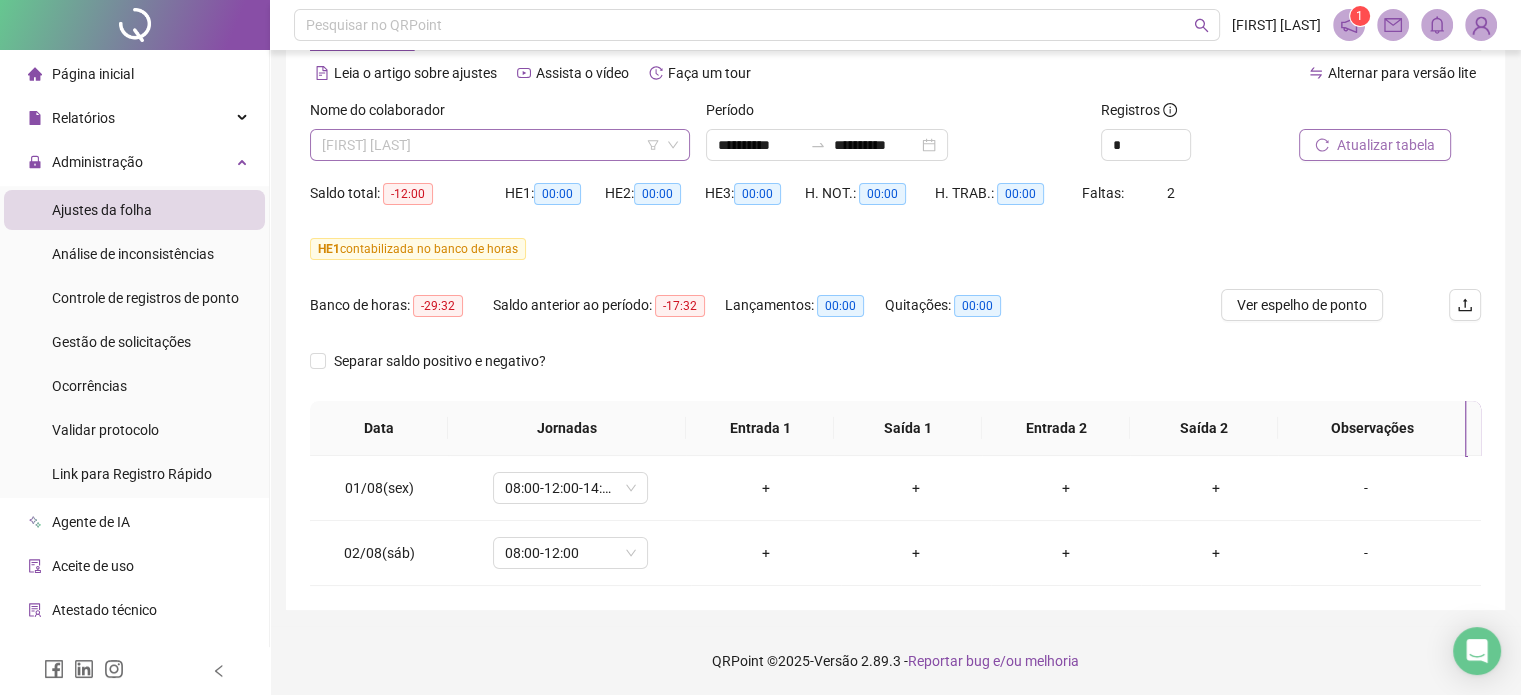 click on "BRUNA KARINE SAMPAIO DA SILVA" at bounding box center [500, 145] 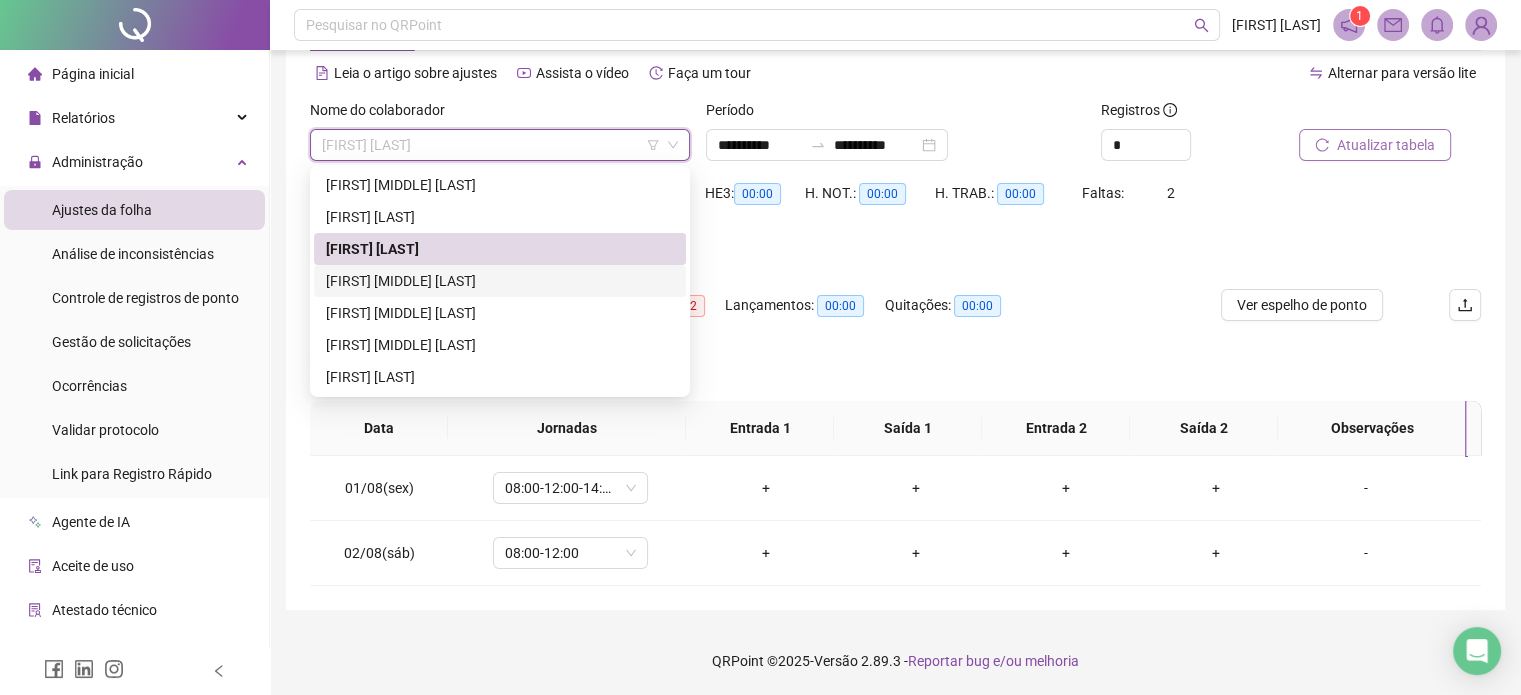 click on "KARIELLY GOMES CORDEIRO FRIZON" at bounding box center (500, 281) 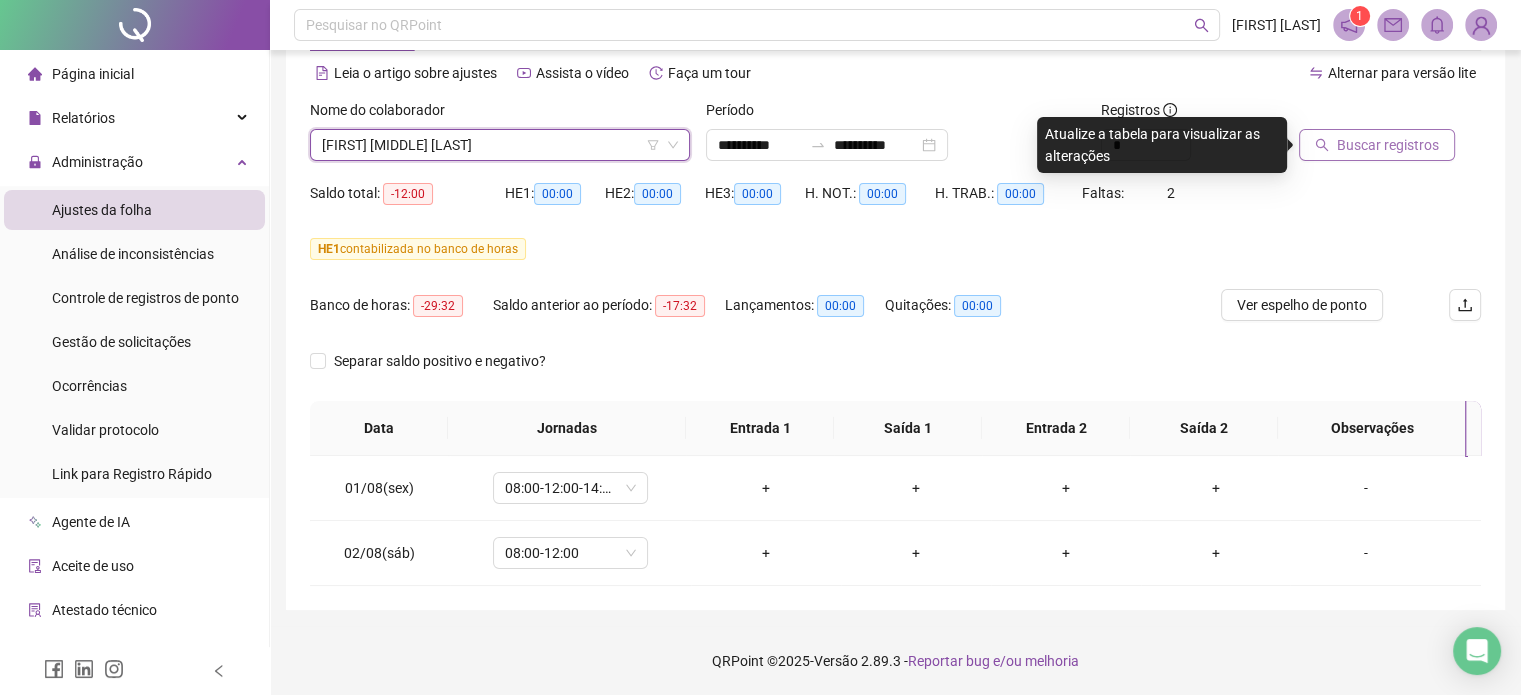 click on "Buscar registros" at bounding box center (1388, 145) 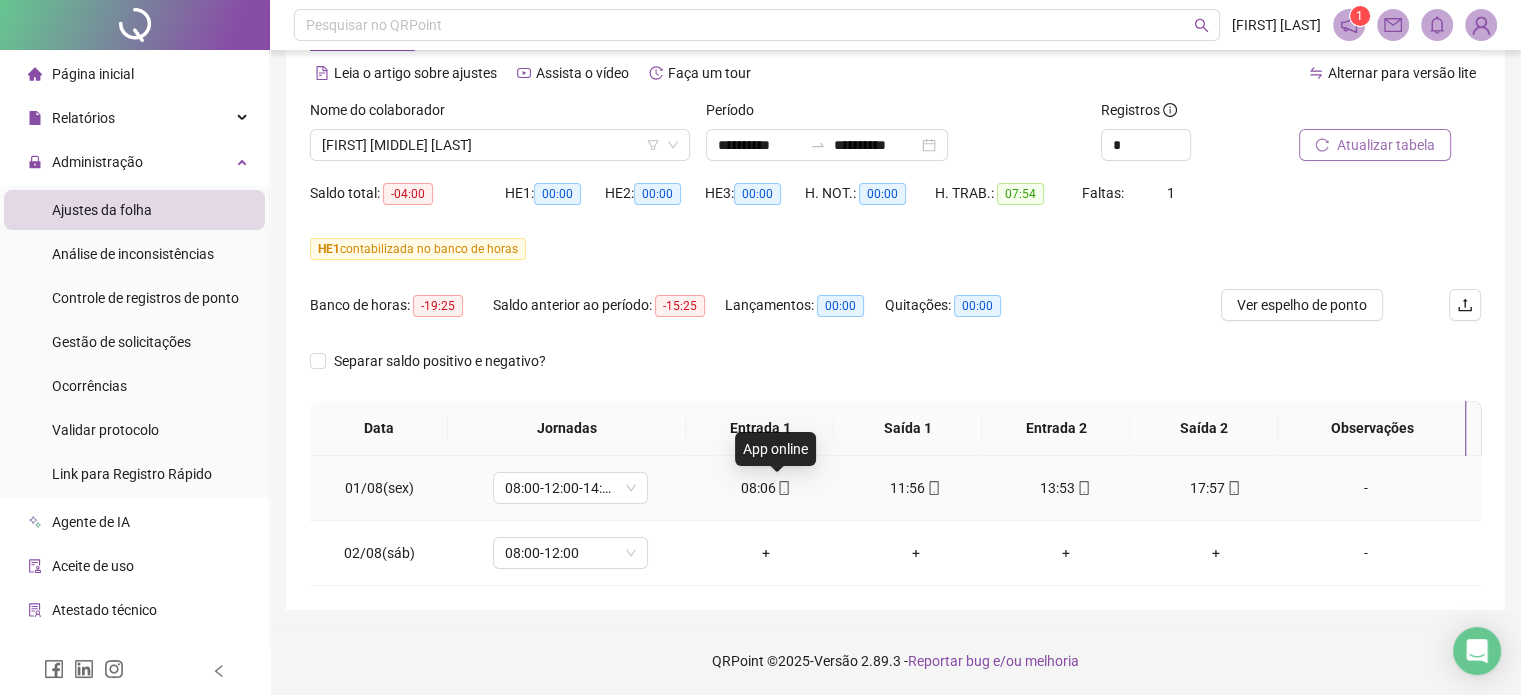 click 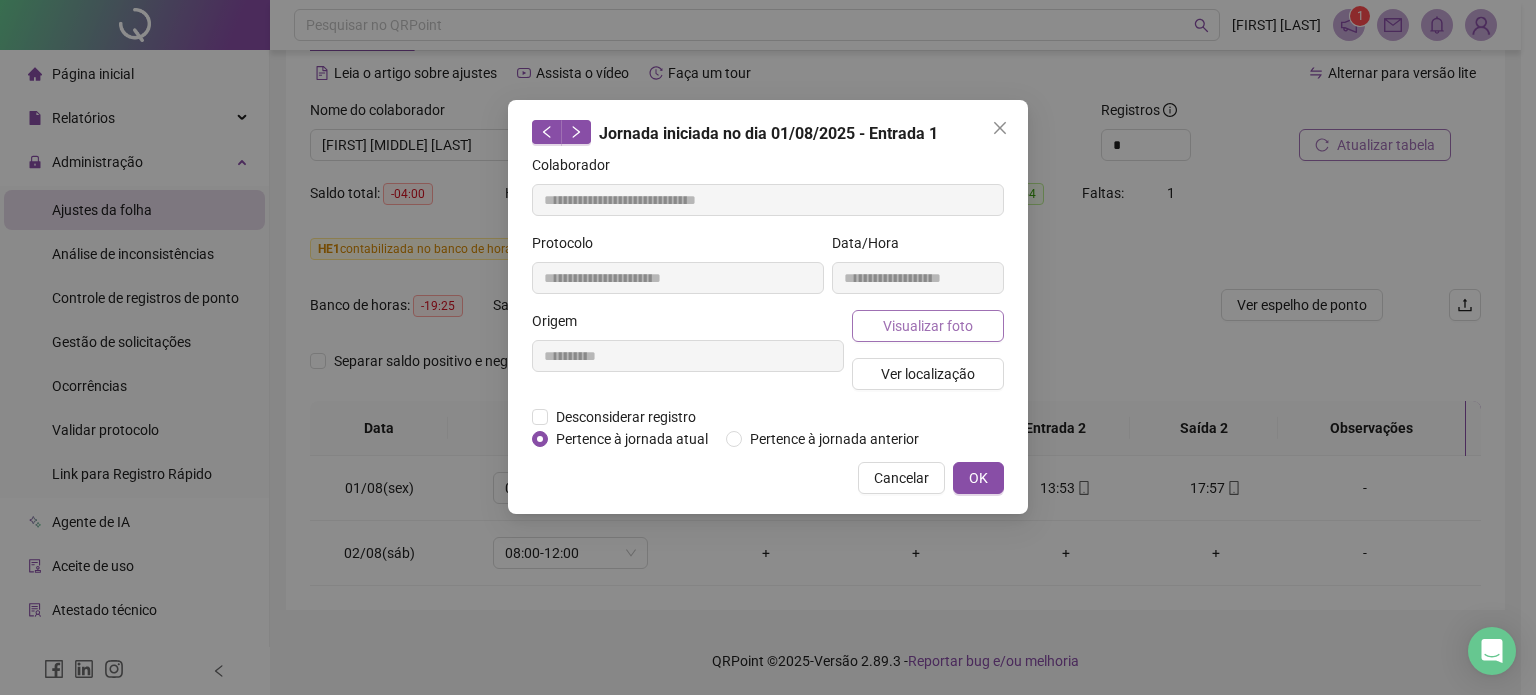 click on "Visualizar foto" at bounding box center [928, 326] 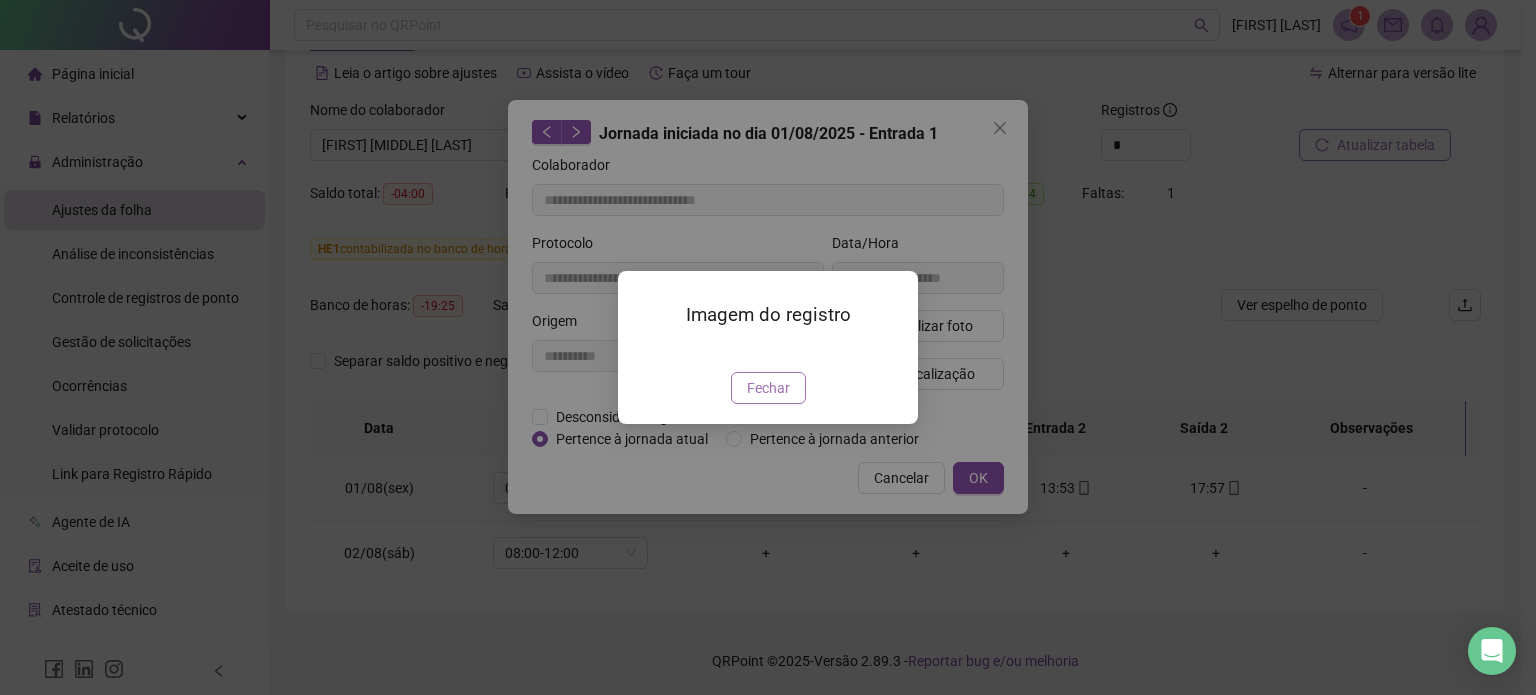 click on "Fechar" at bounding box center [768, 388] 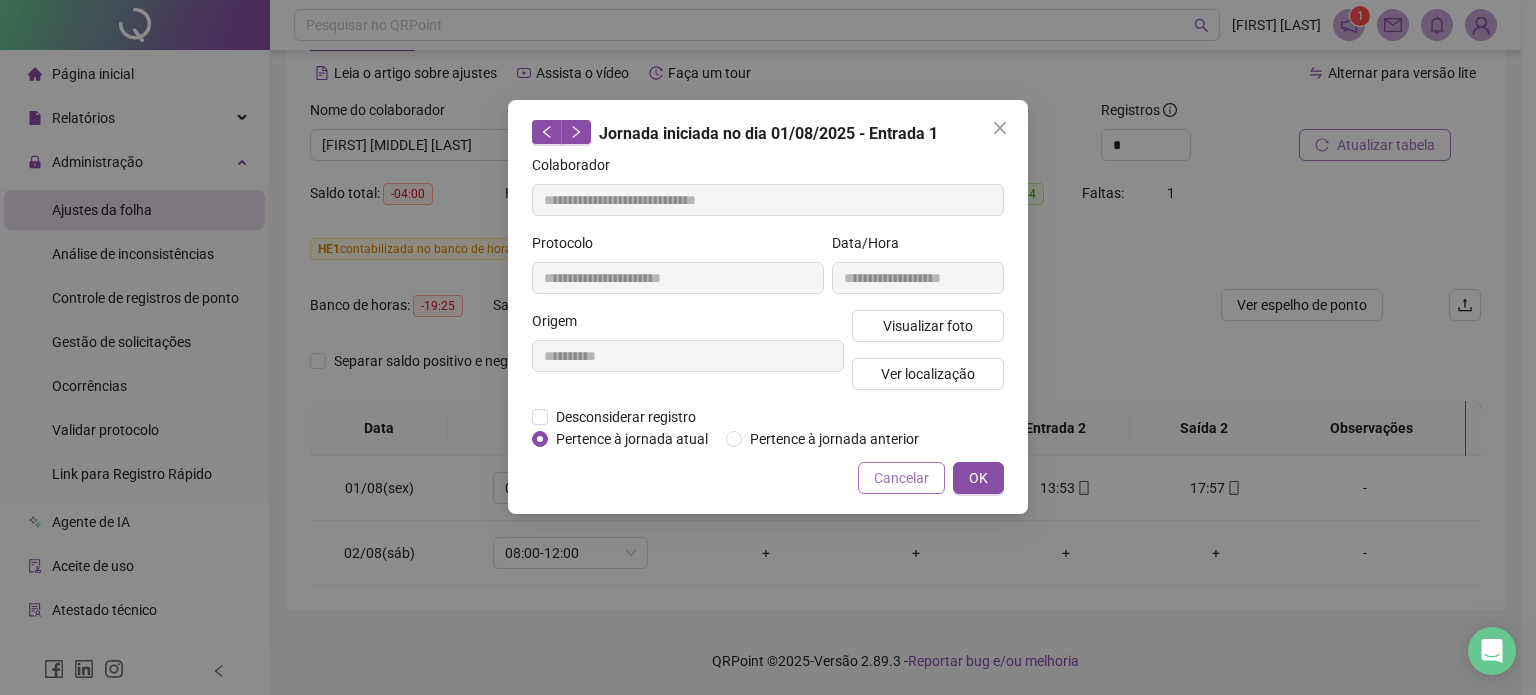 click on "Cancelar" at bounding box center (901, 478) 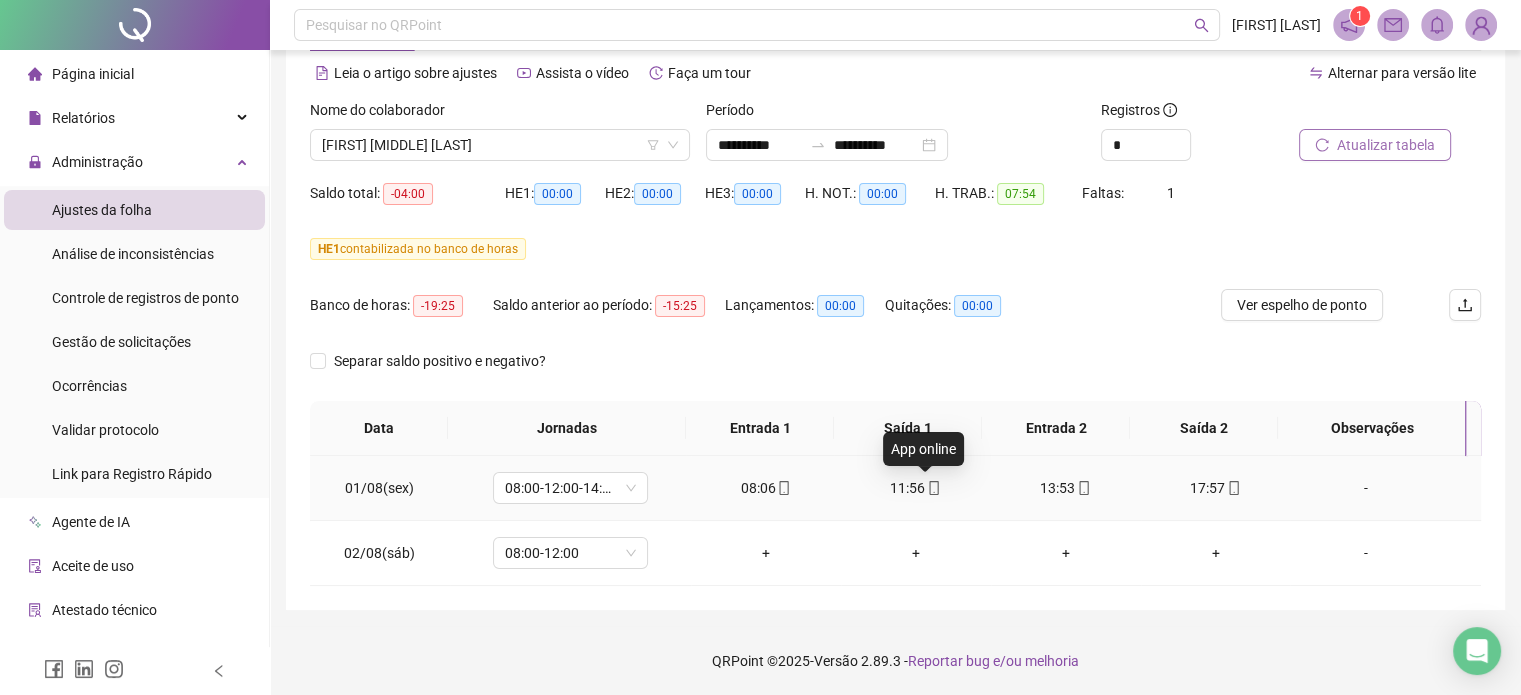click 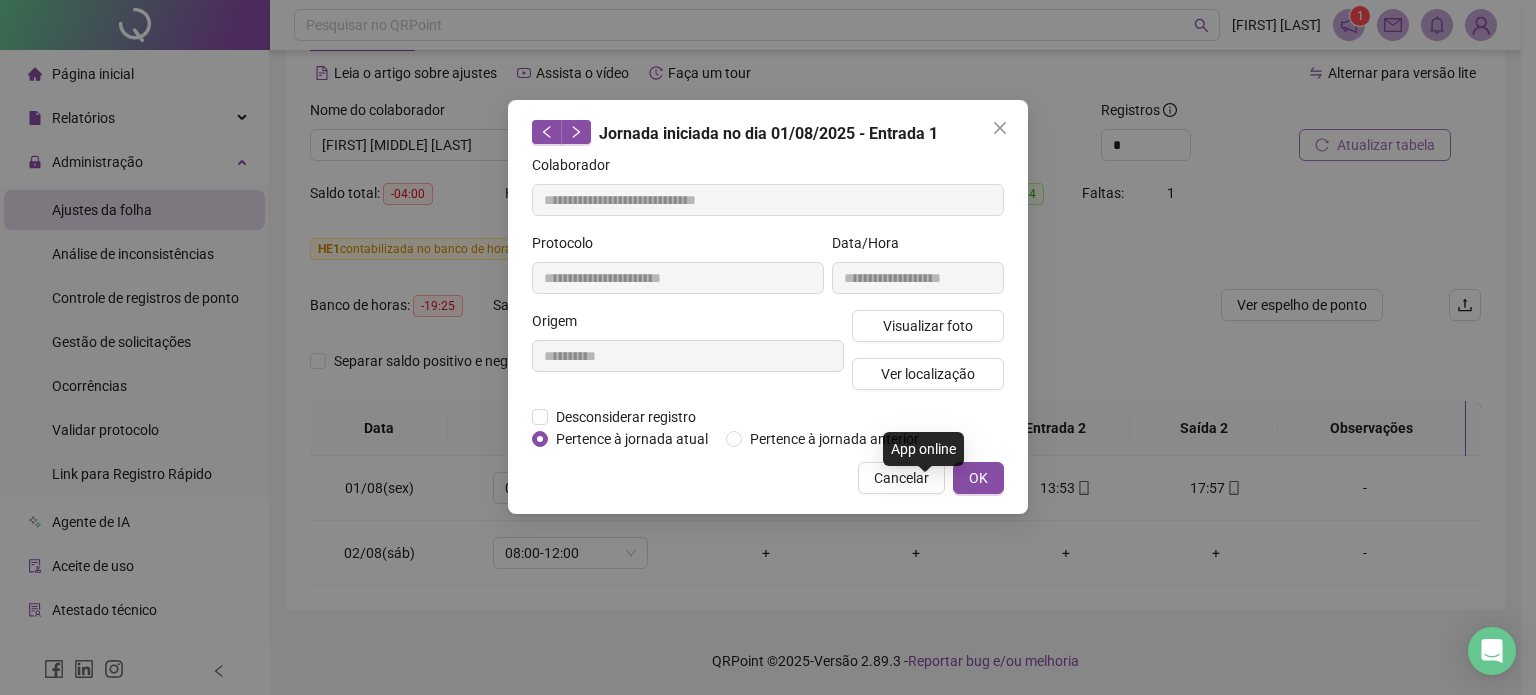 type on "**********" 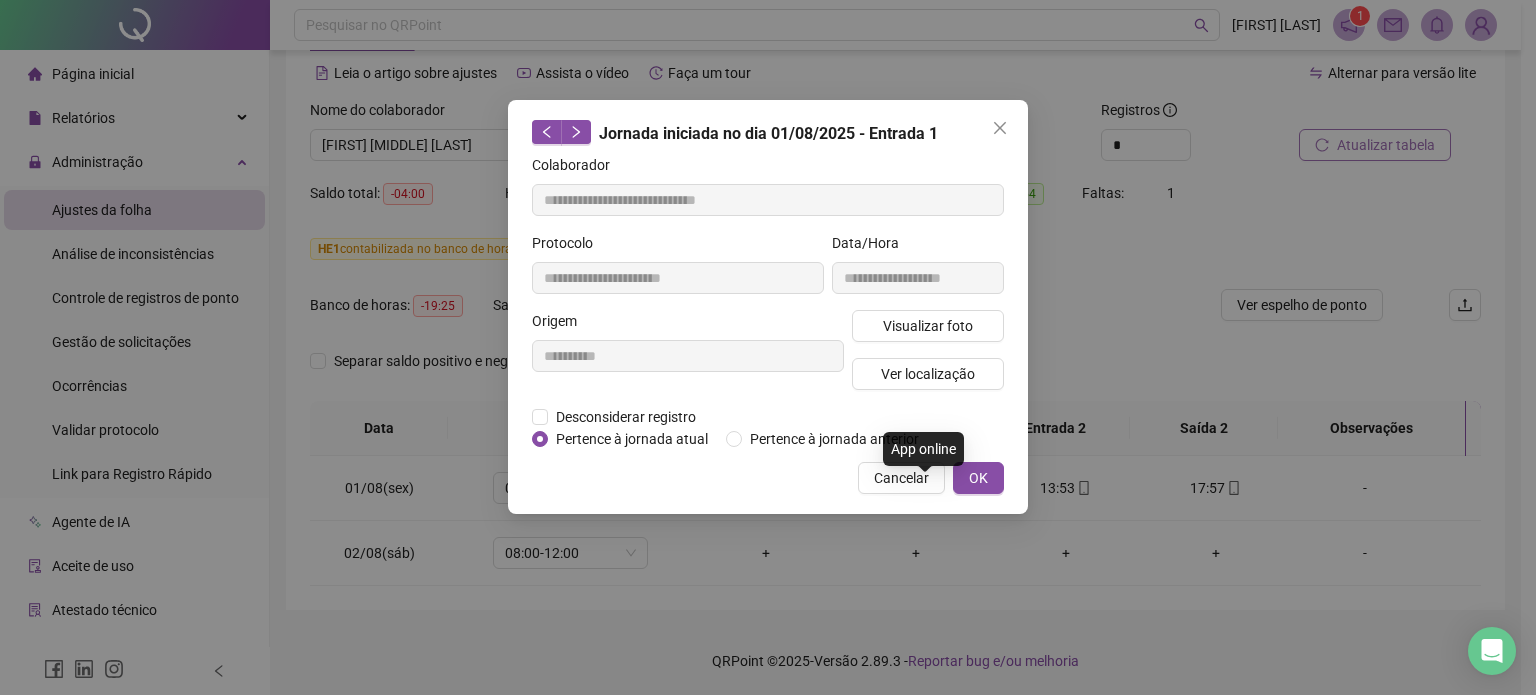 type on "**********" 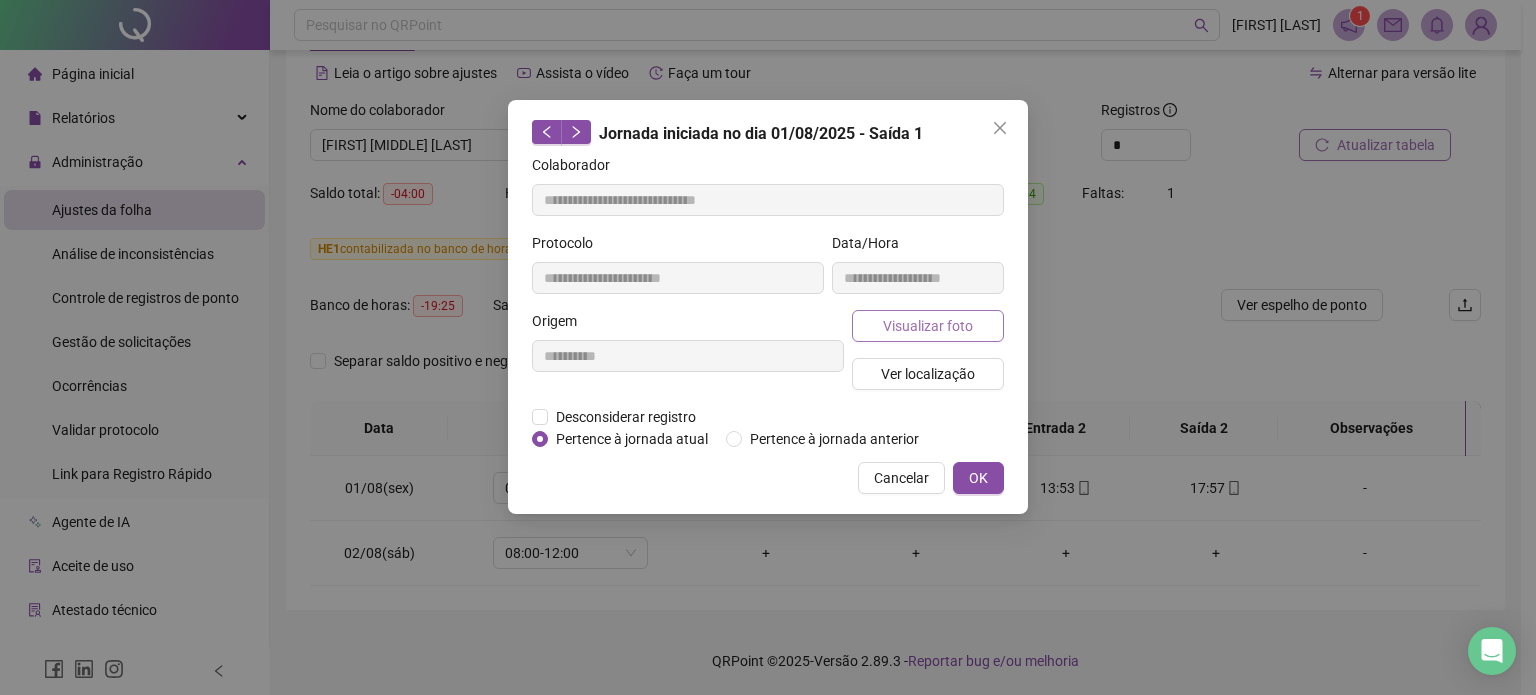 click on "Visualizar foto" at bounding box center [928, 326] 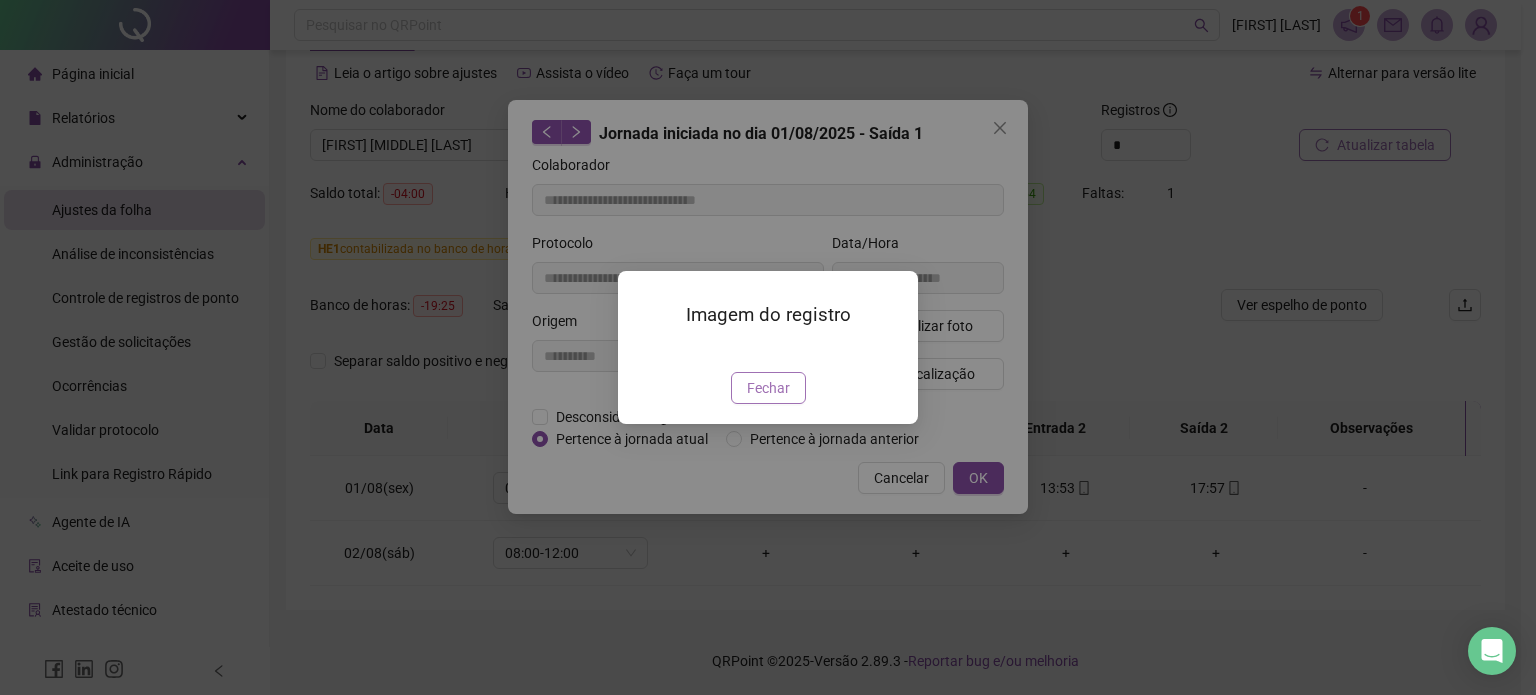 click on "Fechar" at bounding box center [768, 388] 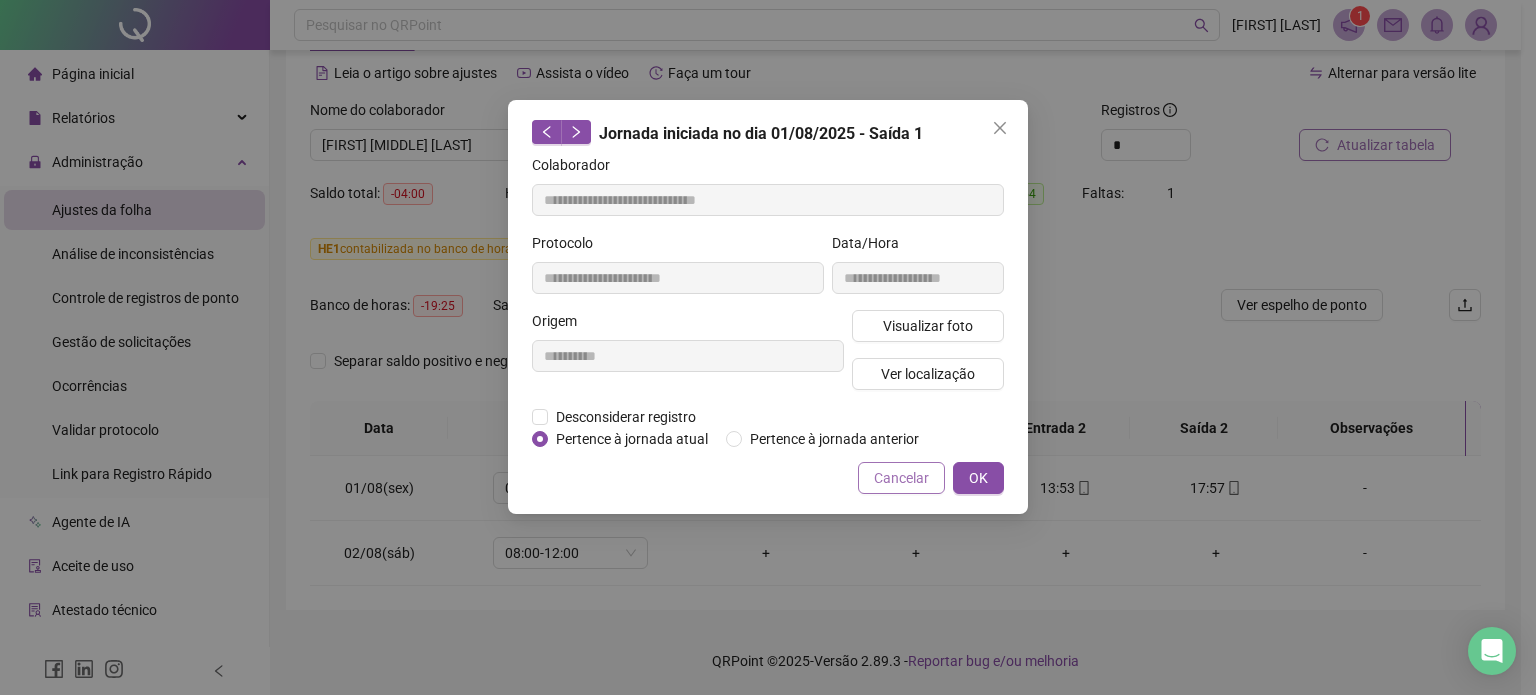 click on "Cancelar" at bounding box center [901, 478] 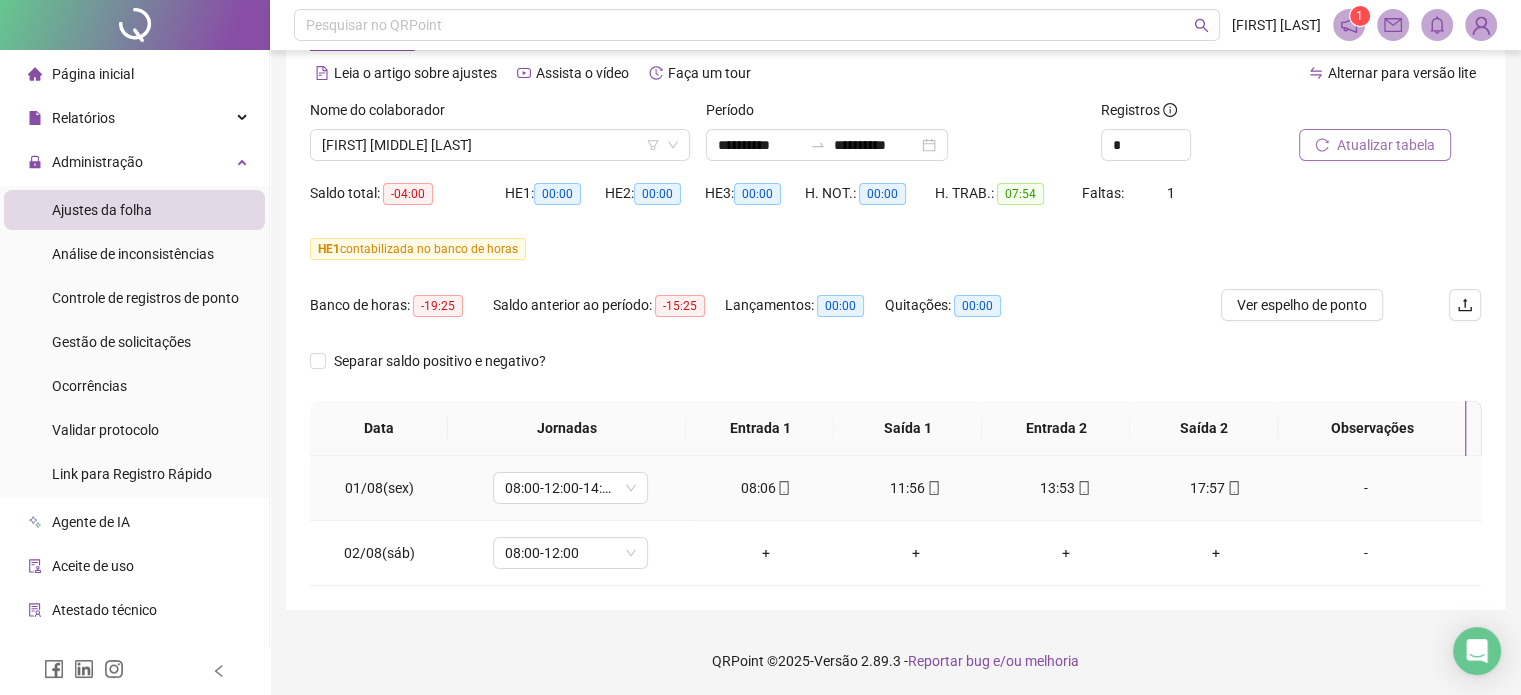 click 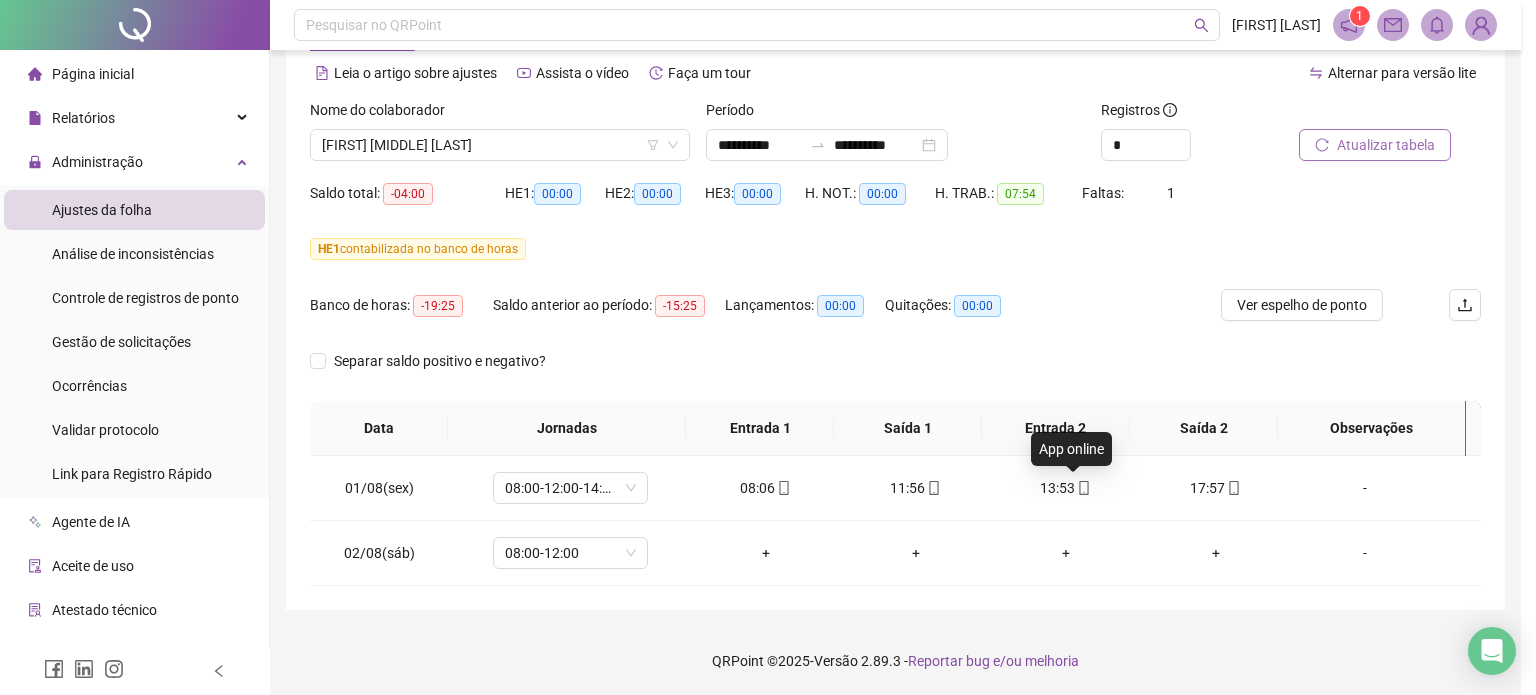 type on "**********" 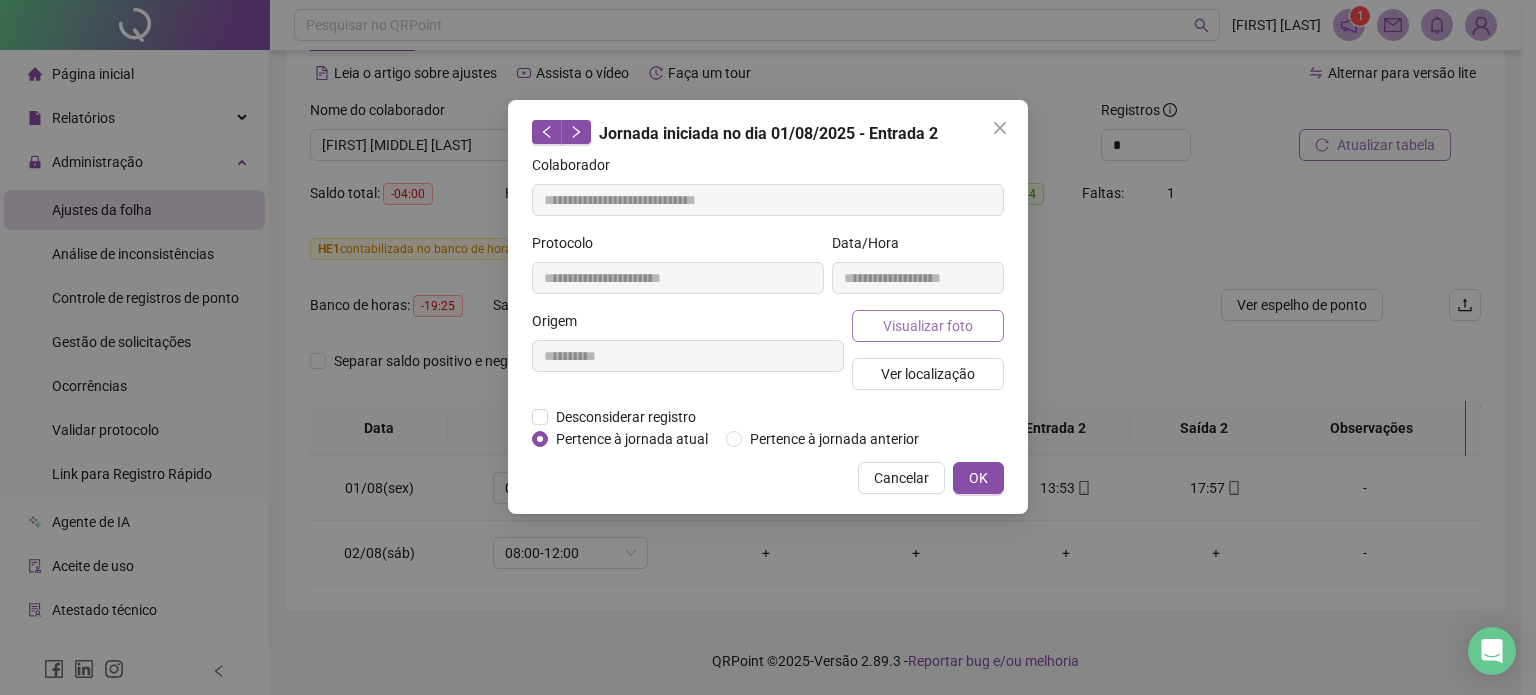 click on "Visualizar foto" at bounding box center [928, 326] 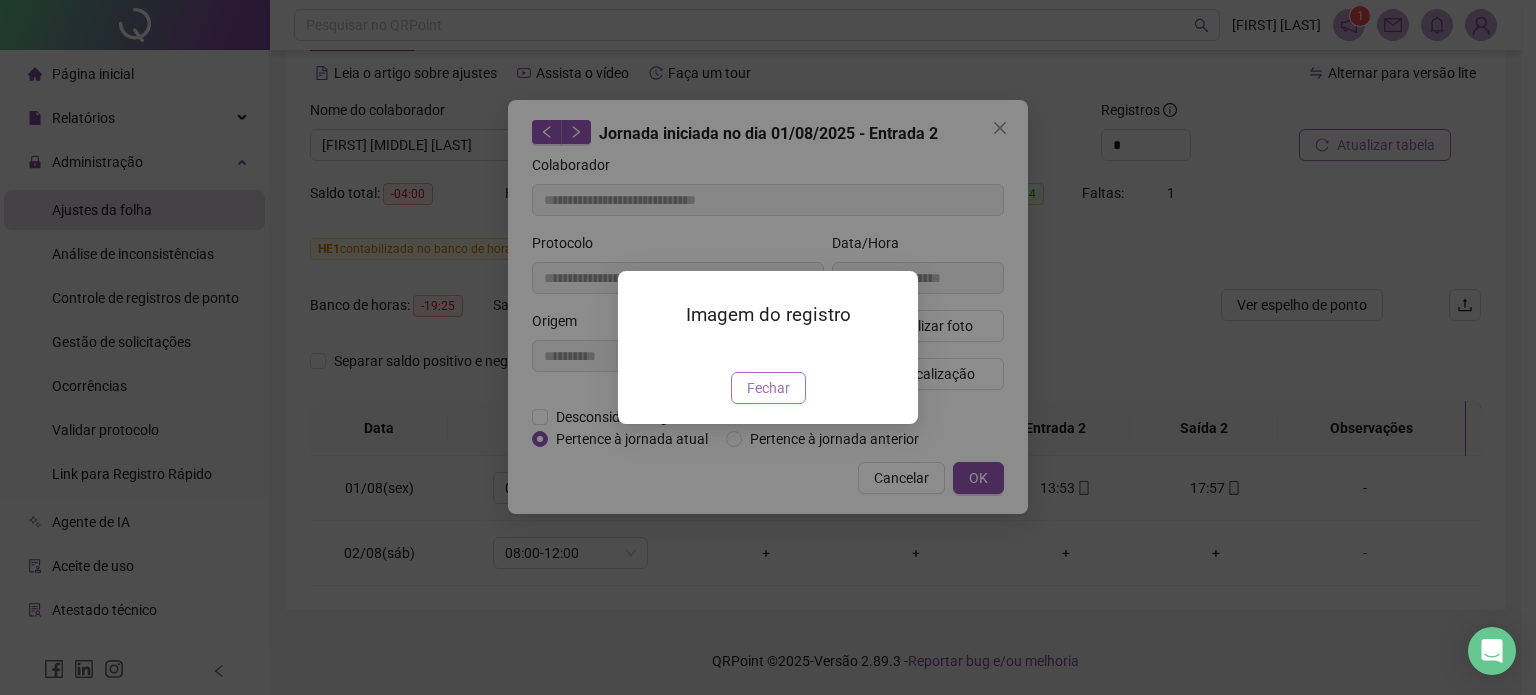 click on "Fechar" at bounding box center (768, 388) 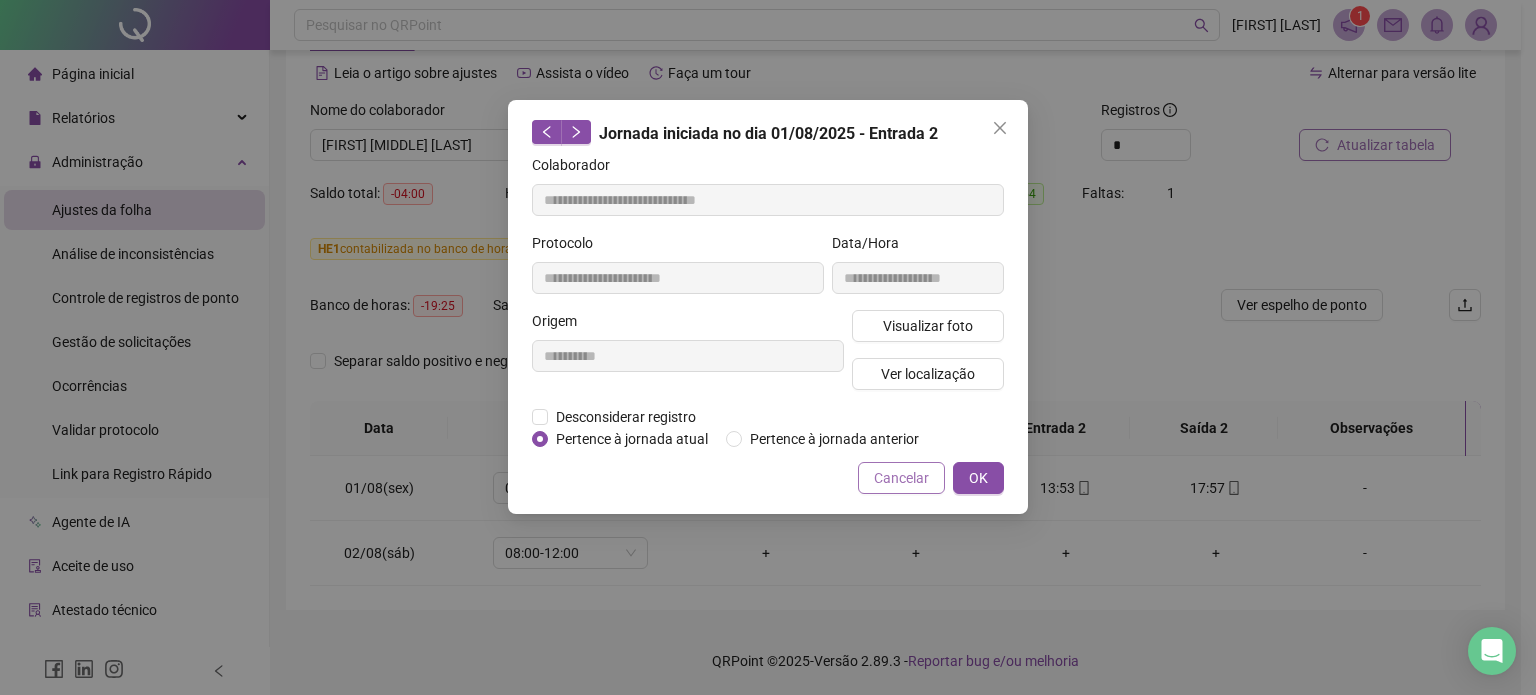 click on "Cancelar" at bounding box center [901, 478] 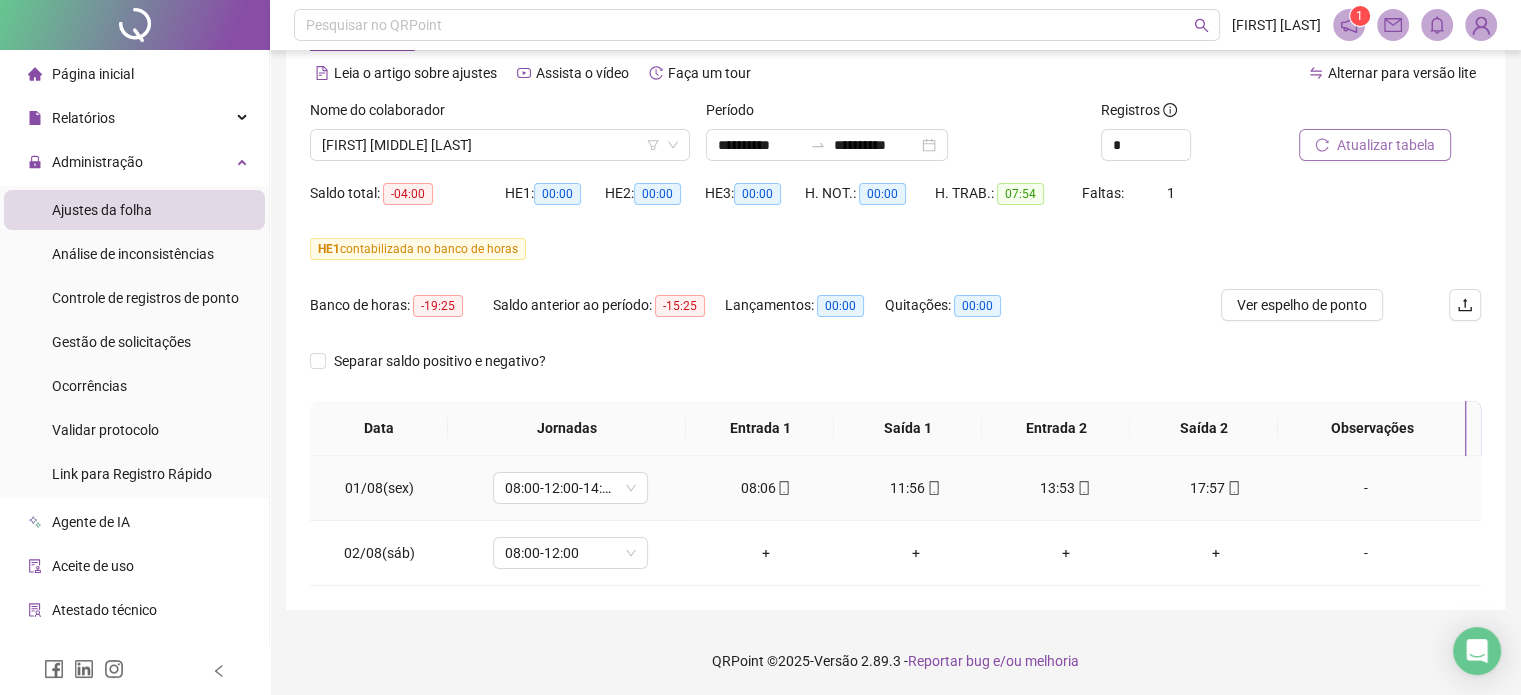 click on "17:57" at bounding box center [1216, 488] 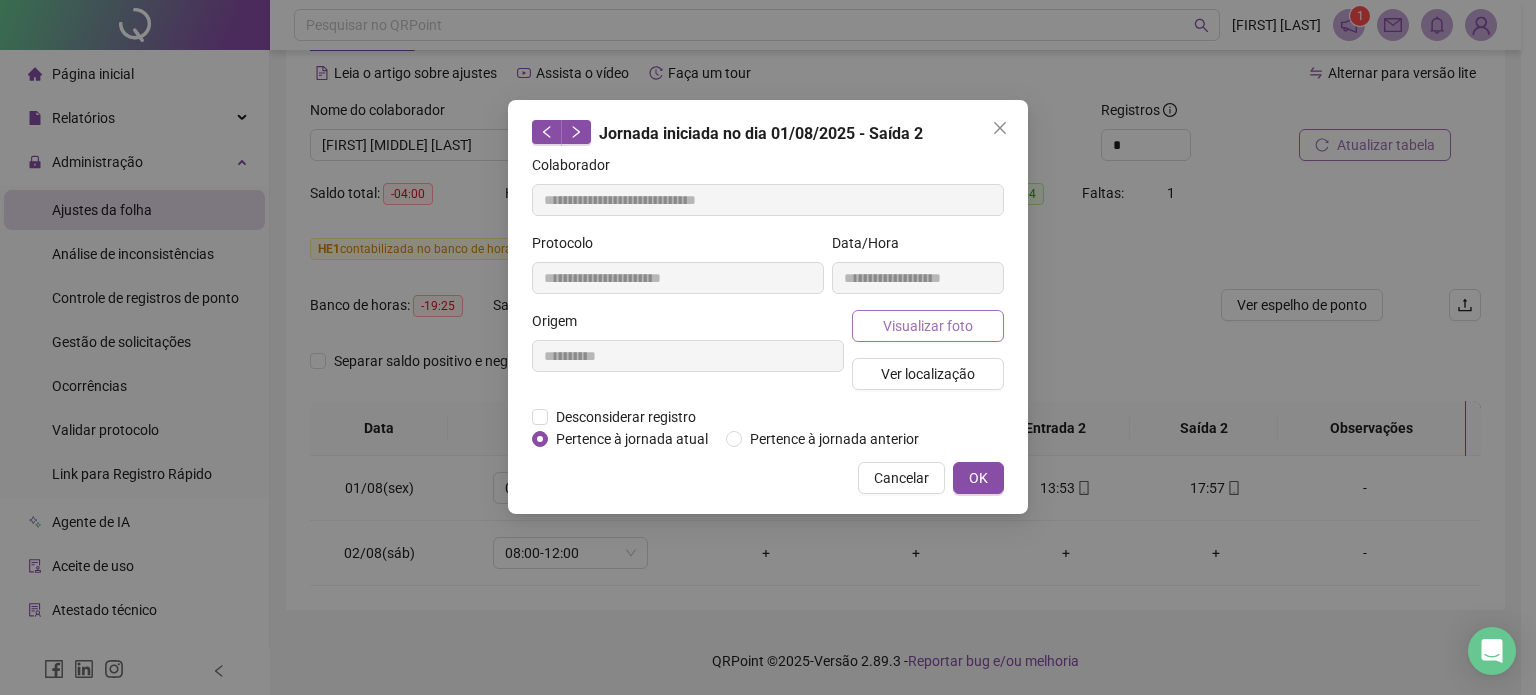 click on "Visualizar foto" at bounding box center [928, 326] 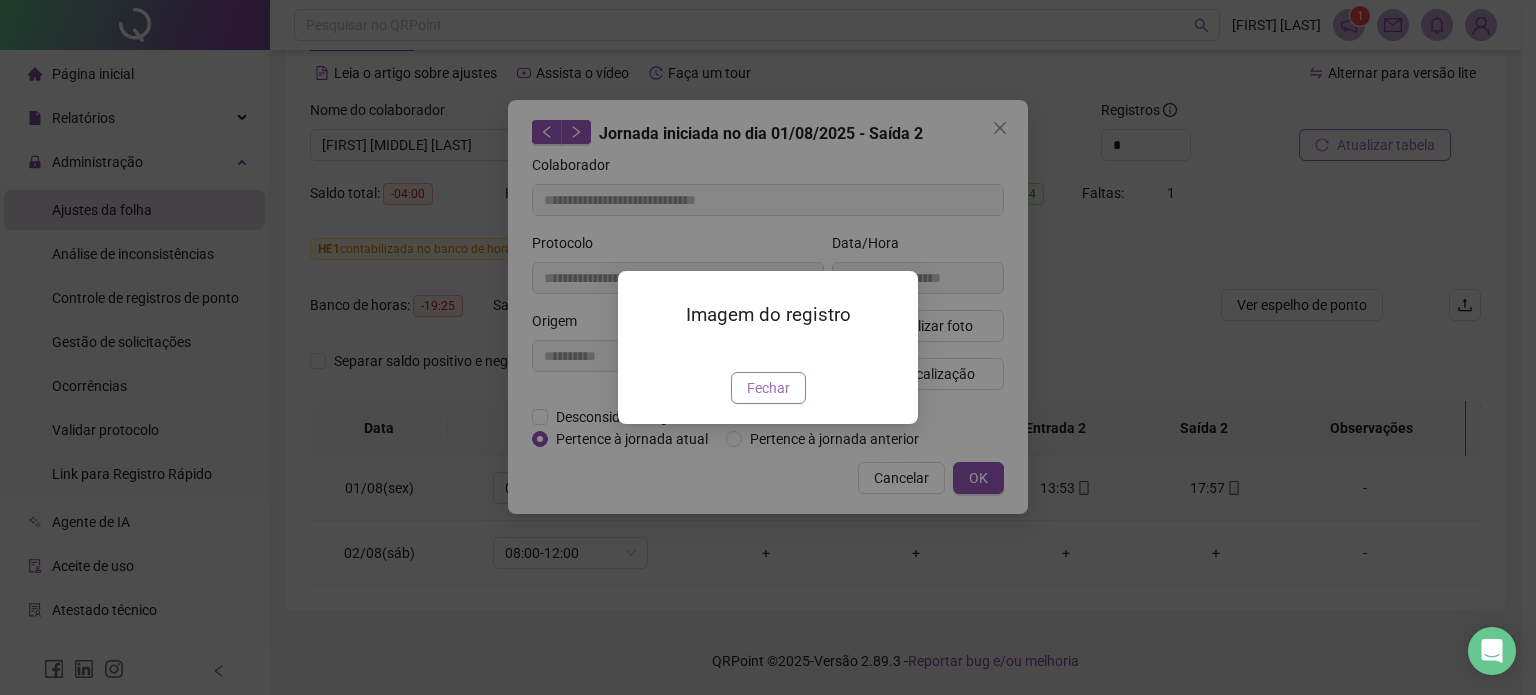 click on "Fechar" at bounding box center (768, 388) 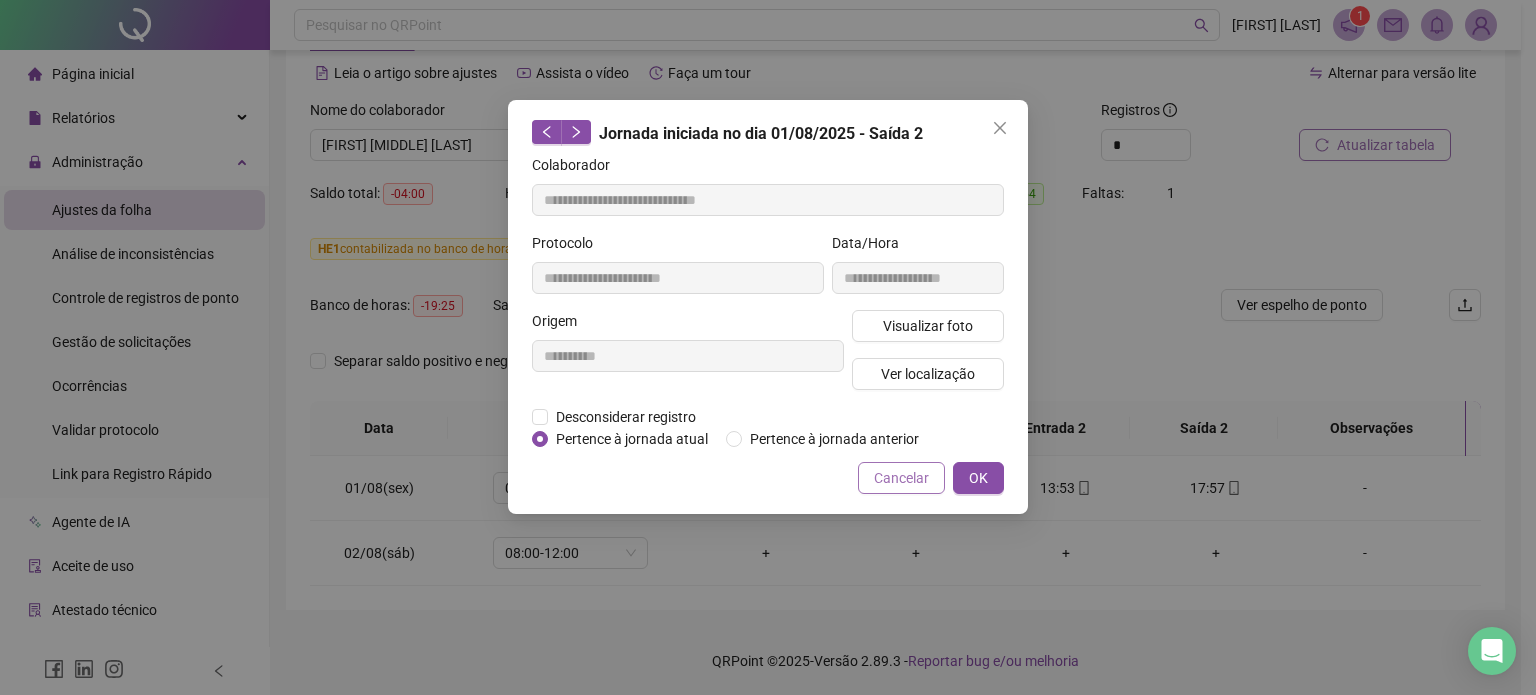 click on "Cancelar" at bounding box center (901, 478) 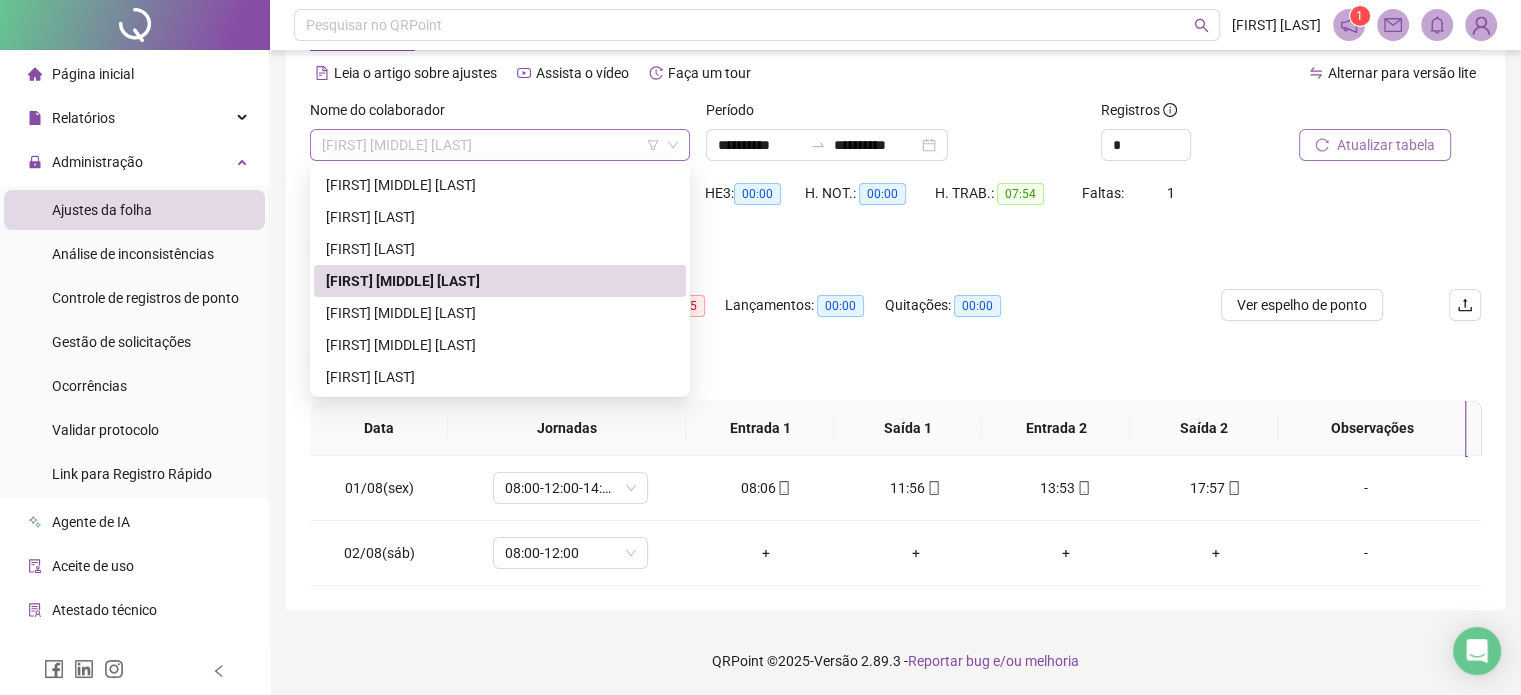 click on "KARIELLY GOMES CORDEIRO FRIZON" at bounding box center [500, 145] 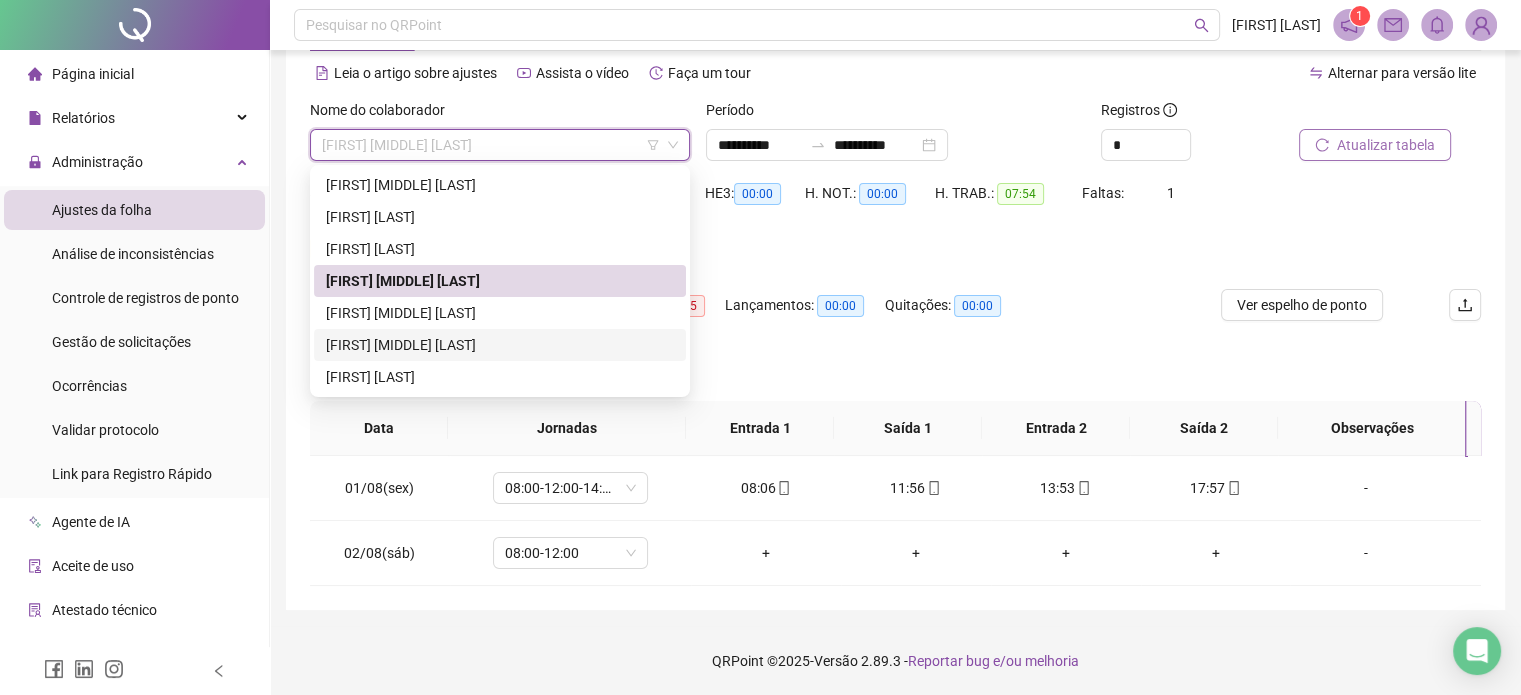 click on "PEDRO LUCAS FERREIRA FREITAS" at bounding box center [500, 345] 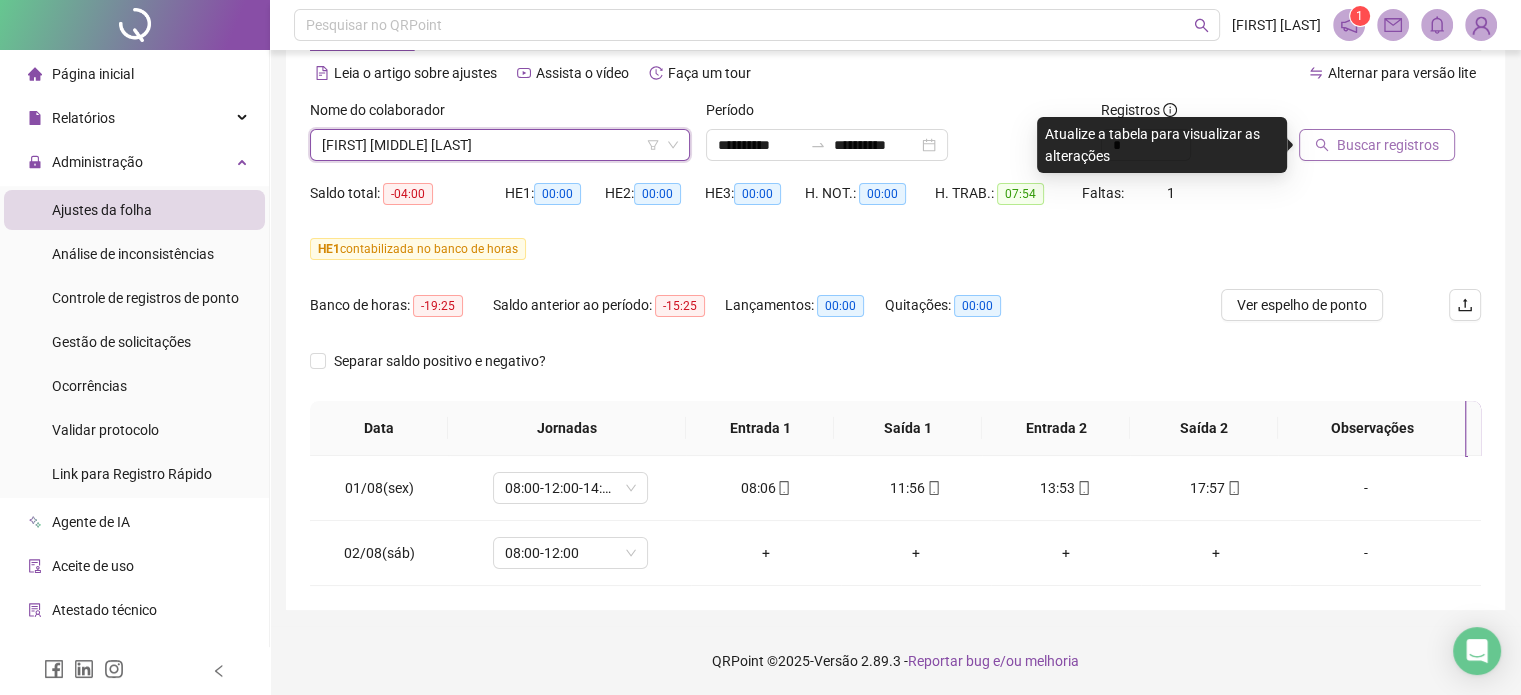 click on "Buscar registros" at bounding box center [1388, 145] 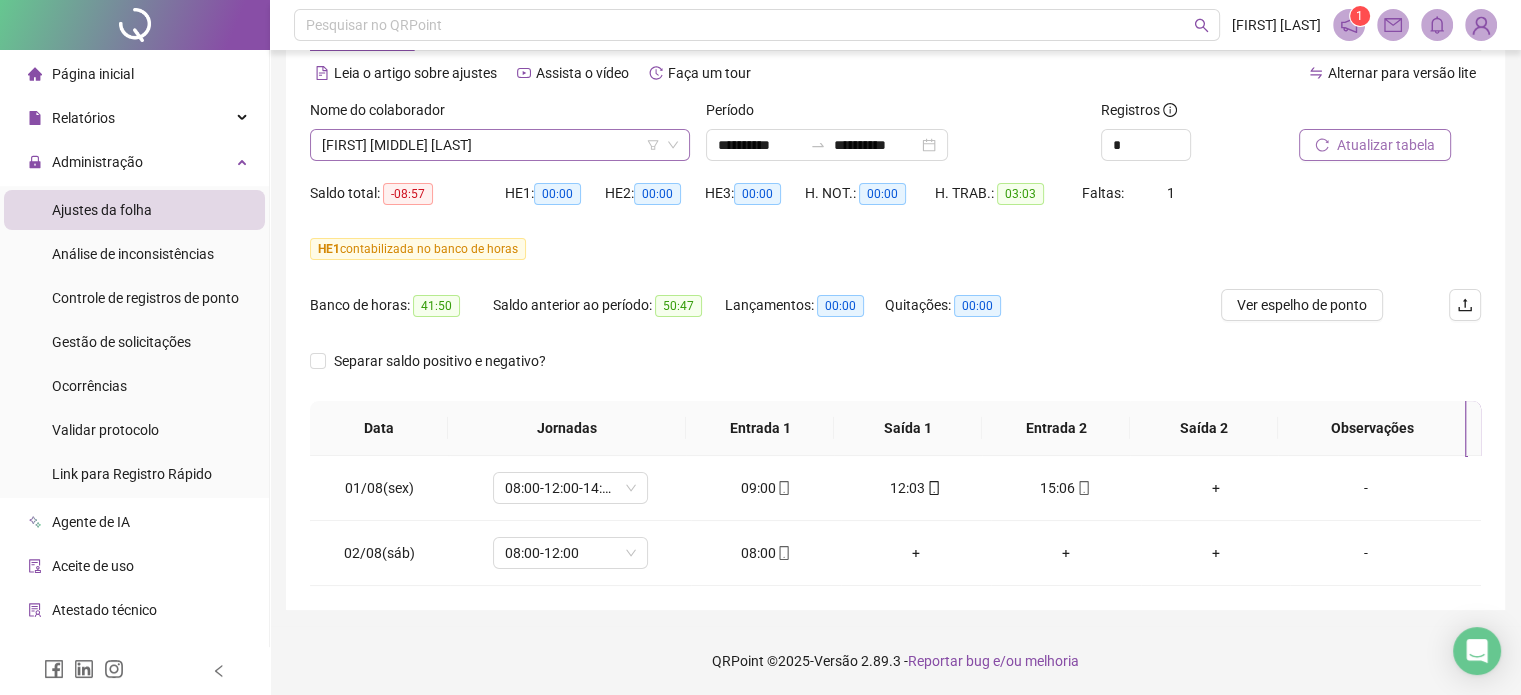click on "PEDRO LUCAS FERREIRA FREITAS" at bounding box center [500, 145] 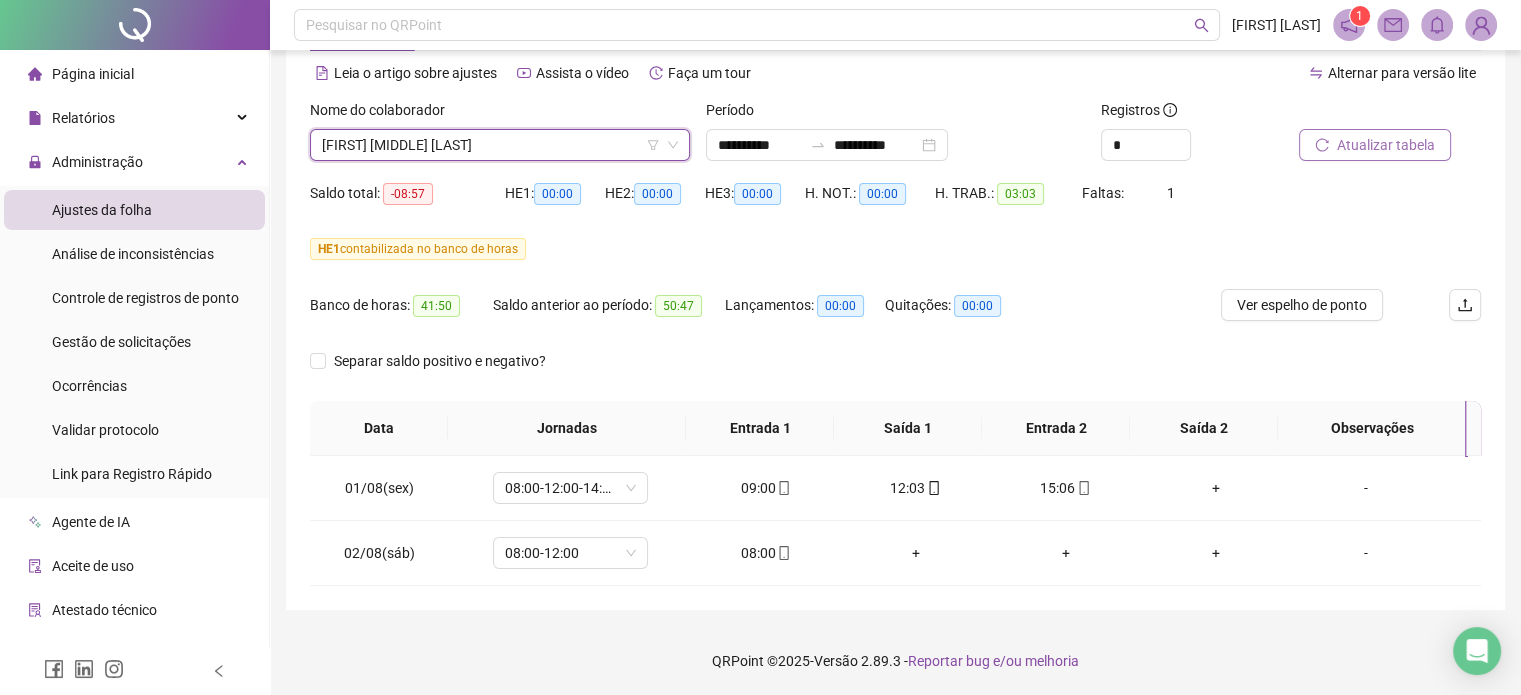 click on "PEDRO LUCAS FERREIRA FREITAS" at bounding box center (500, 145) 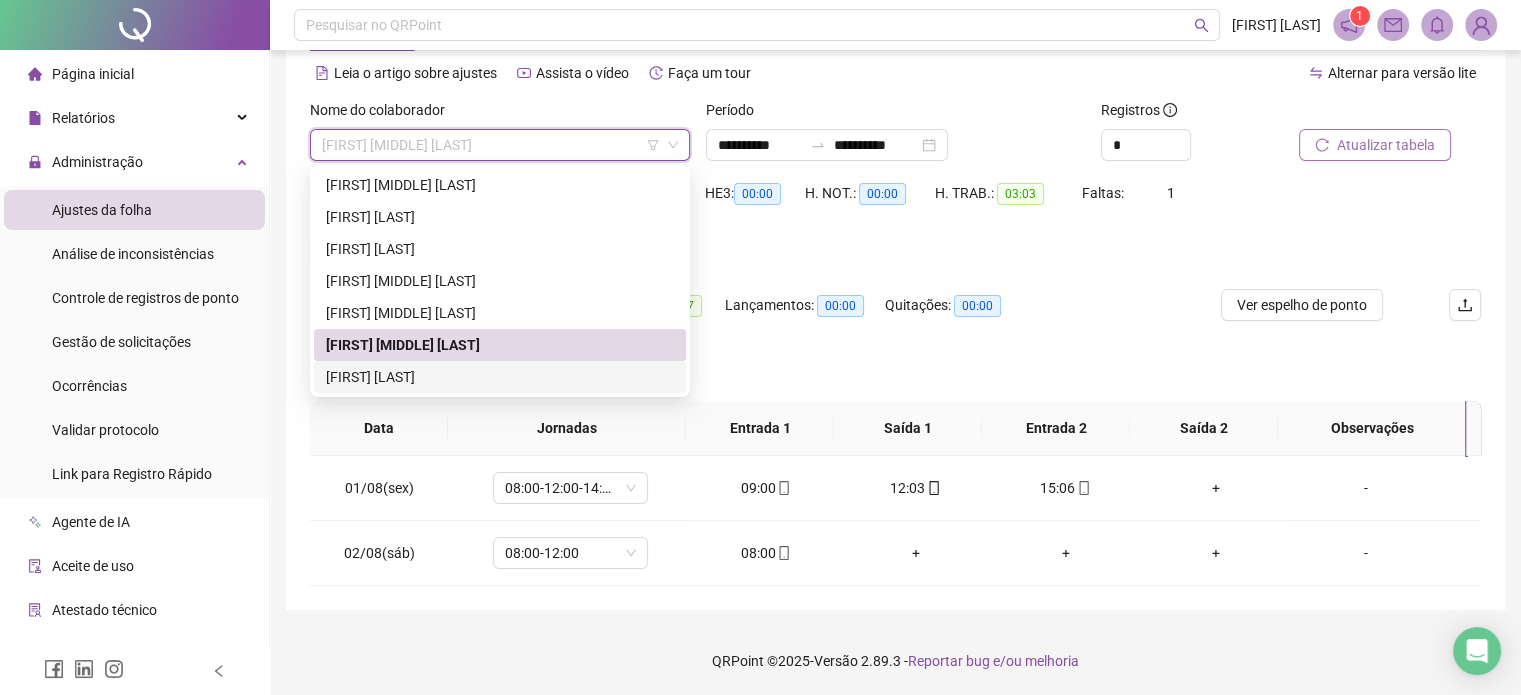 click on "THIAGO FERNANDES DE OLIVEIRA" at bounding box center [500, 377] 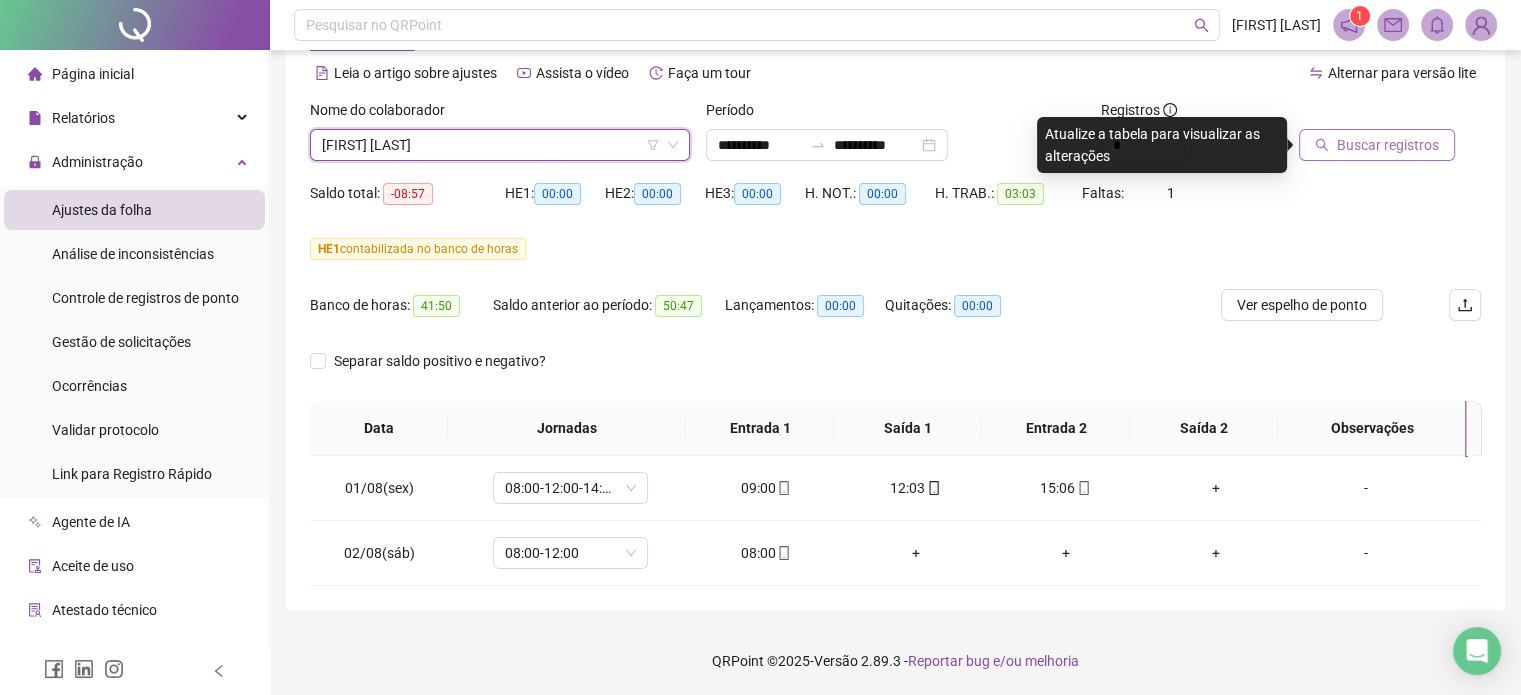 click on "Buscar registros" at bounding box center [1388, 145] 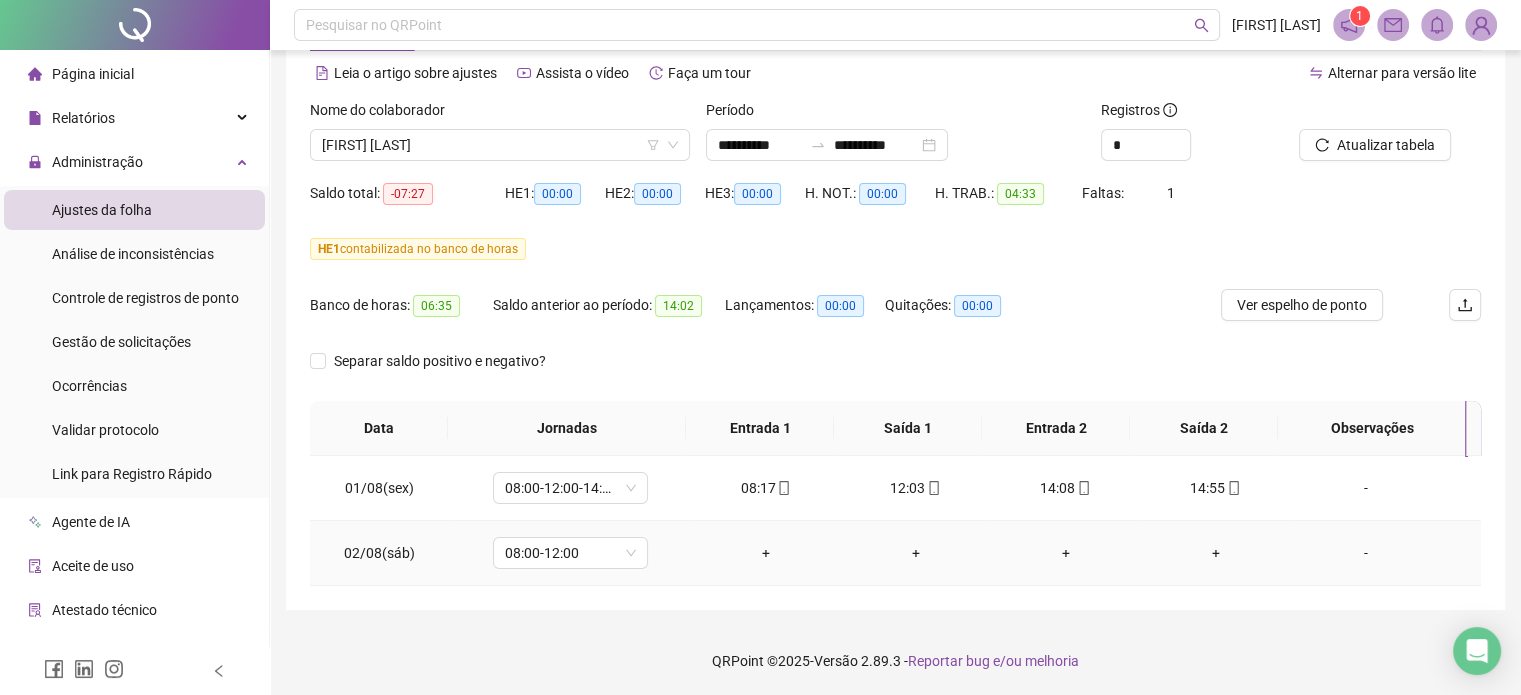 click on "-" at bounding box center [1365, 553] 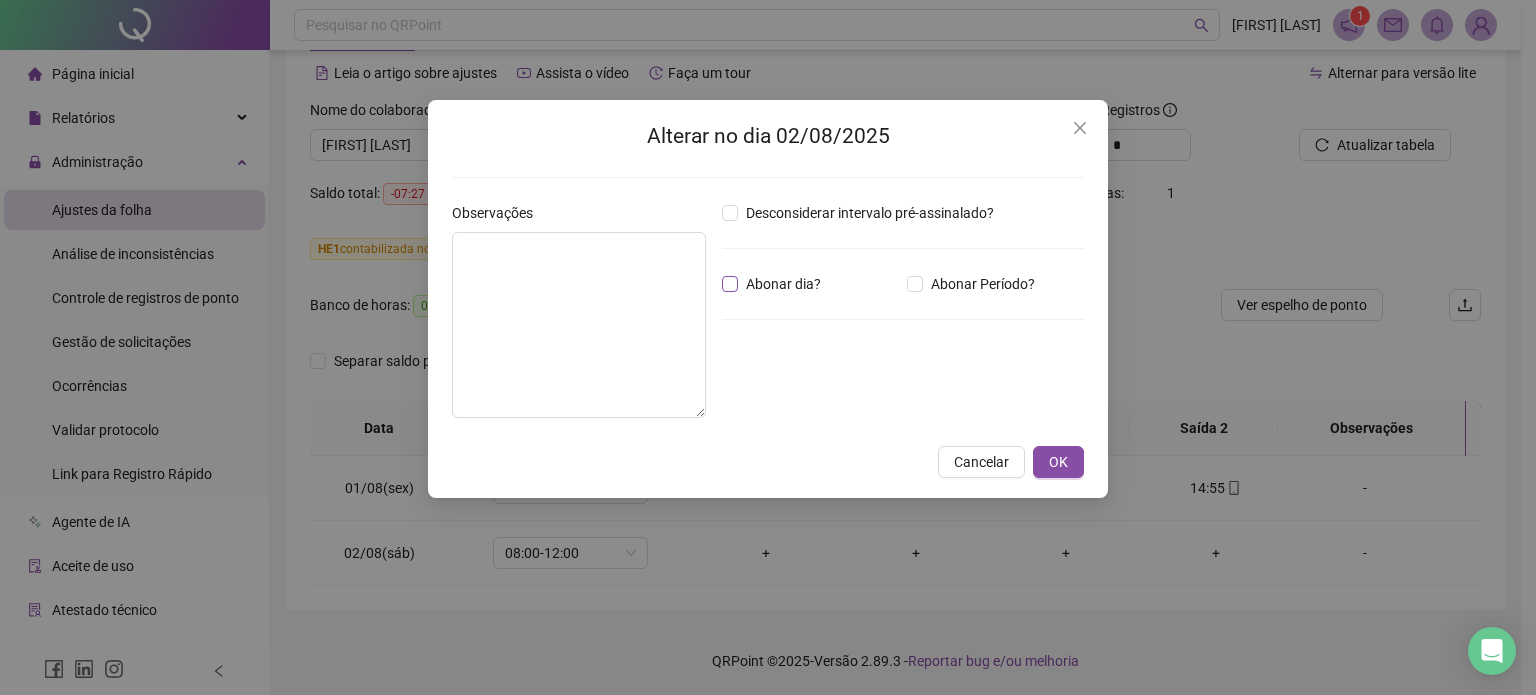 click on "Abonar dia?" at bounding box center (783, 284) 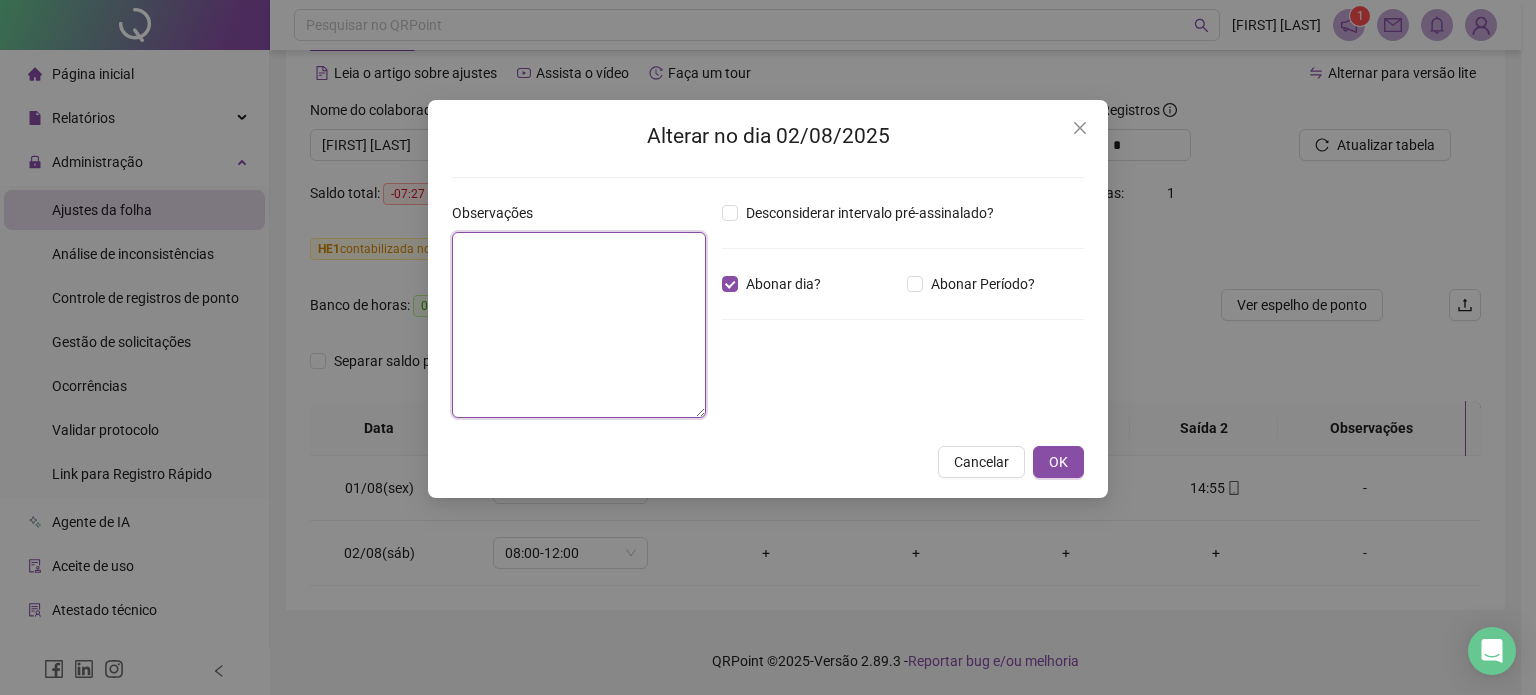 click at bounding box center (579, 325) 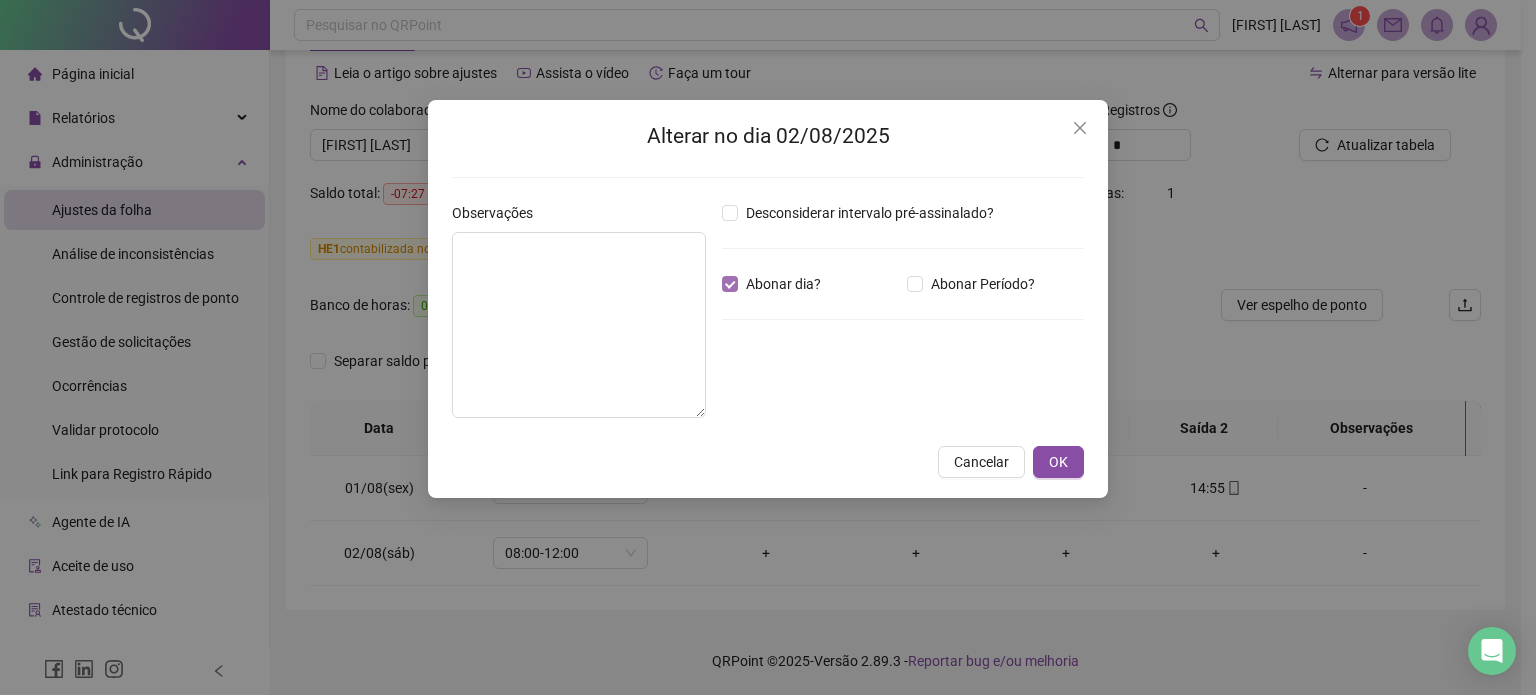 click on "Abonar dia?" at bounding box center [783, 284] 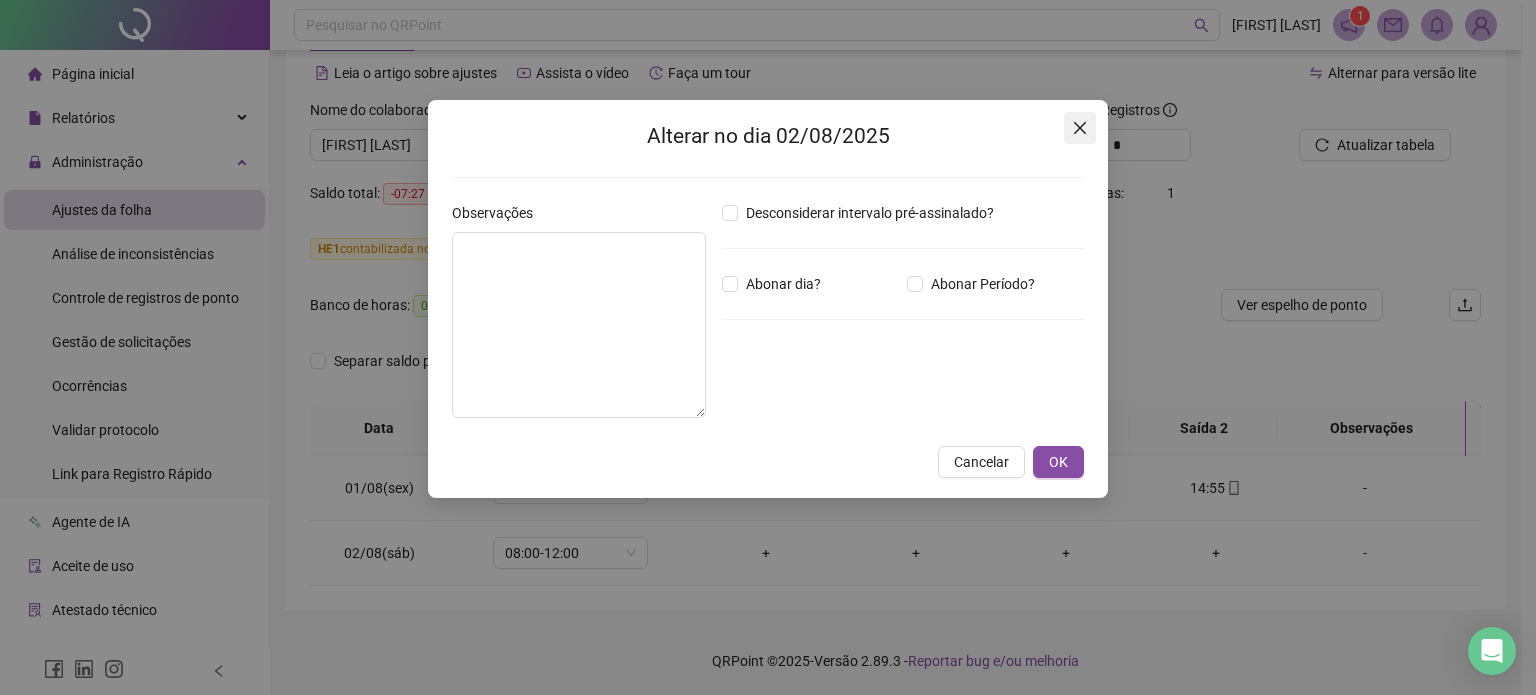 click 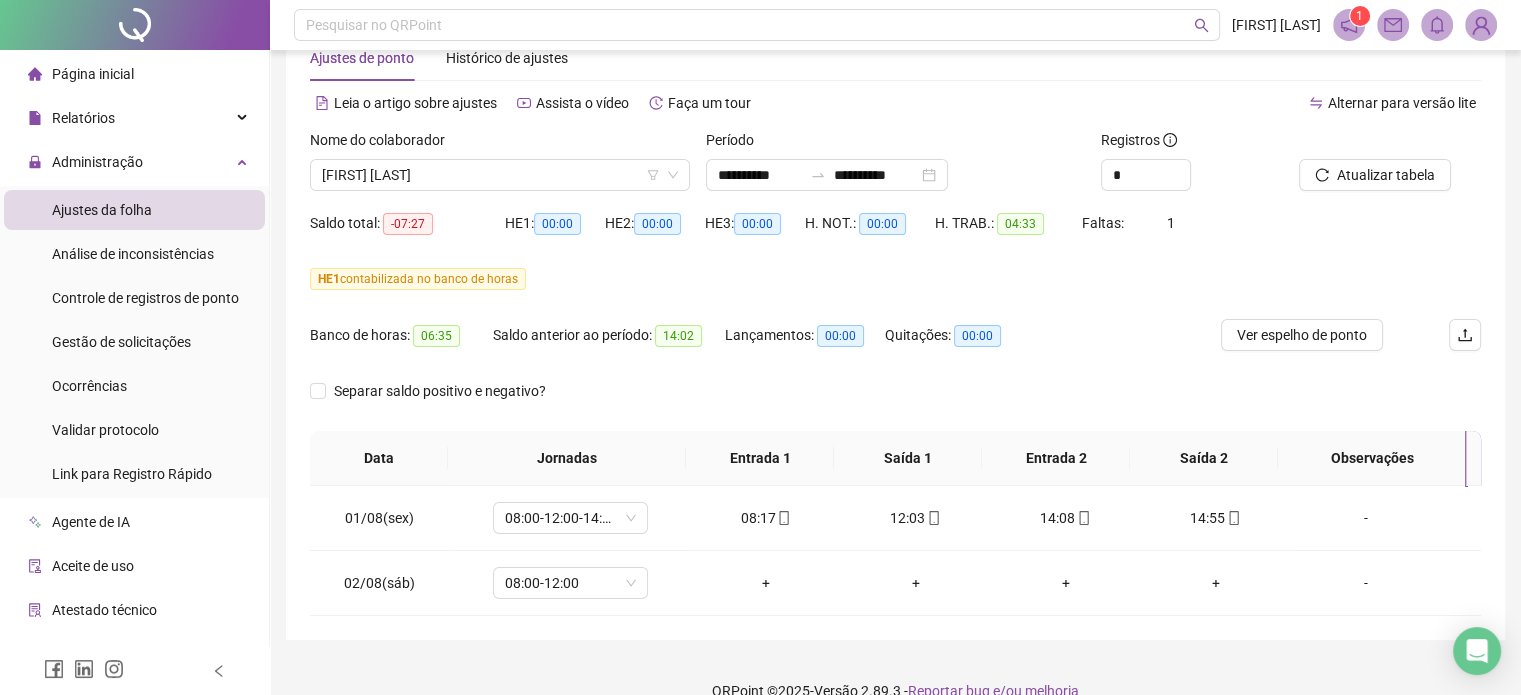 scroll, scrollTop: 85, scrollLeft: 0, axis: vertical 